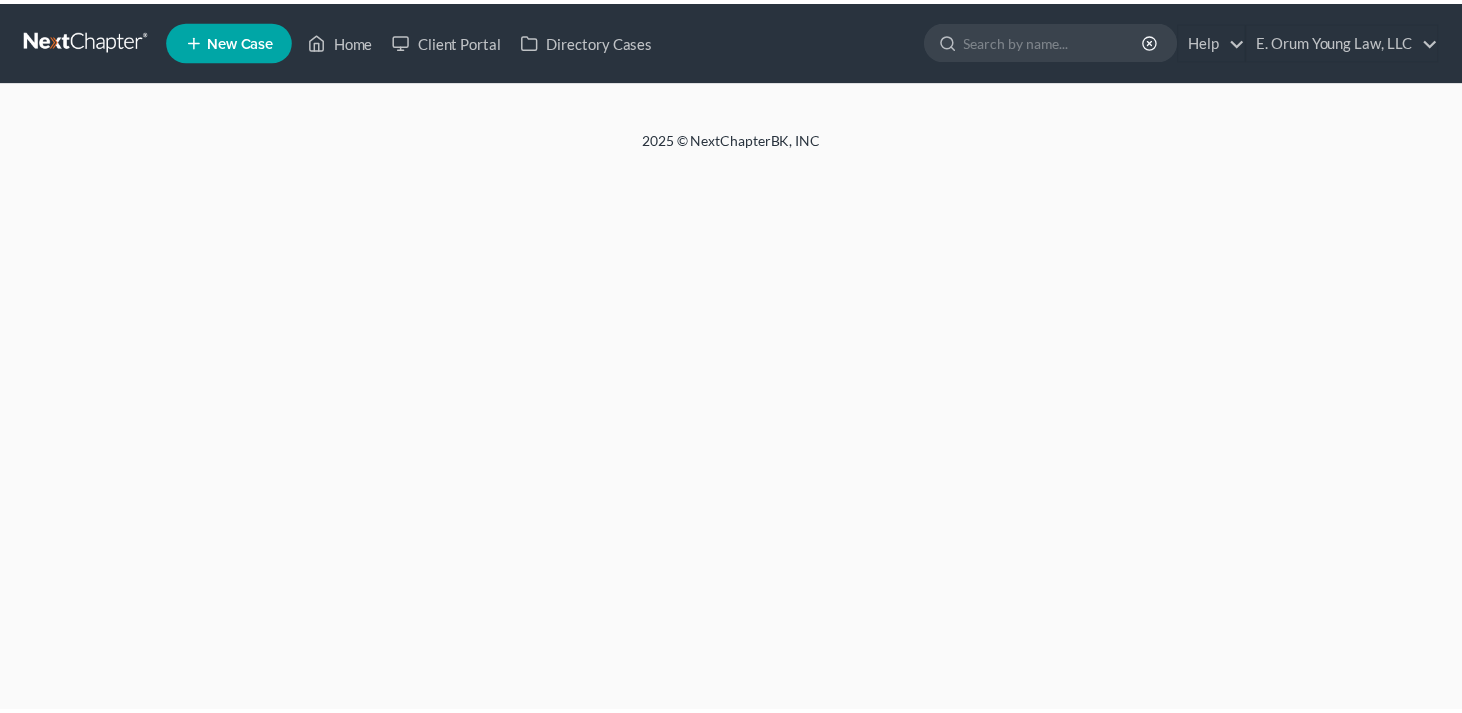 scroll, scrollTop: 0, scrollLeft: 0, axis: both 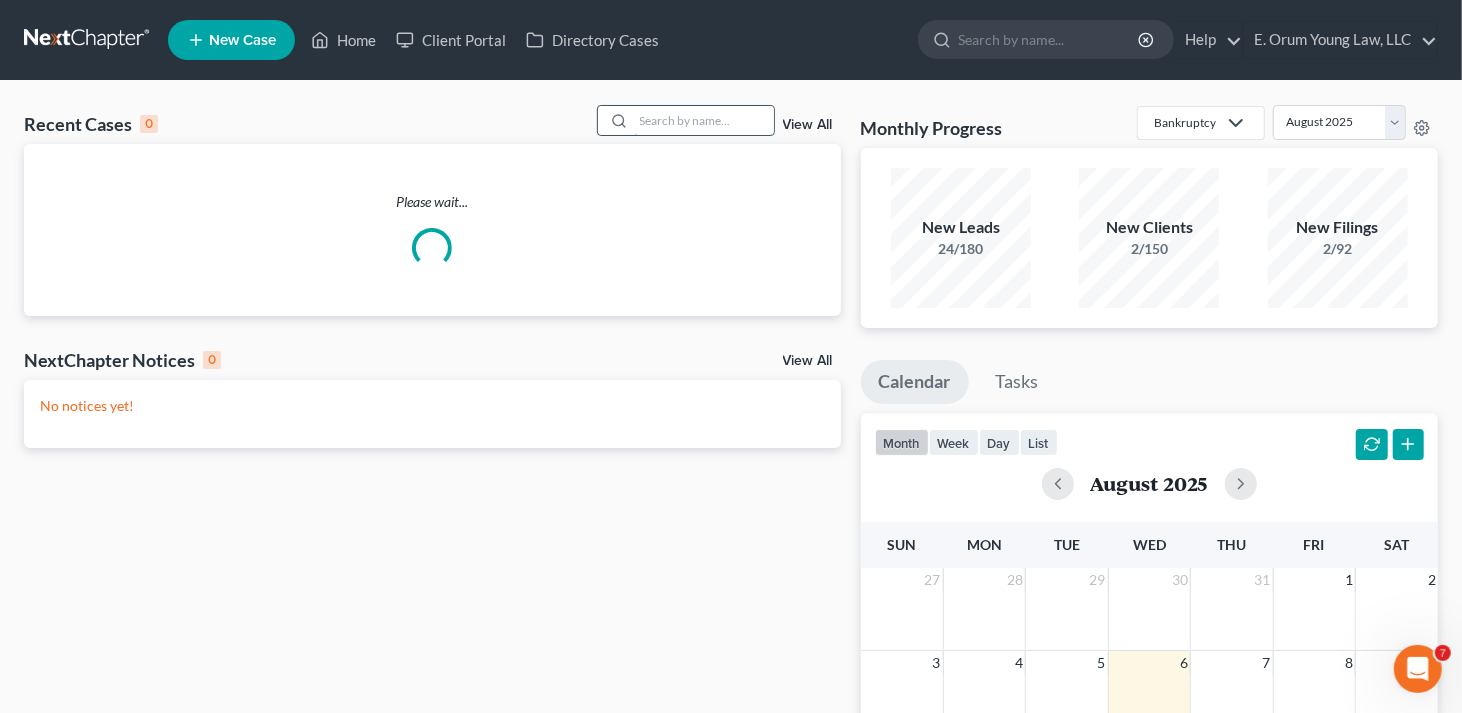 click at bounding box center (704, 120) 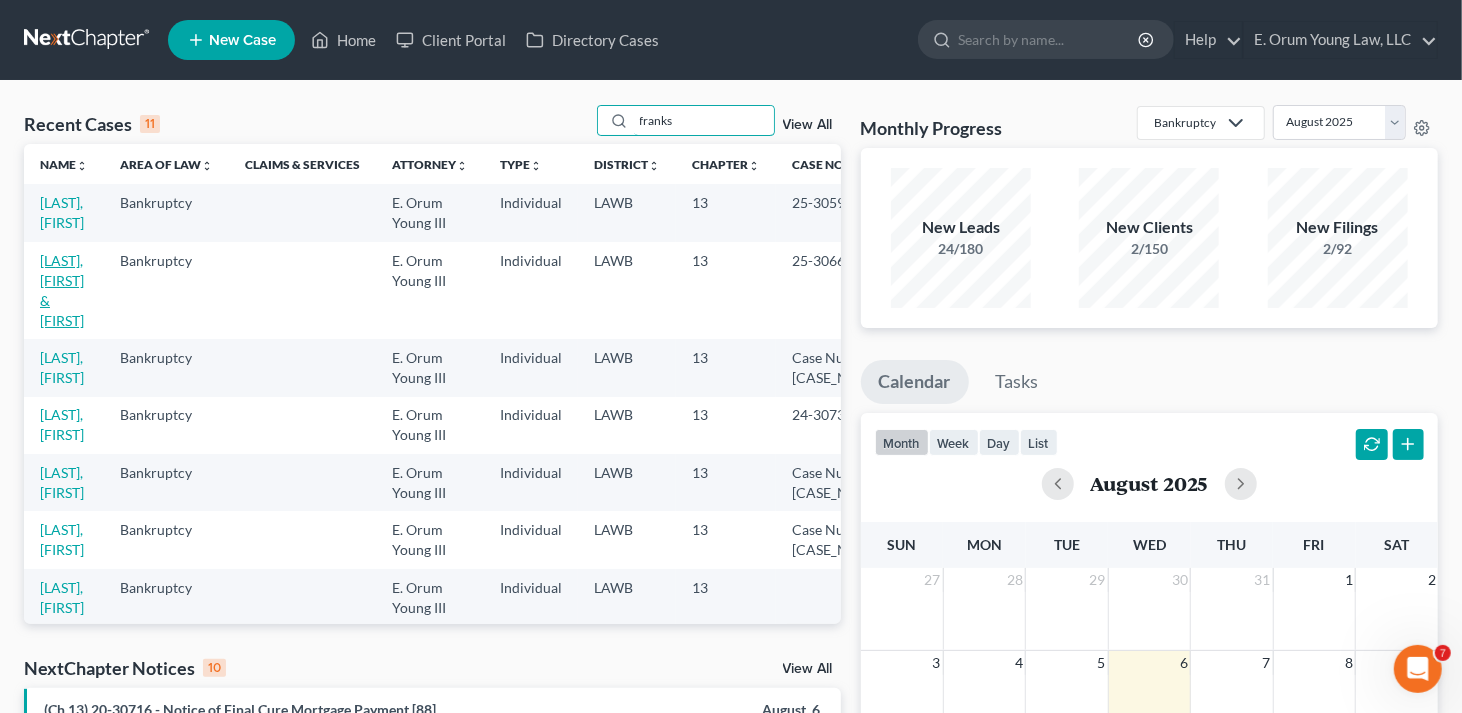 type on "franks" 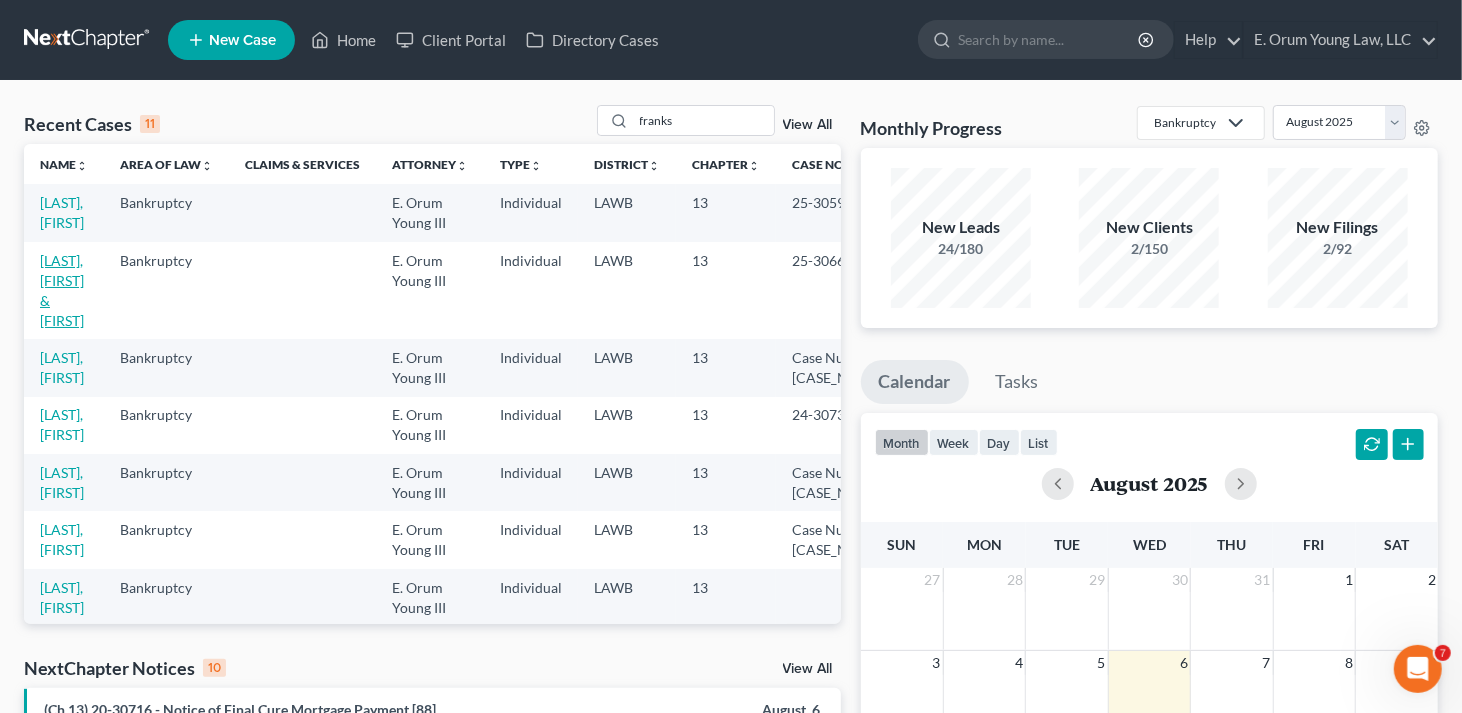 click on "[LAST], [FIRST] & [FIRST]" at bounding box center [62, 290] 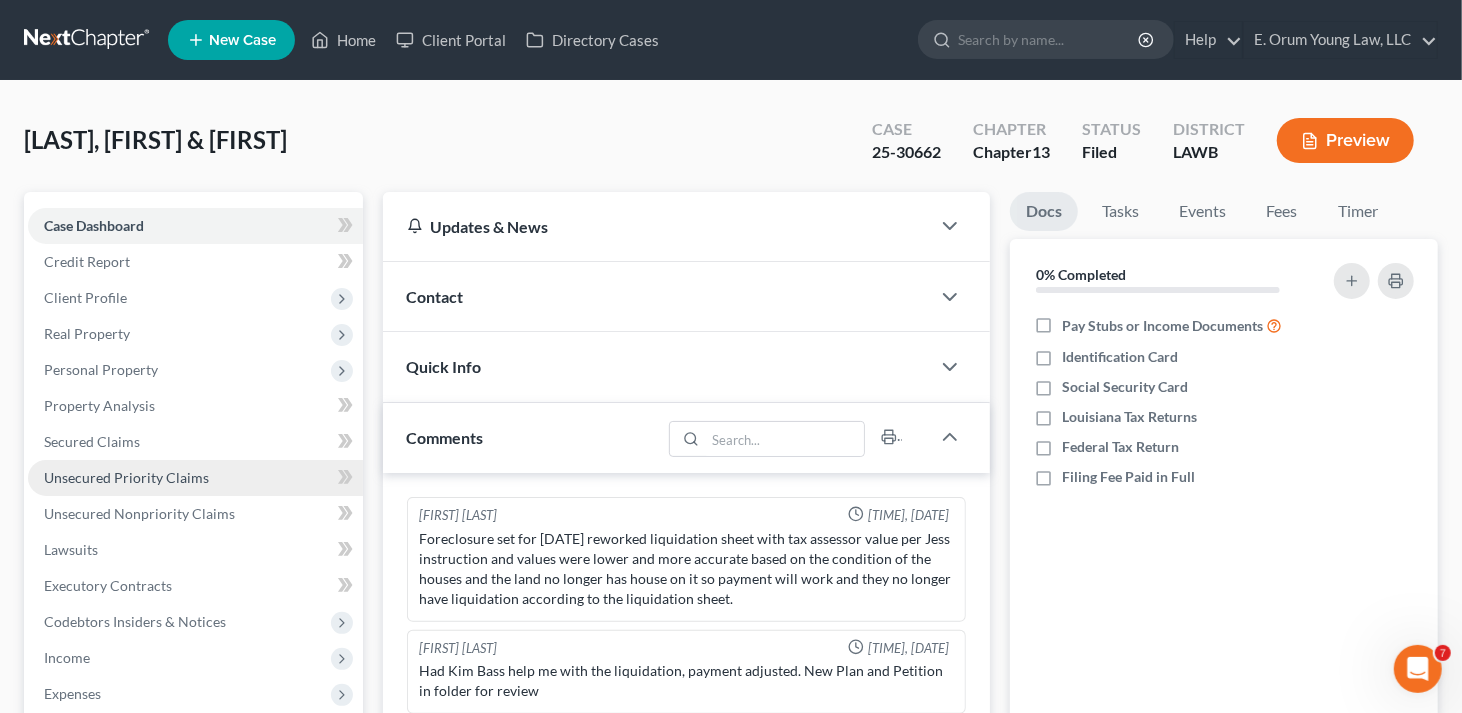 scroll, scrollTop: 8, scrollLeft: 0, axis: vertical 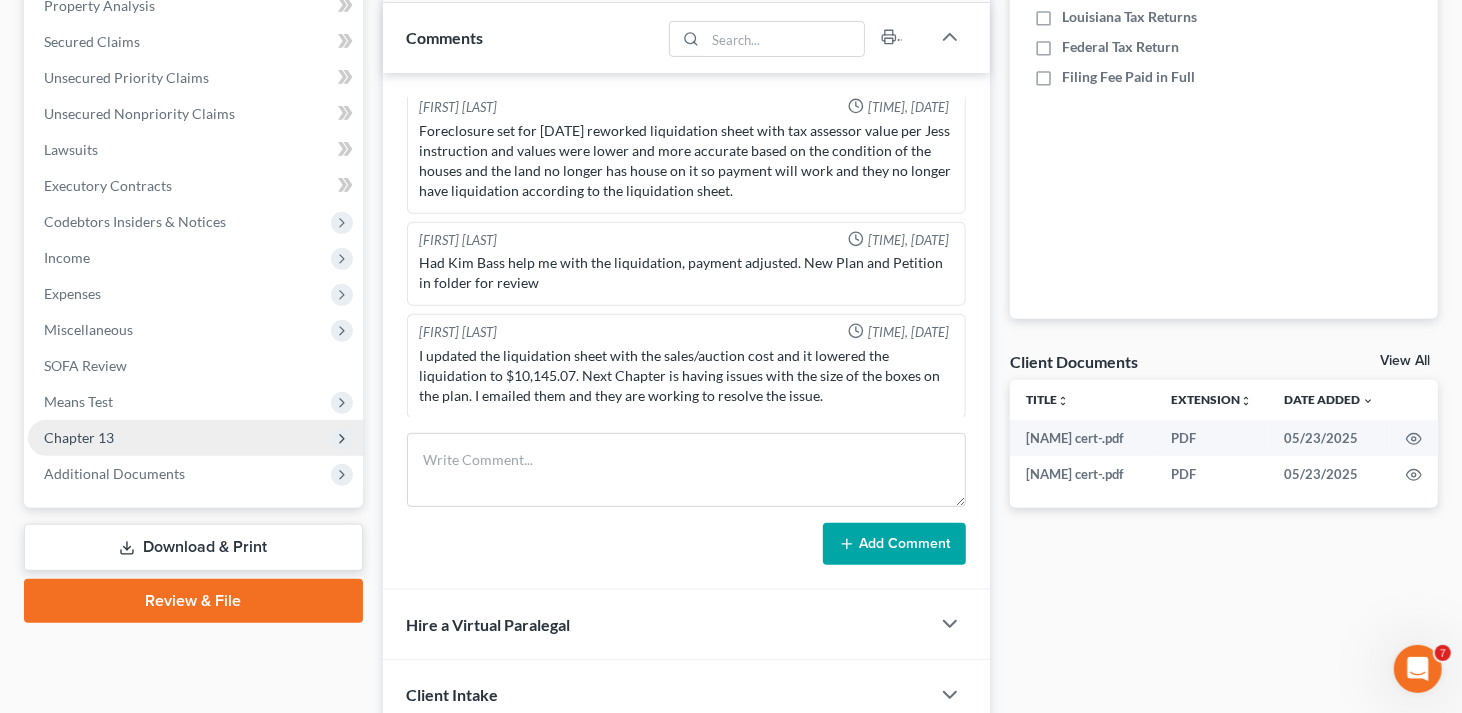 click on "Chapter 13" at bounding box center [195, 438] 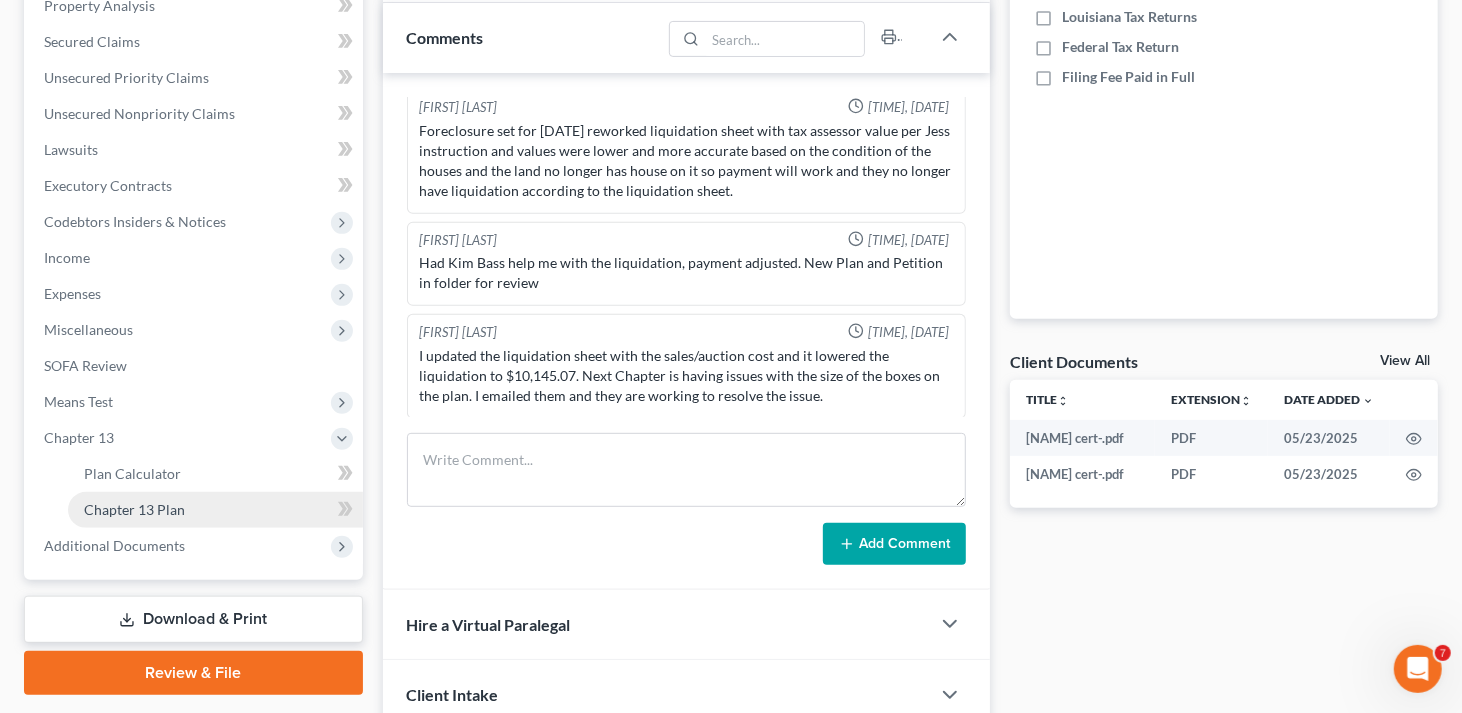 click on "Chapter 13 Plan" at bounding box center (215, 510) 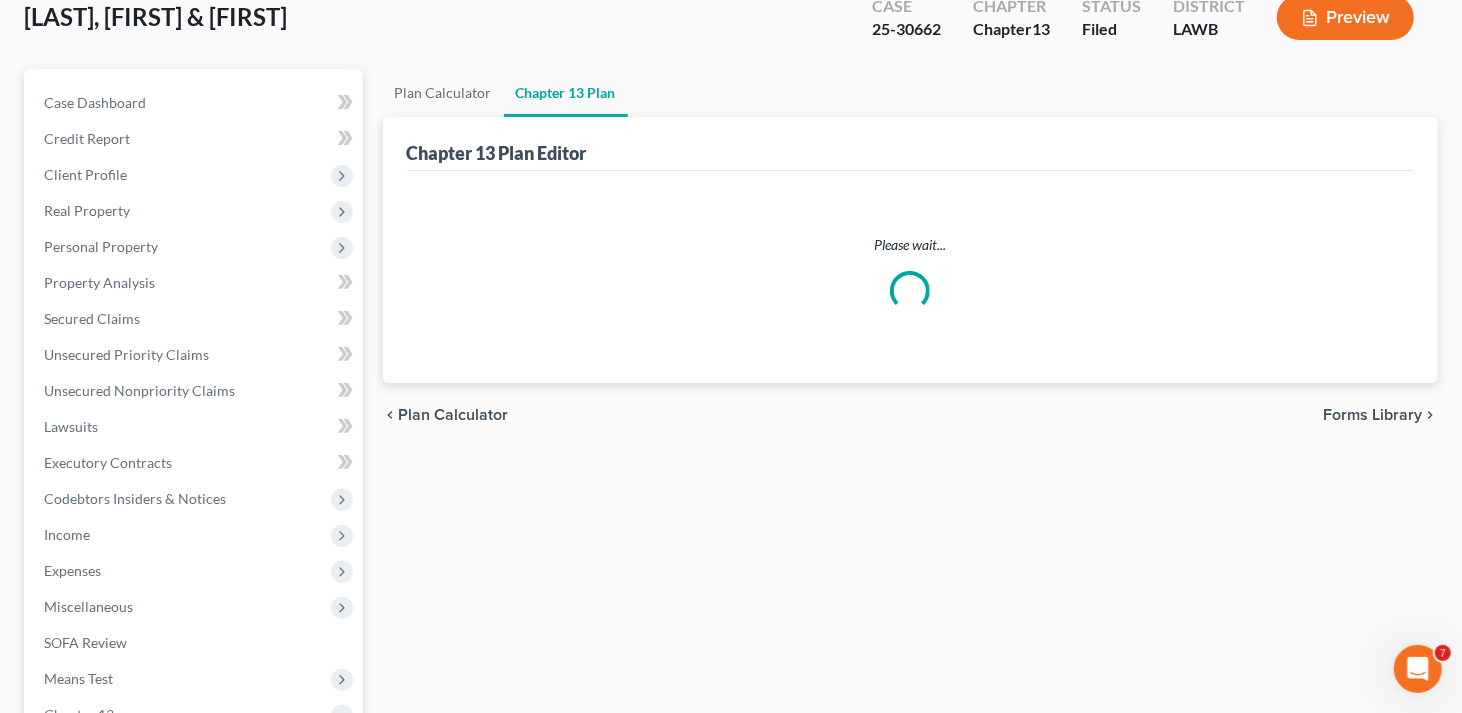 scroll, scrollTop: 0, scrollLeft: 0, axis: both 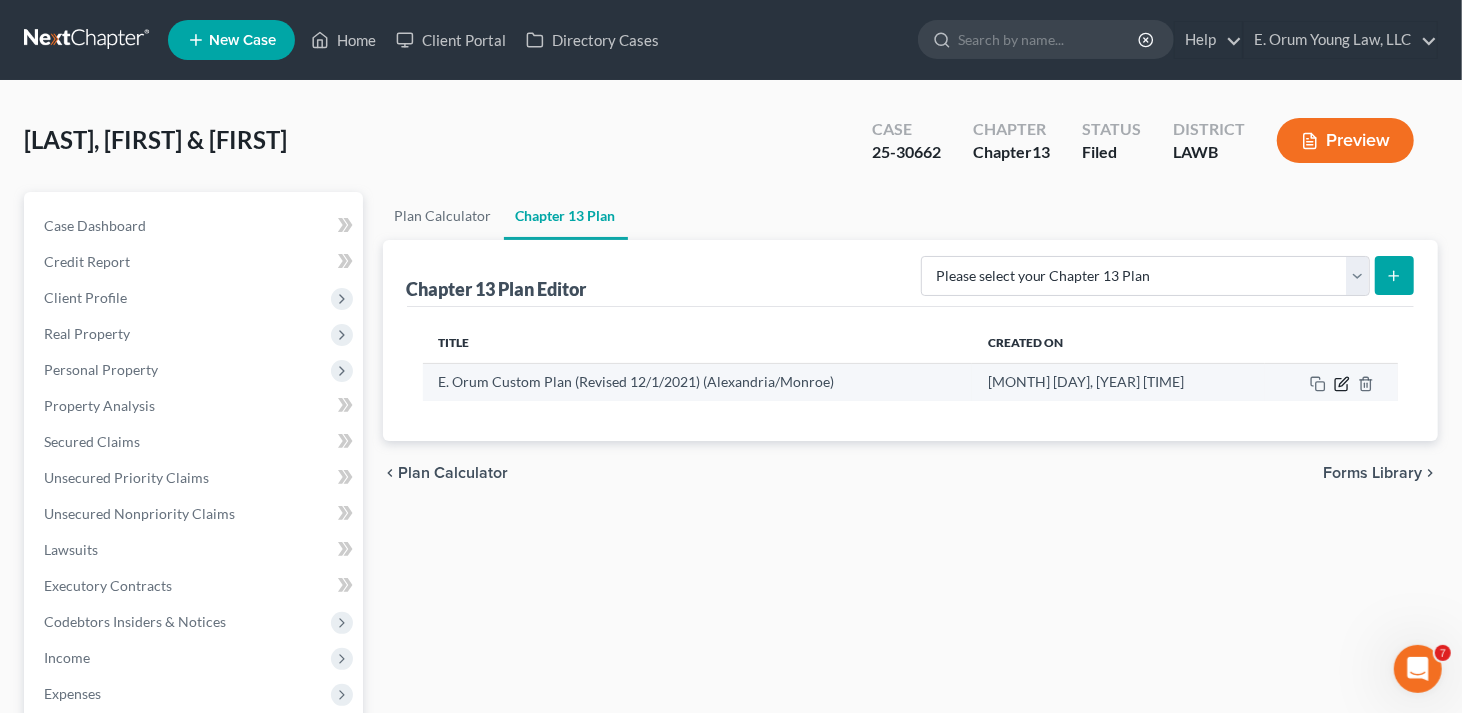 click 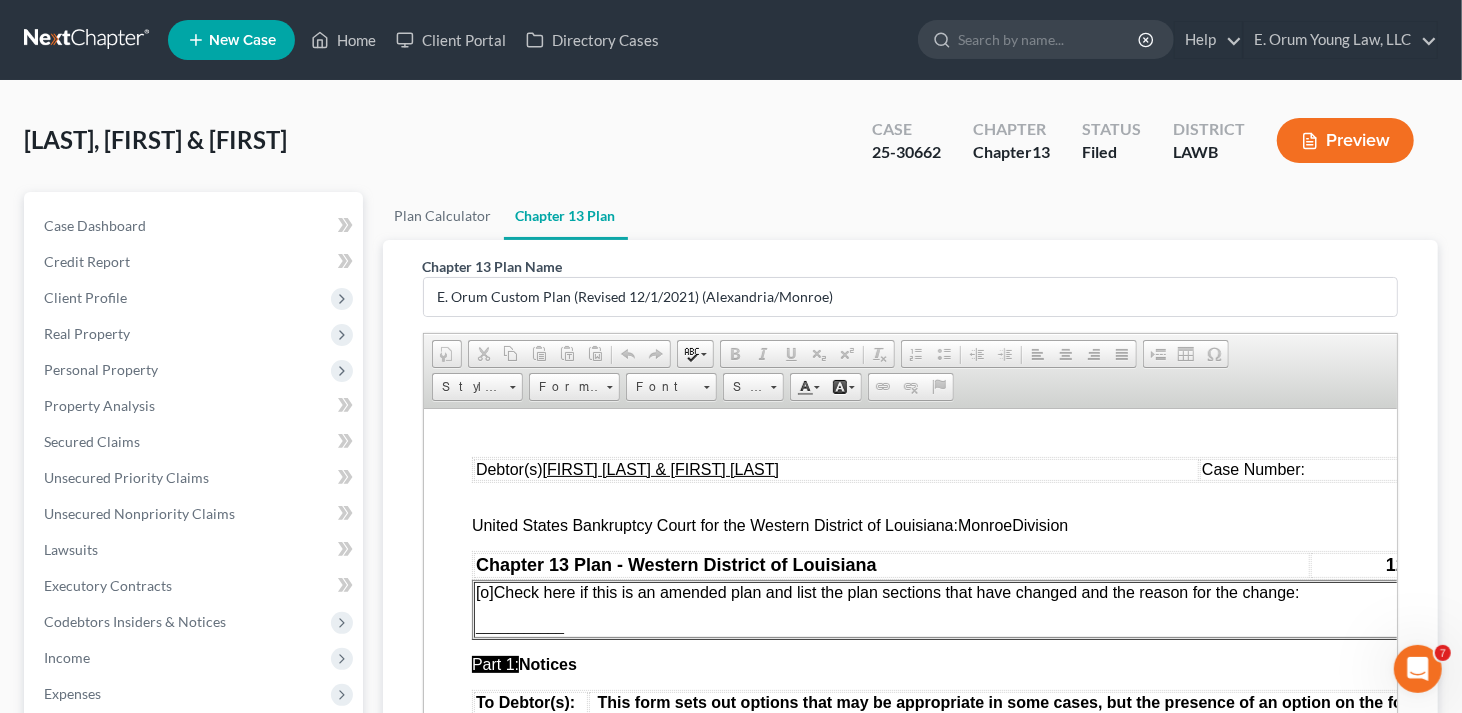 scroll, scrollTop: 0, scrollLeft: 0, axis: both 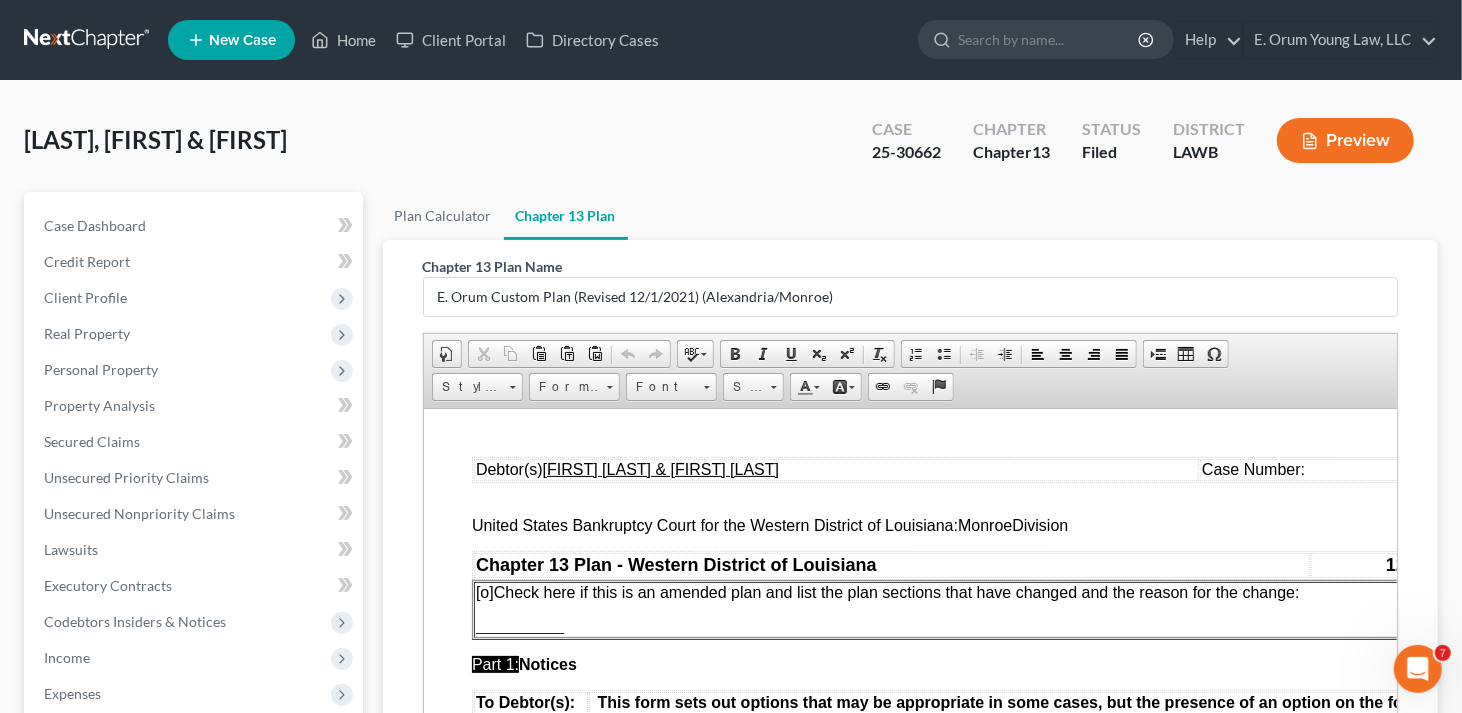 click on "Case Number:" at bounding box center [1325, 469] 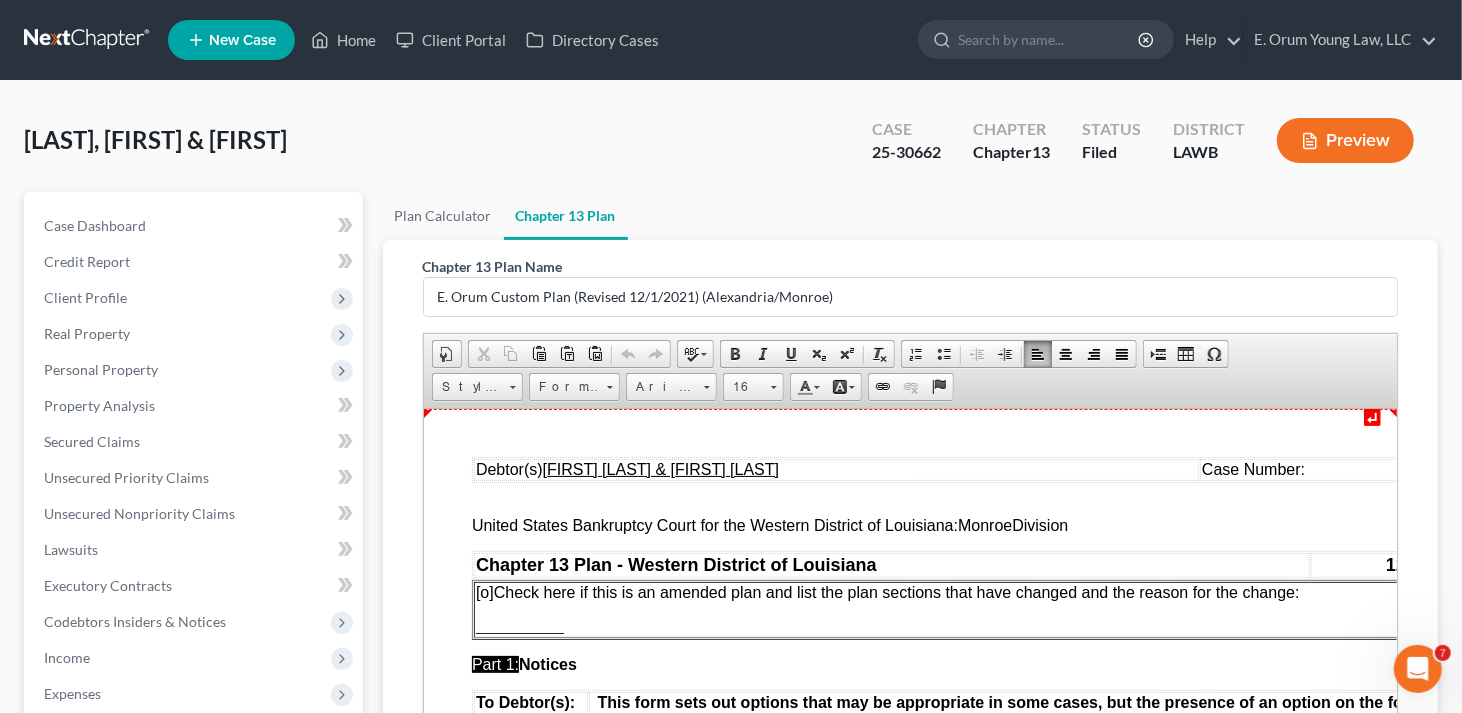 type 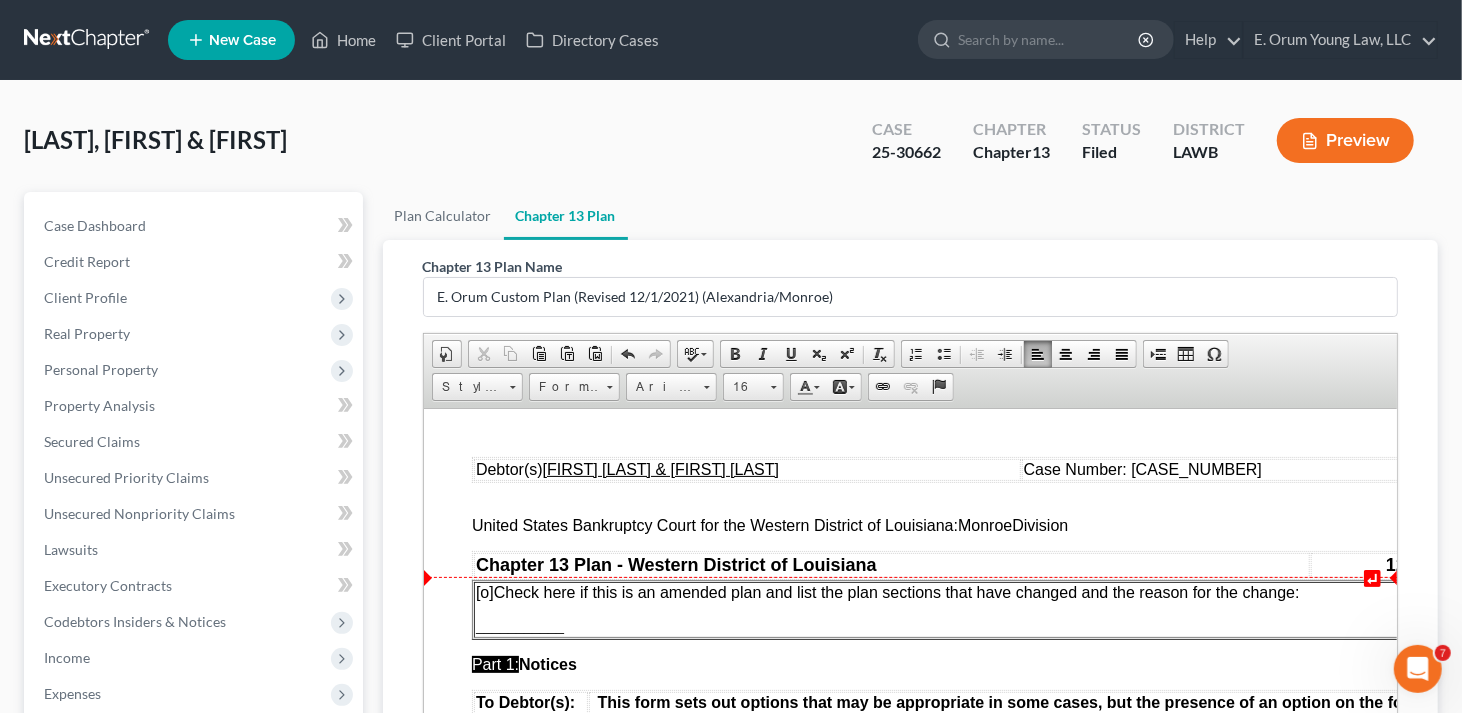click on "[o]" at bounding box center [484, 591] 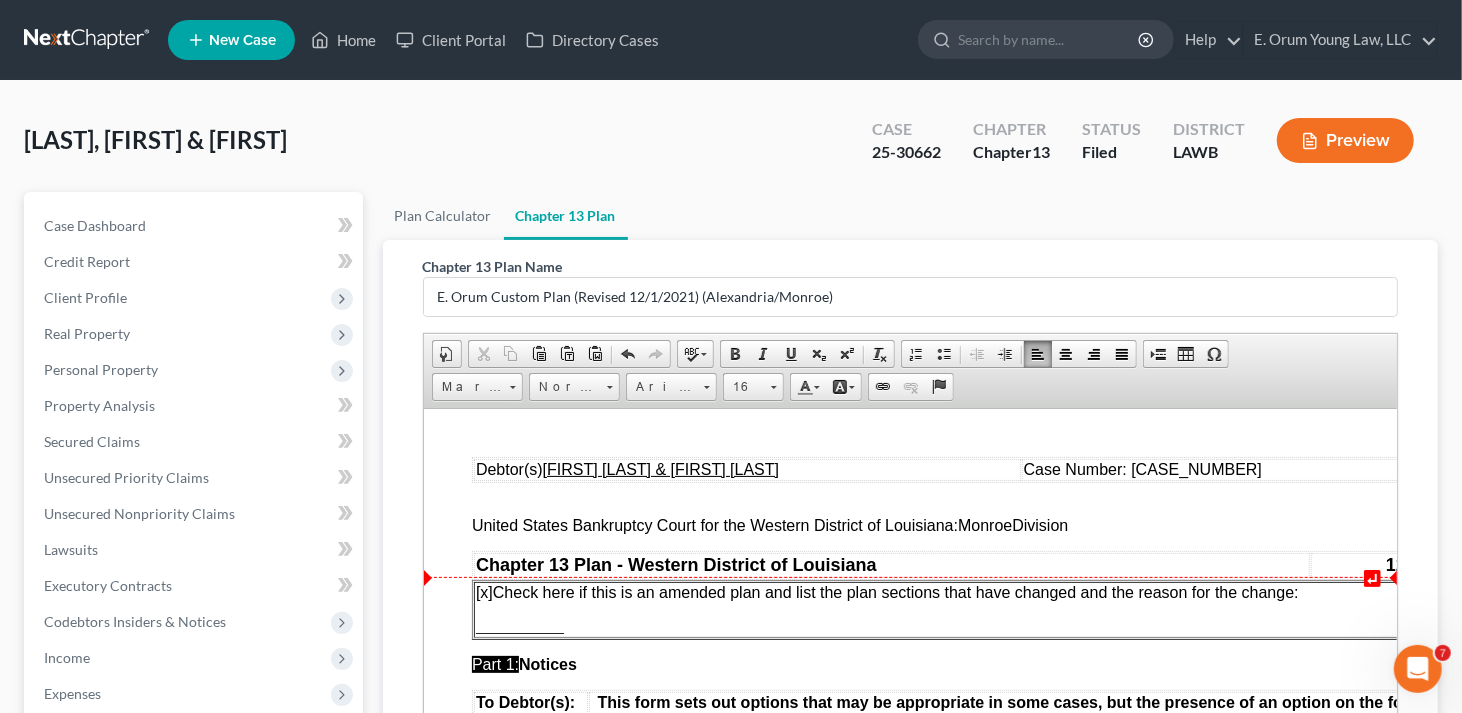 click on "[x ]  Check here if this is an amended plan and list the plan sections that have changed and the reason for the change:" at bounding box center (962, 592) 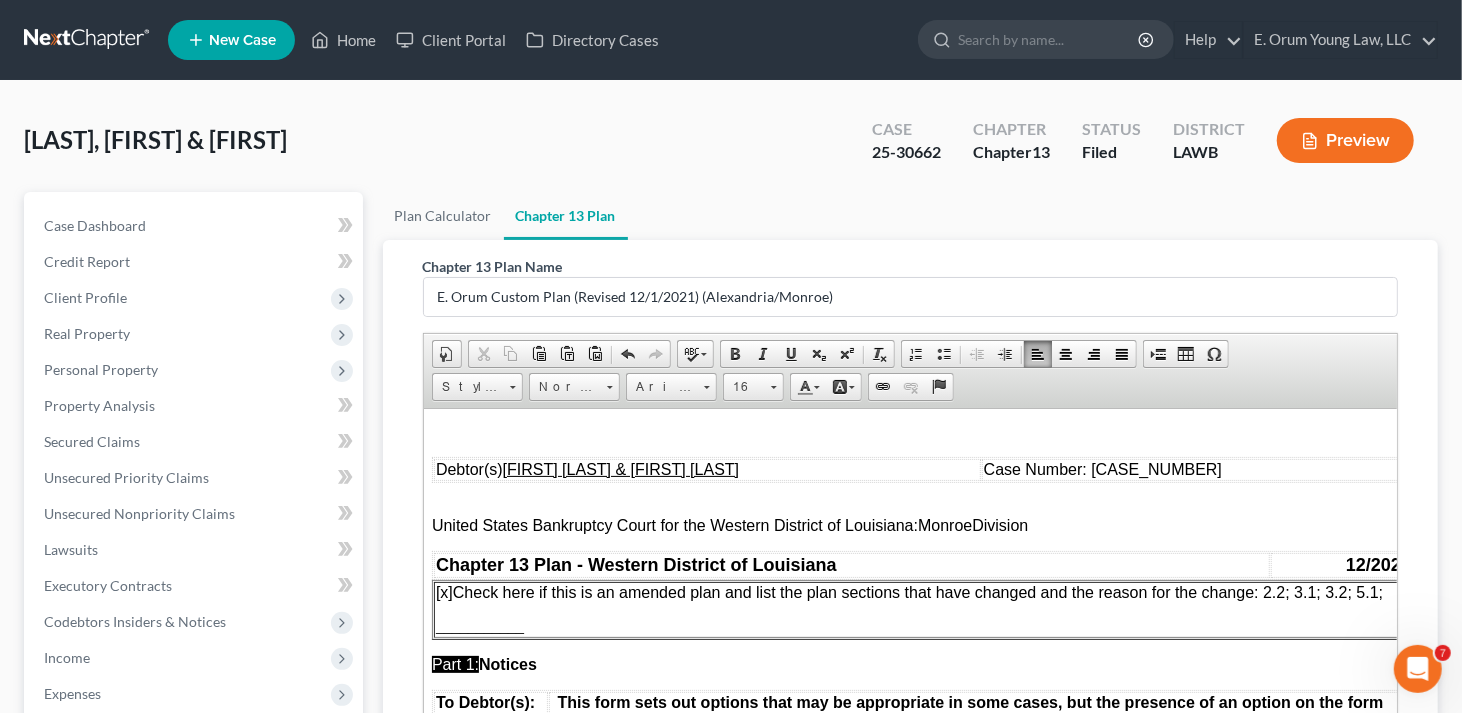 scroll, scrollTop: 0, scrollLeft: 44, axis: horizontal 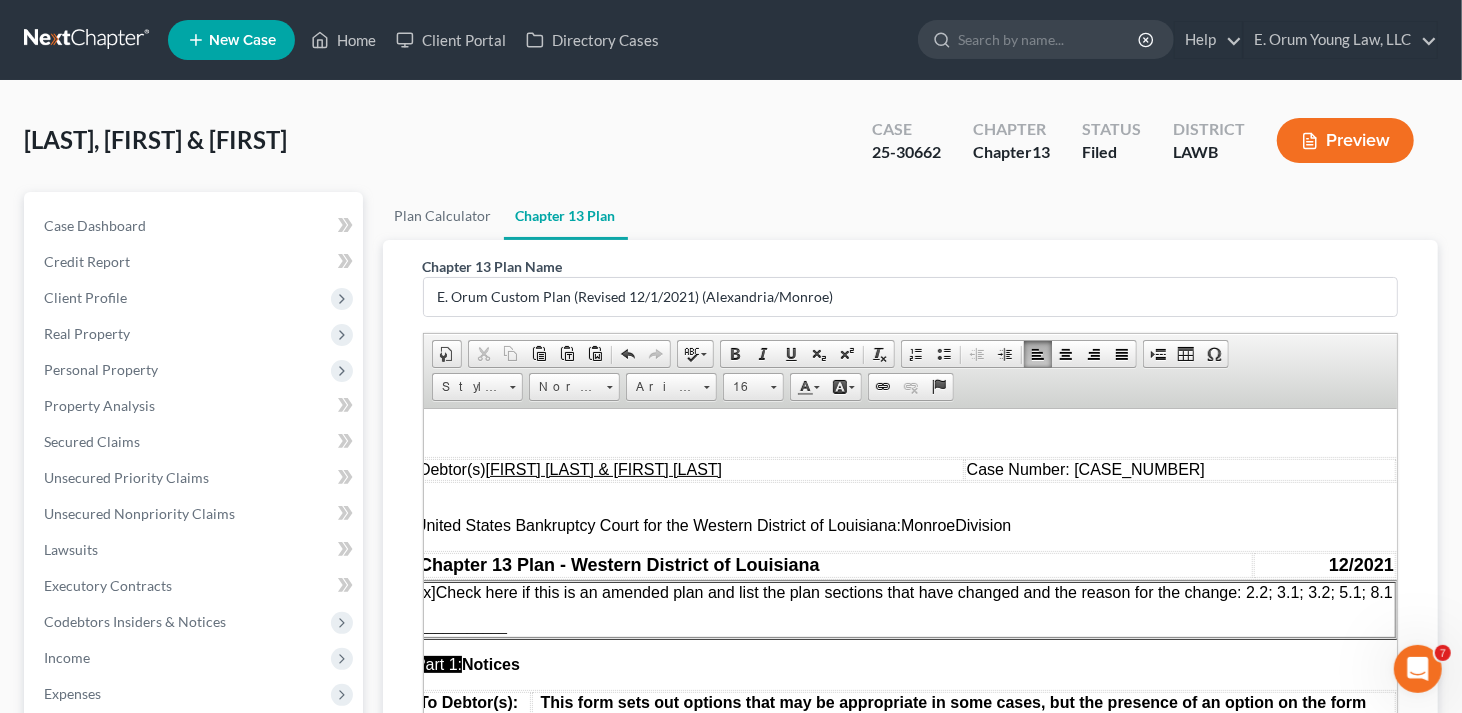 click on "___________" at bounding box center (905, 626) 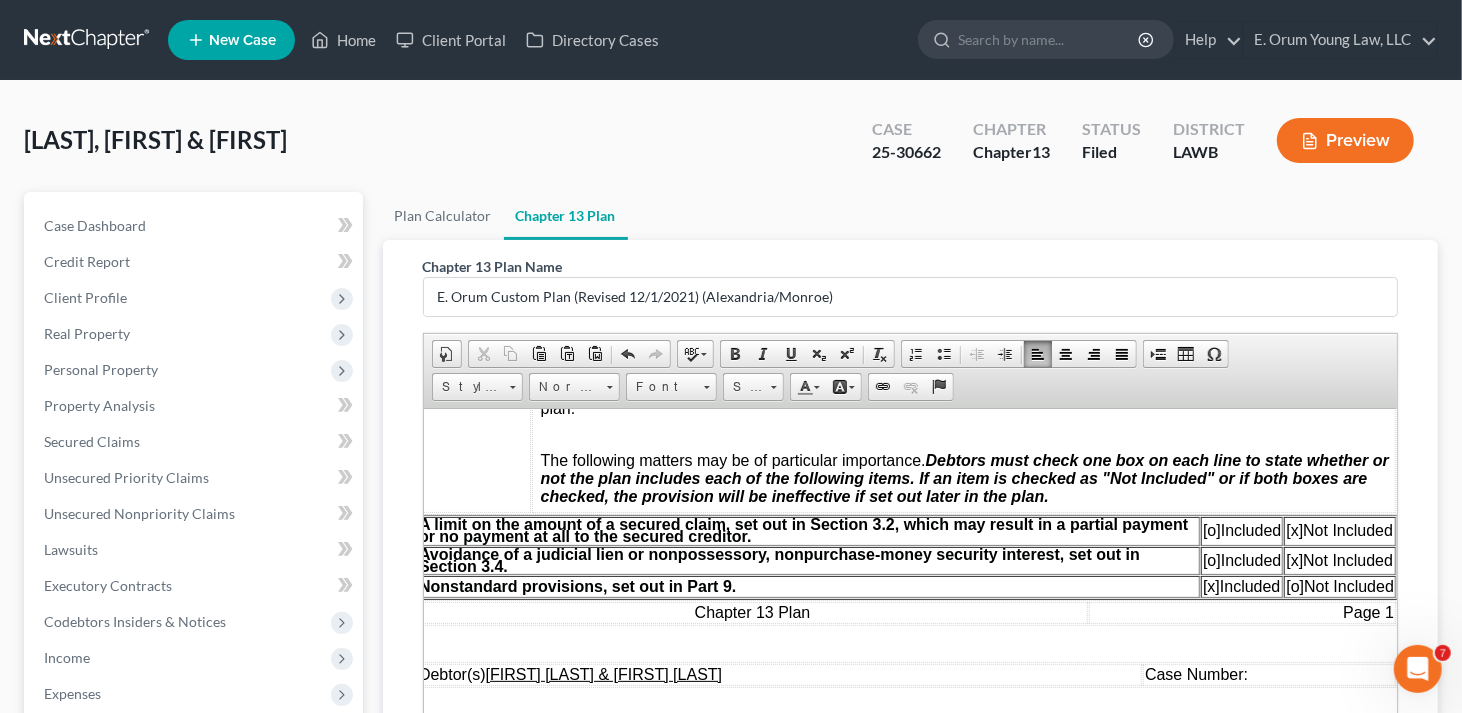 scroll, scrollTop: 600, scrollLeft: 59, axis: both 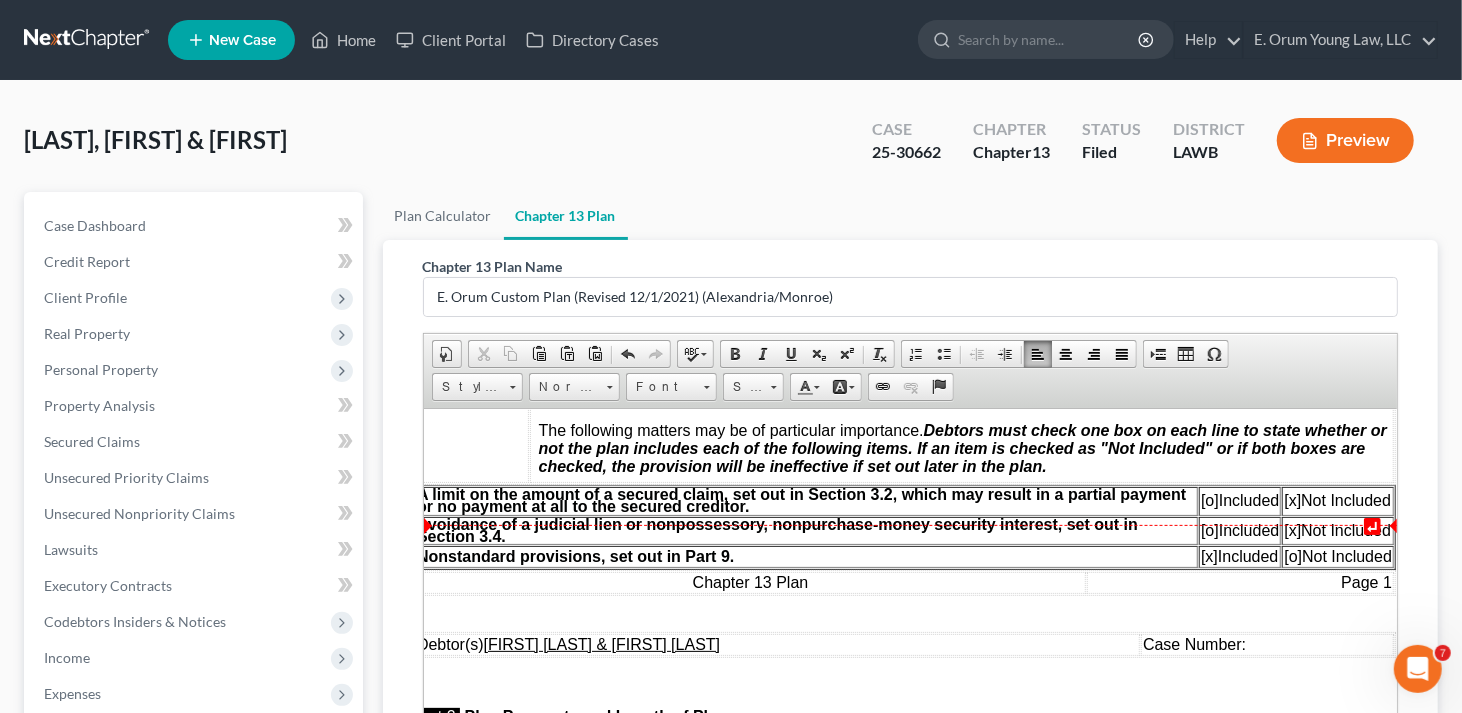 click on "[o]" at bounding box center (1209, 499) 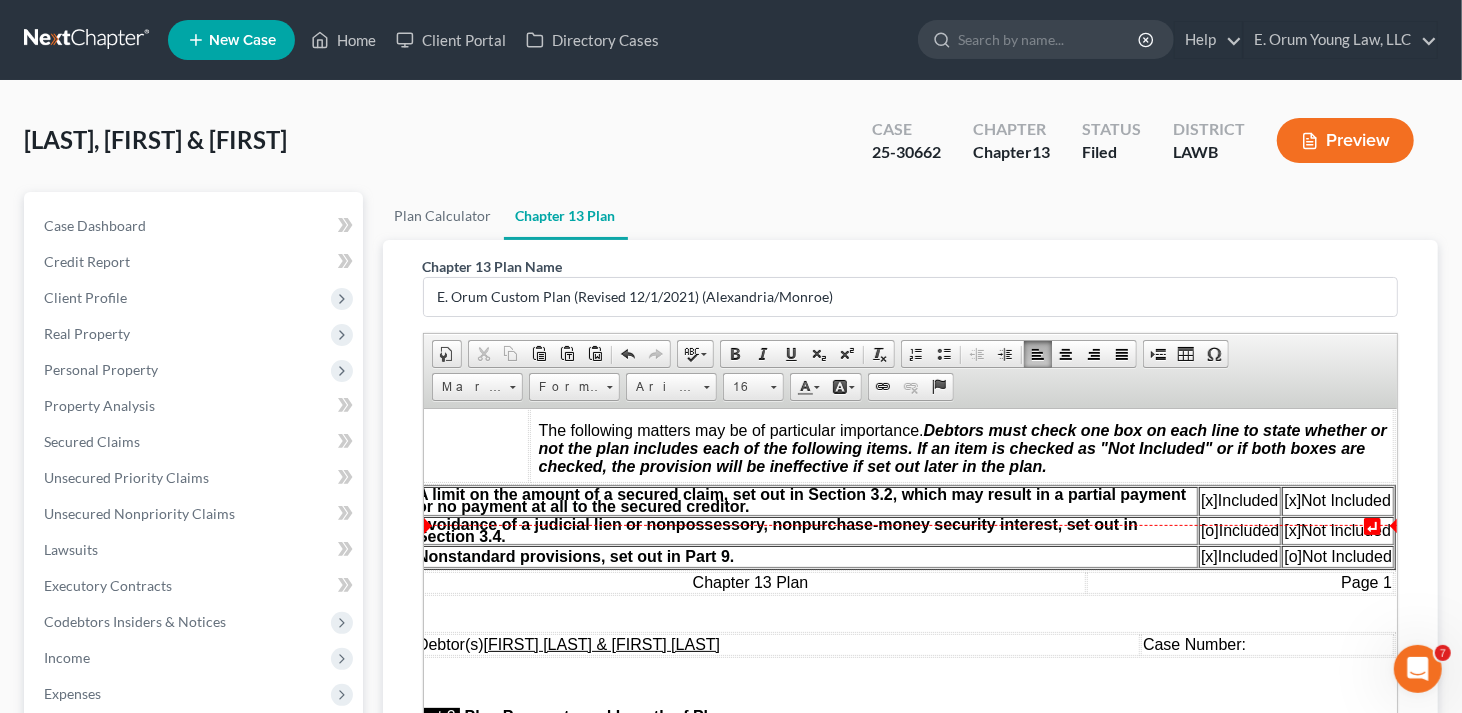 click on "[x]" at bounding box center [1291, 499] 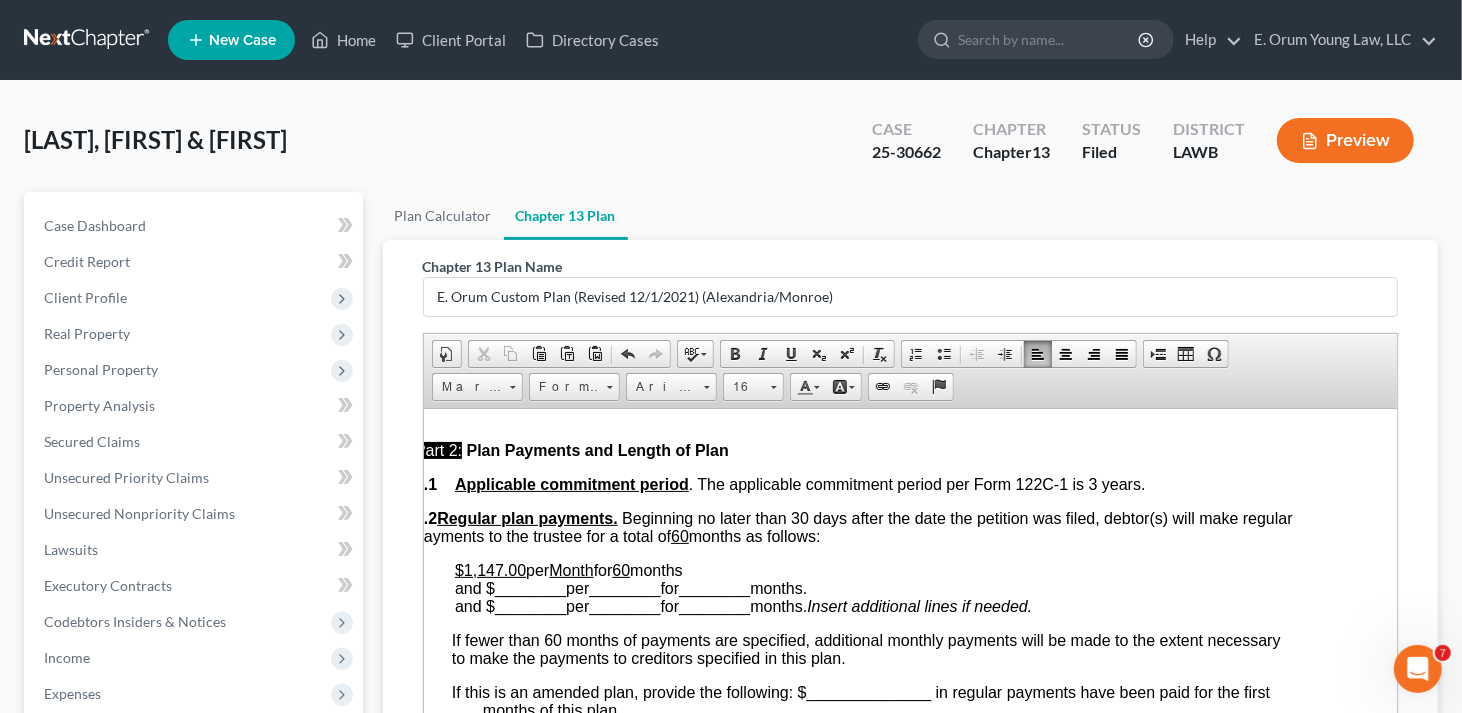 scroll, scrollTop: 900, scrollLeft: 59, axis: both 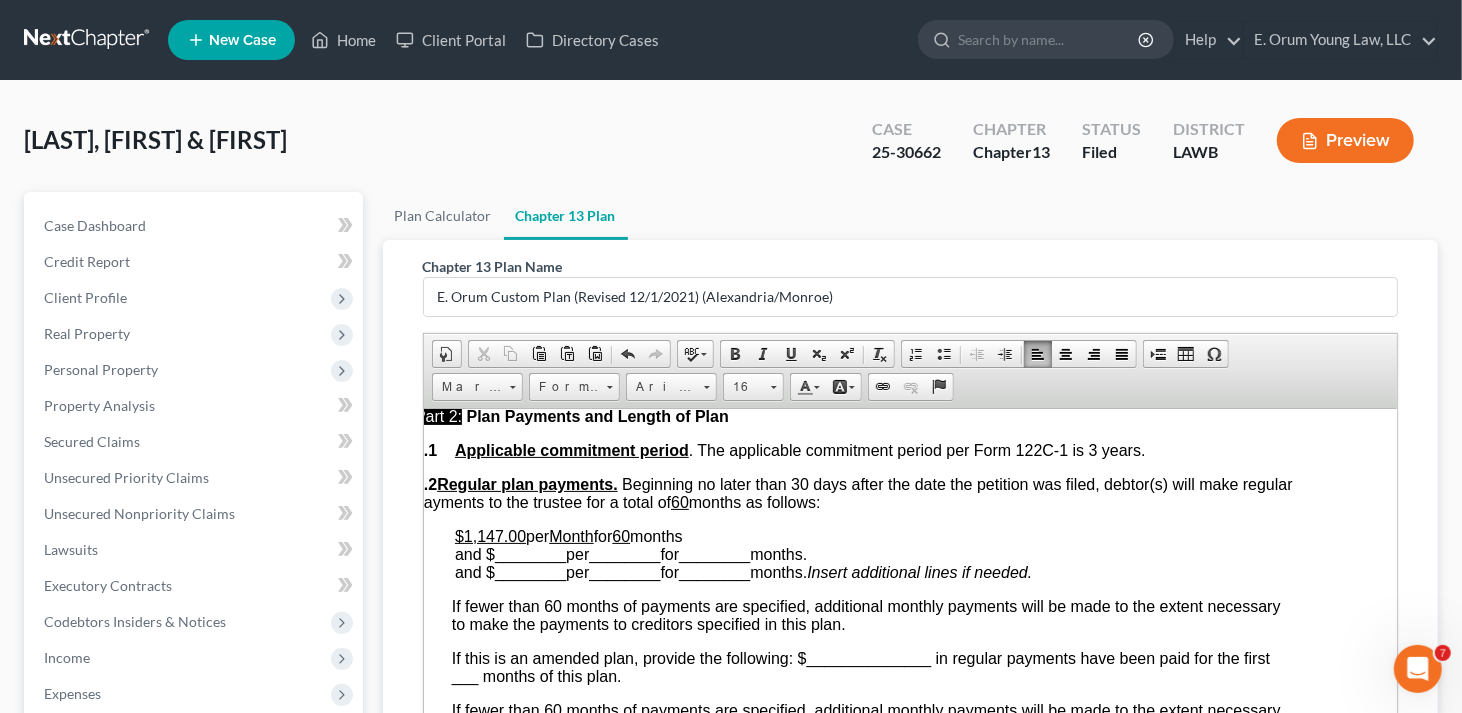 click on "60" at bounding box center [620, 535] 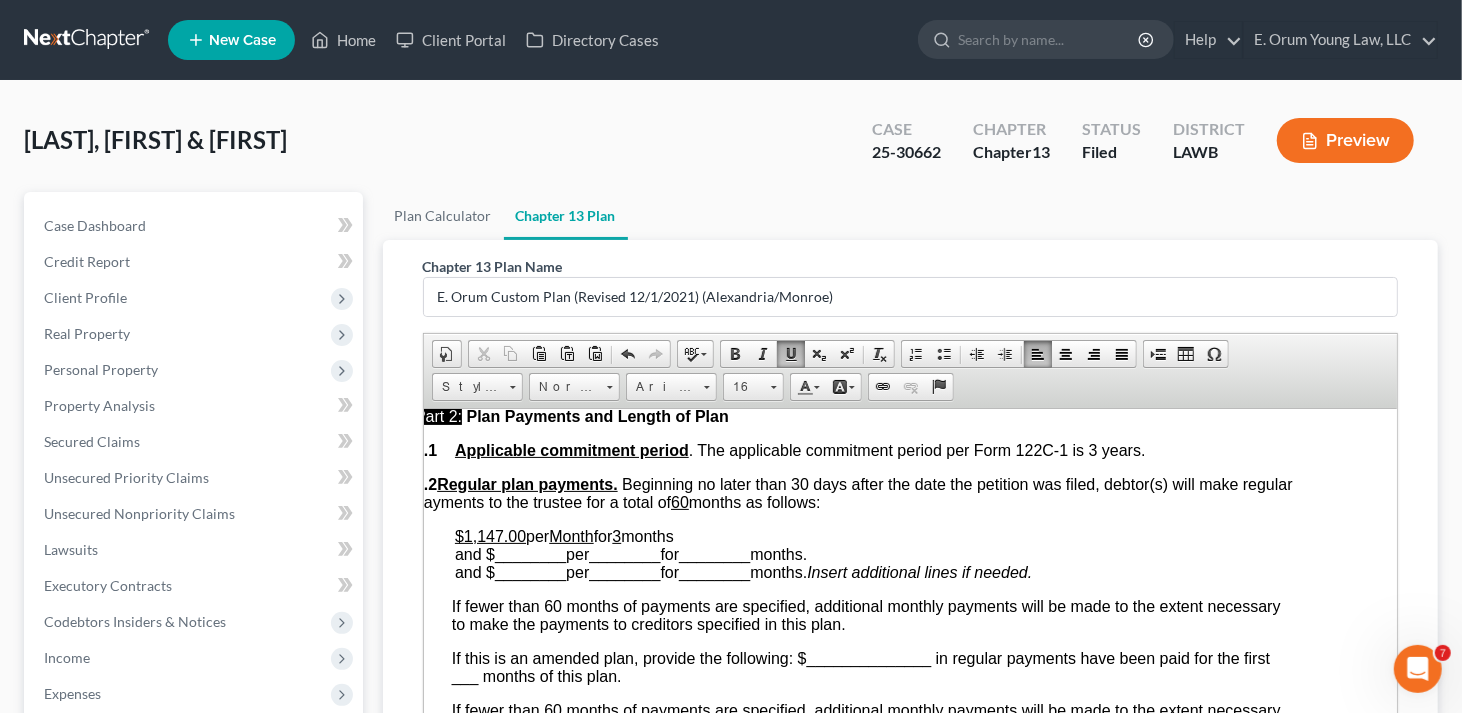 click on "$1,147.00  per  Month  for  3  months and $ ________  per  ________  for  ________  months.  and $ ________  per  ________  for  ________  months.  Insert additional lines if needed." at bounding box center [873, 554] 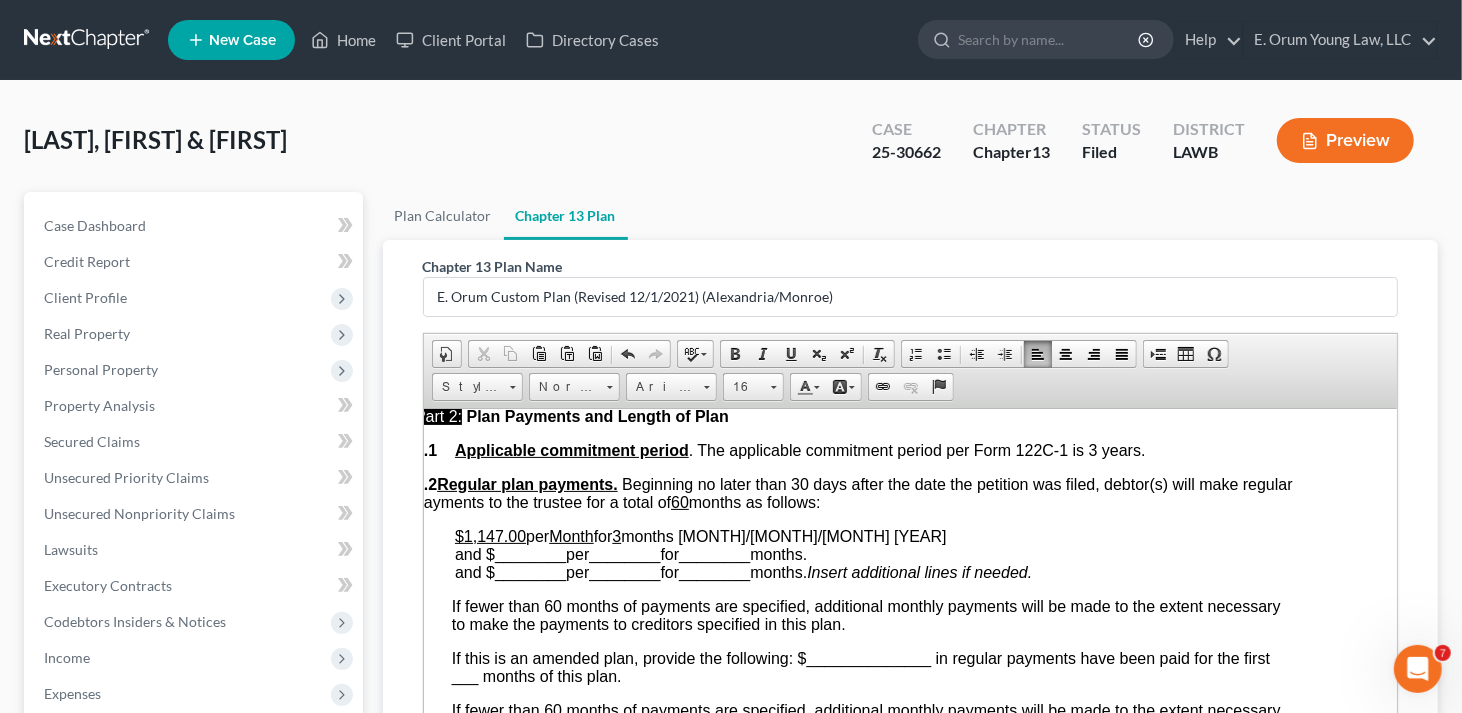 click on "________" at bounding box center [529, 553] 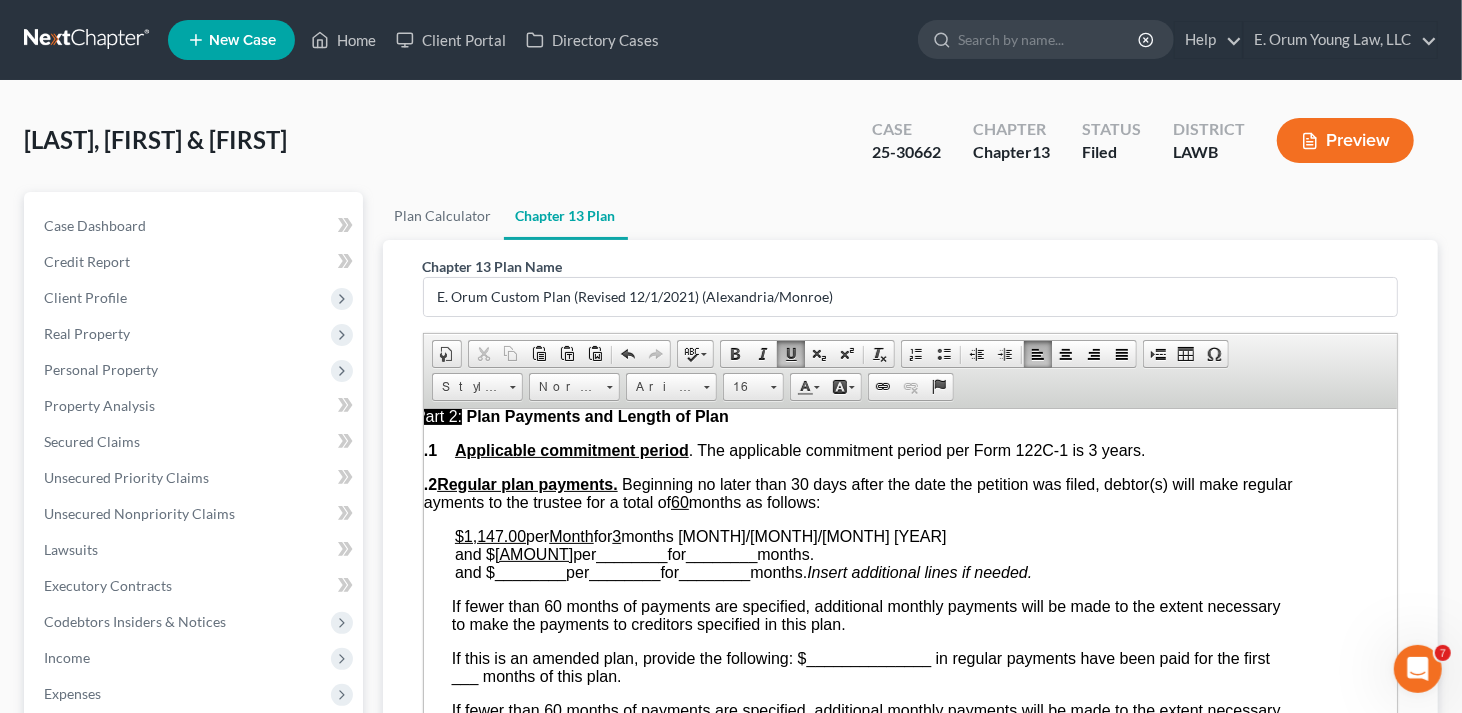 click on "________" at bounding box center (630, 553) 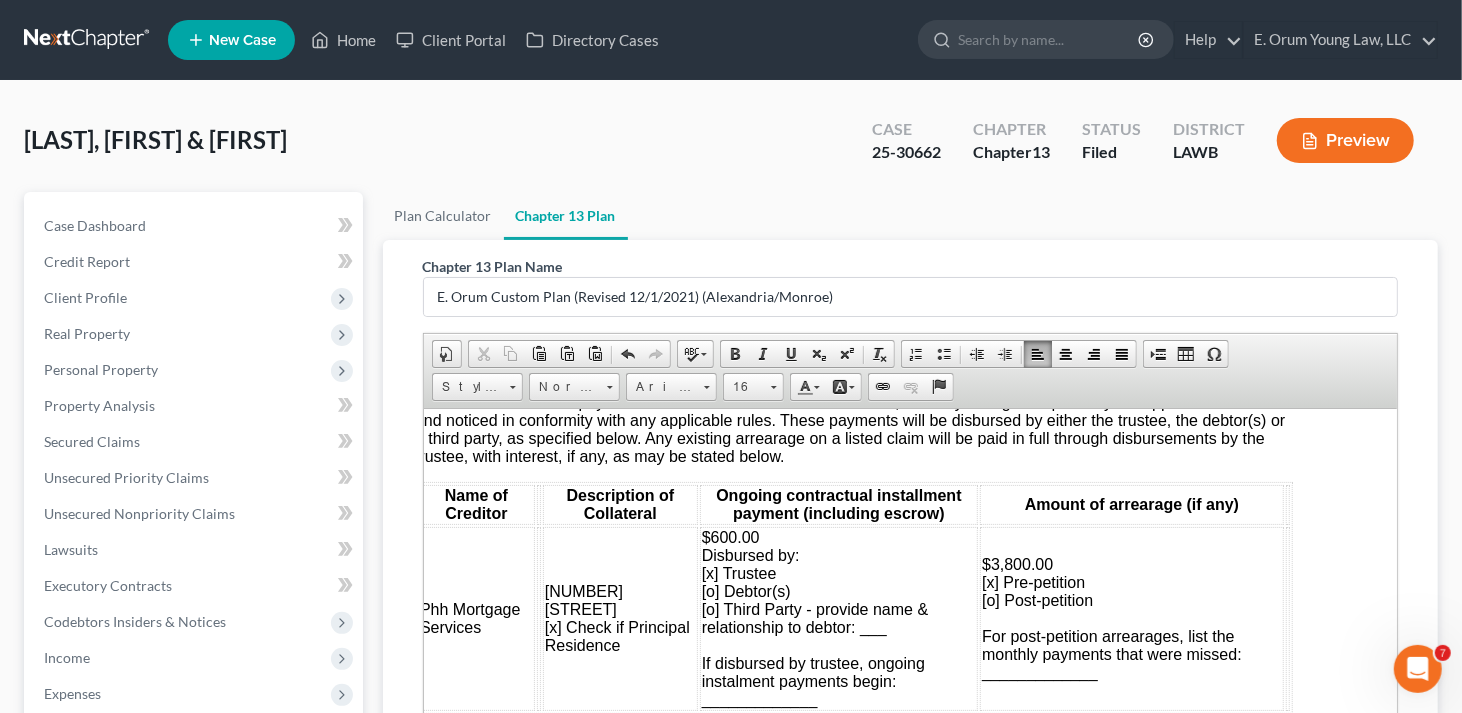 scroll, scrollTop: 2000, scrollLeft: 59, axis: both 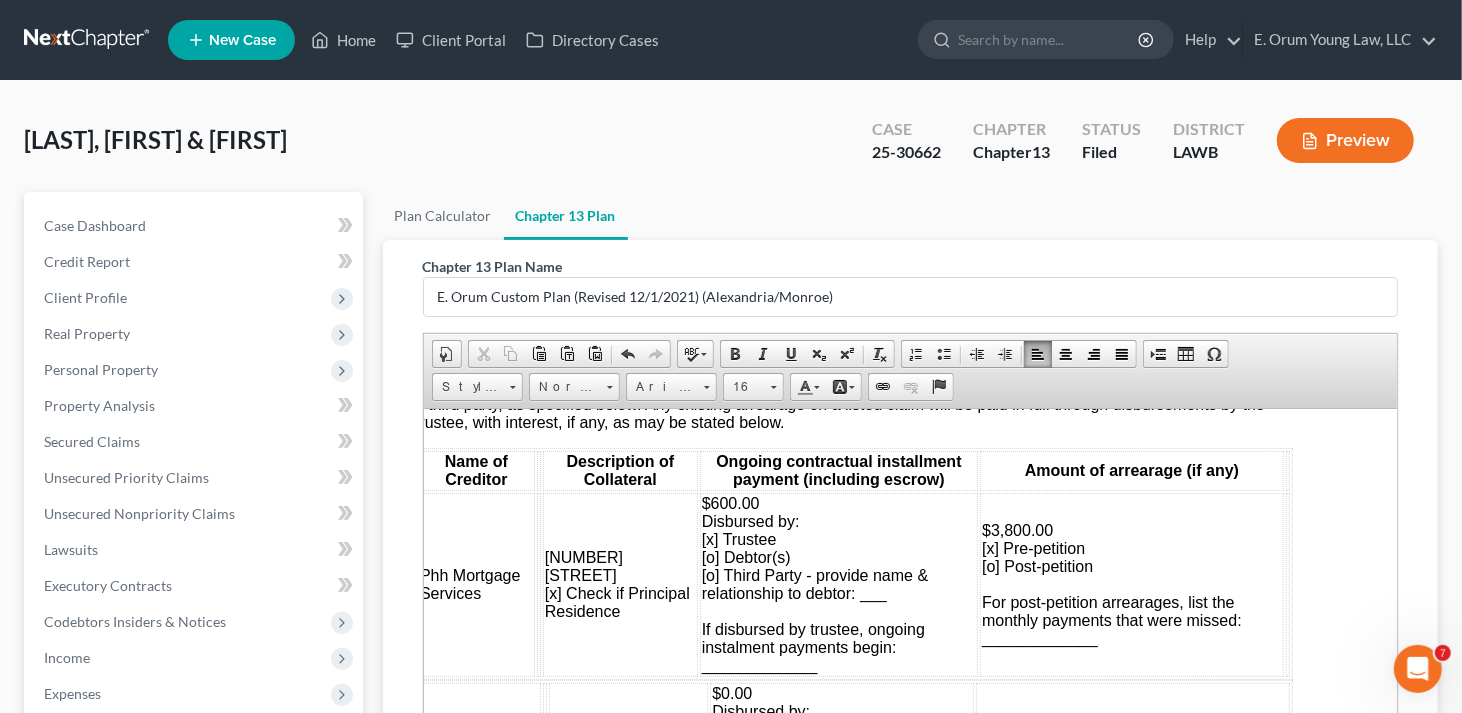 click on "$600.00 Disbursed by: [x] Trustee [o] Debtor(s) [o] Third Party - provide name & relationship to debtor: ___ If disbursed by trustee, ongoing instalment payments begin: _____________" at bounding box center [838, 584] 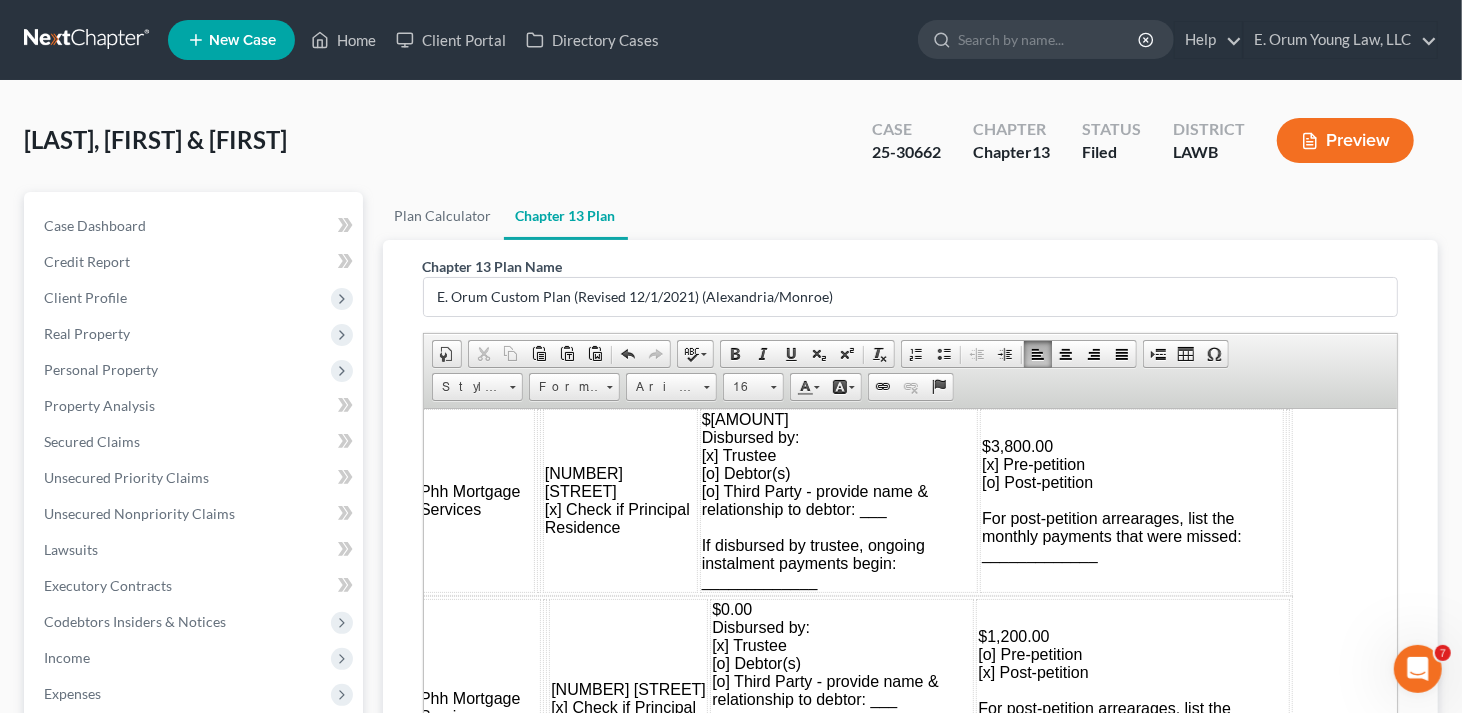 scroll, scrollTop: 2100, scrollLeft: 59, axis: both 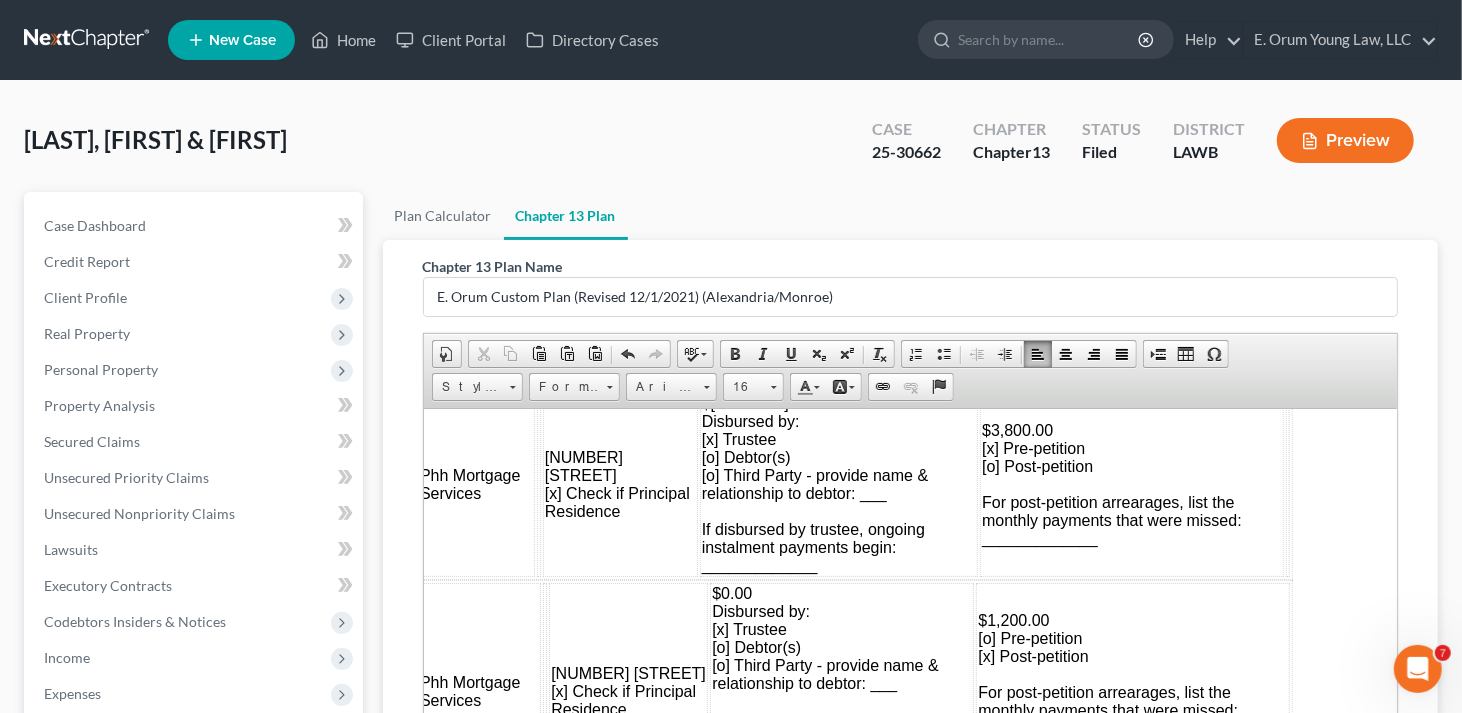 click on "$3,800.00 [x] Pre-petition [o] Post-petition For post-petition arrearages, list the monthly payments that were missed: ____________" at bounding box center [1131, 484] 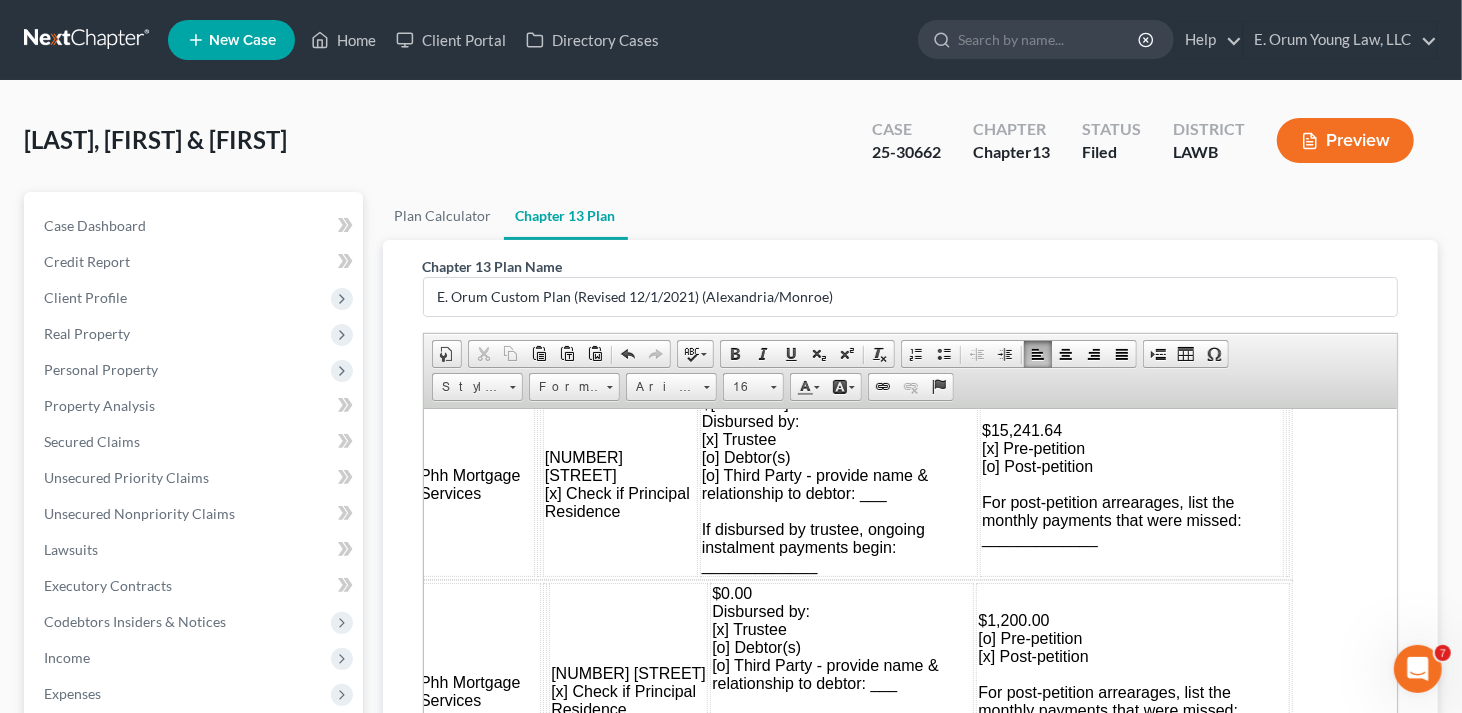 click on "$1,200.00 [o] Pre-petition [x] Post-petition For post-petition arrearages, list the monthly payments that were missed:" at bounding box center (1132, 665) 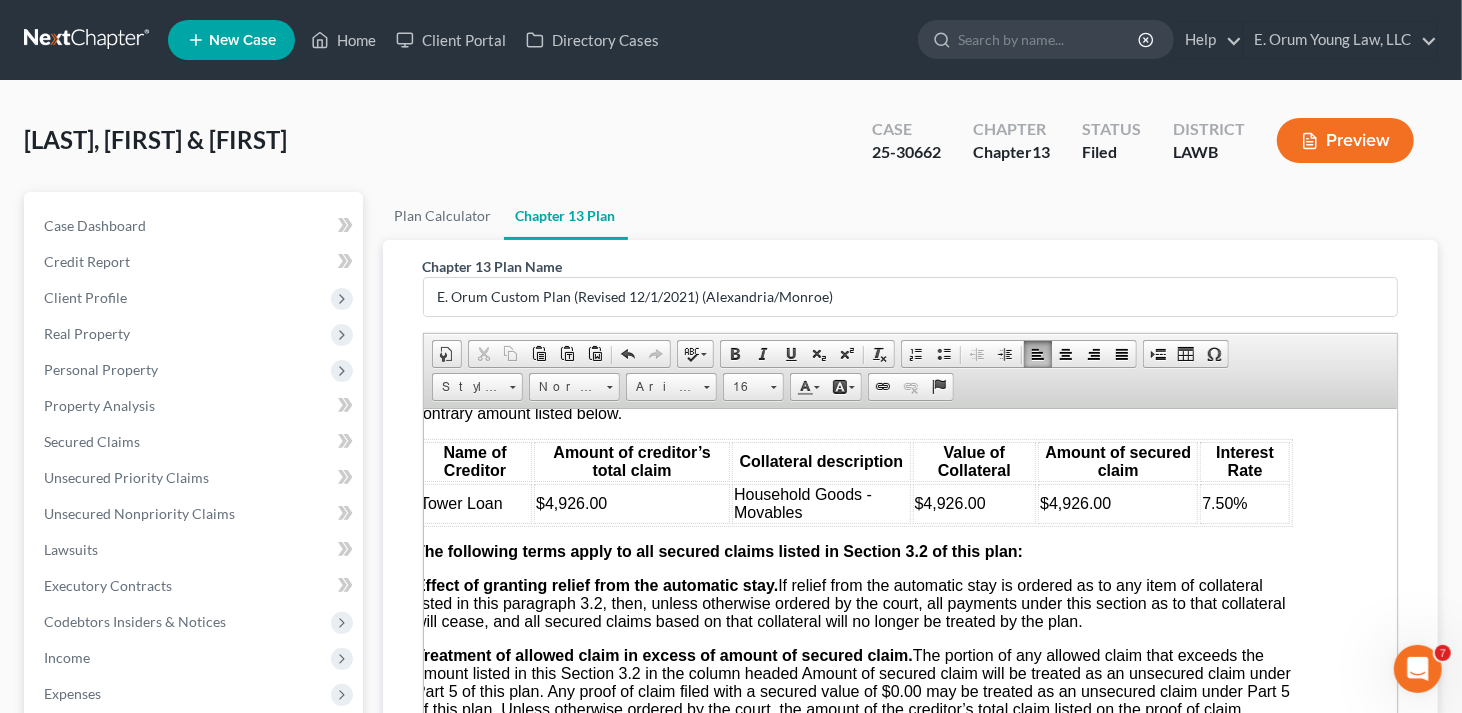 scroll, scrollTop: 3200, scrollLeft: 59, axis: both 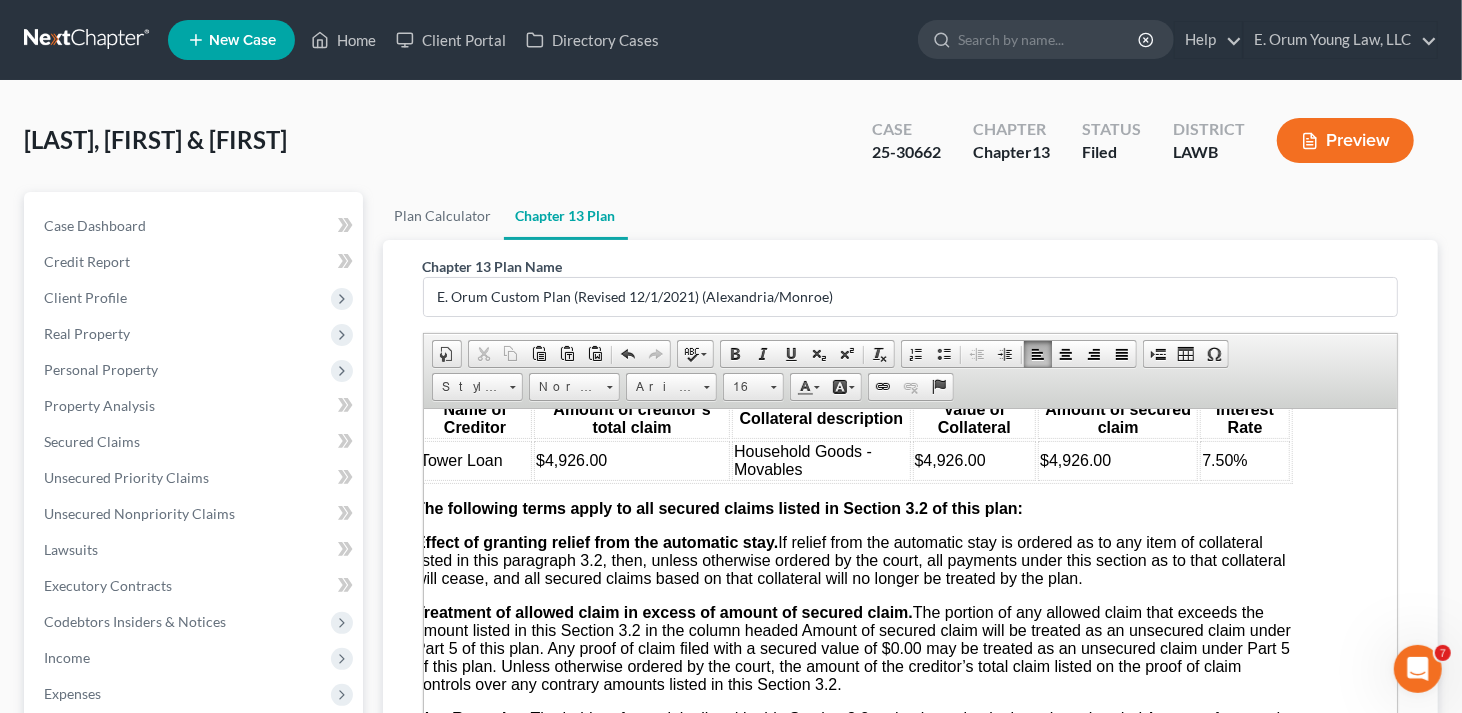 click on "$4,926.00" at bounding box center [631, 460] 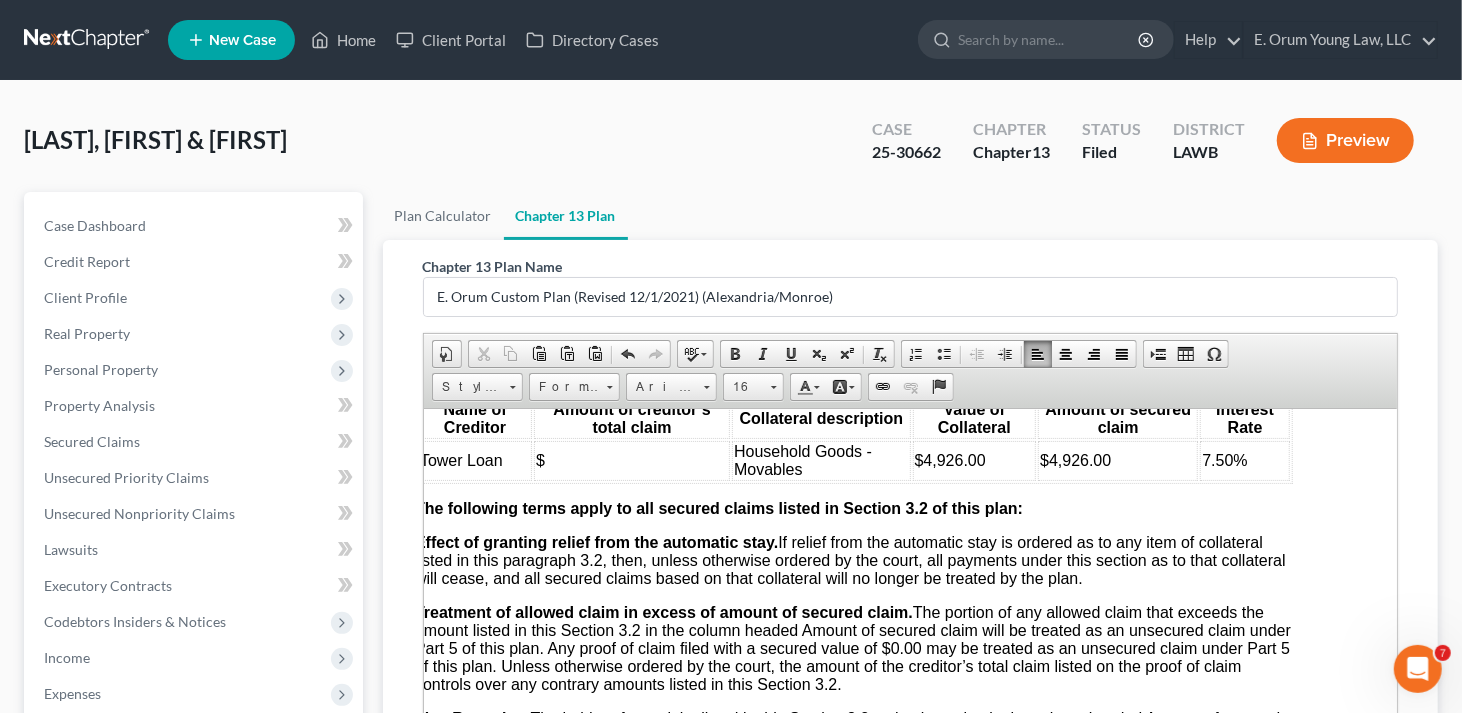 scroll, scrollTop: 3200, scrollLeft: 0, axis: vertical 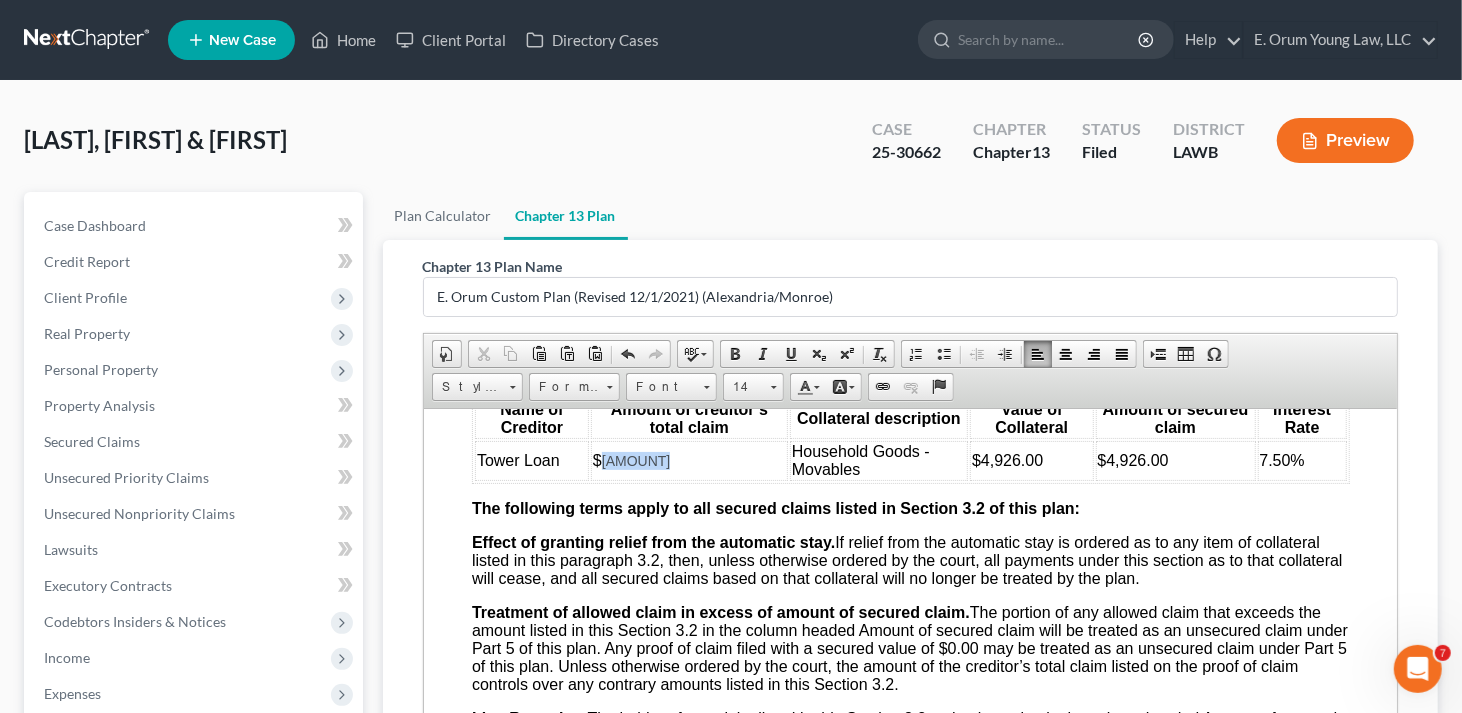 drag, startPoint x: 668, startPoint y: 556, endPoint x: 597, endPoint y: 551, distance: 71.17584 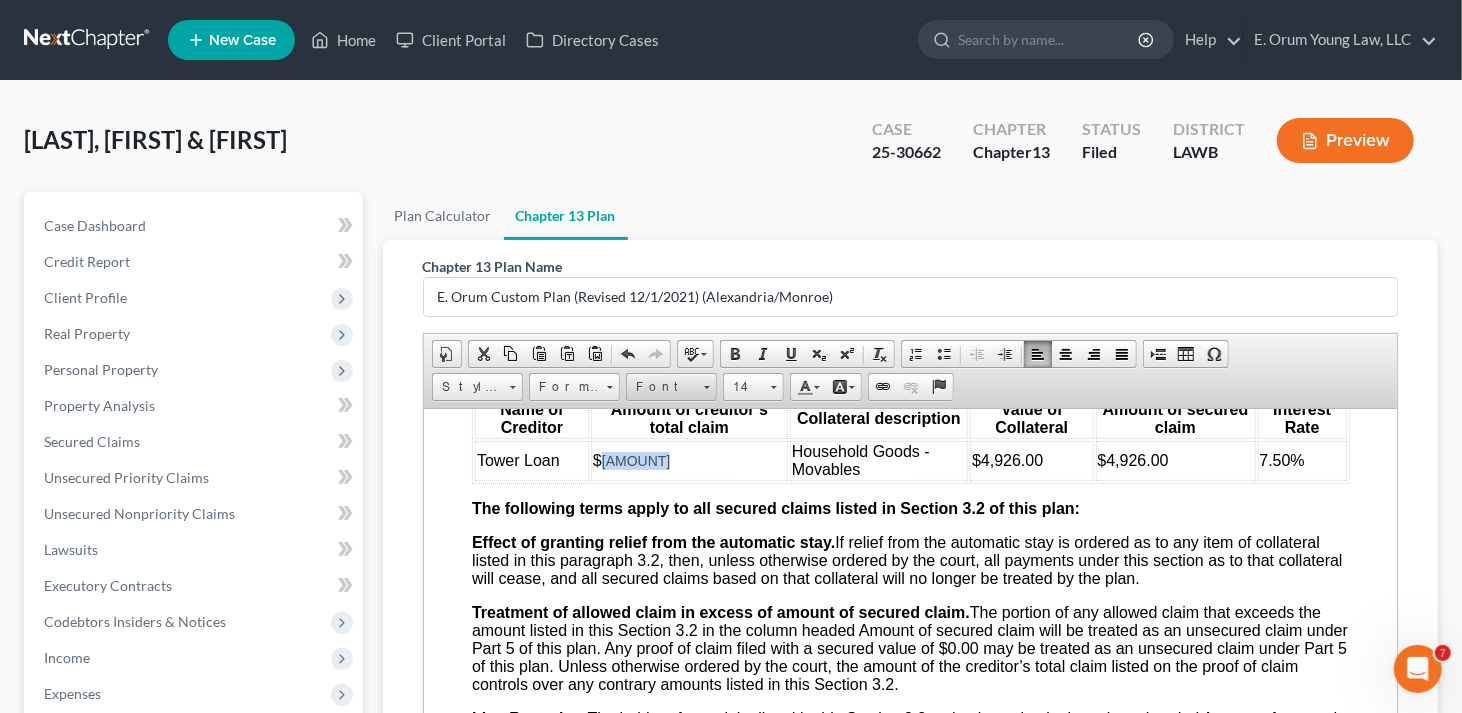 click on "Font" at bounding box center [662, 387] 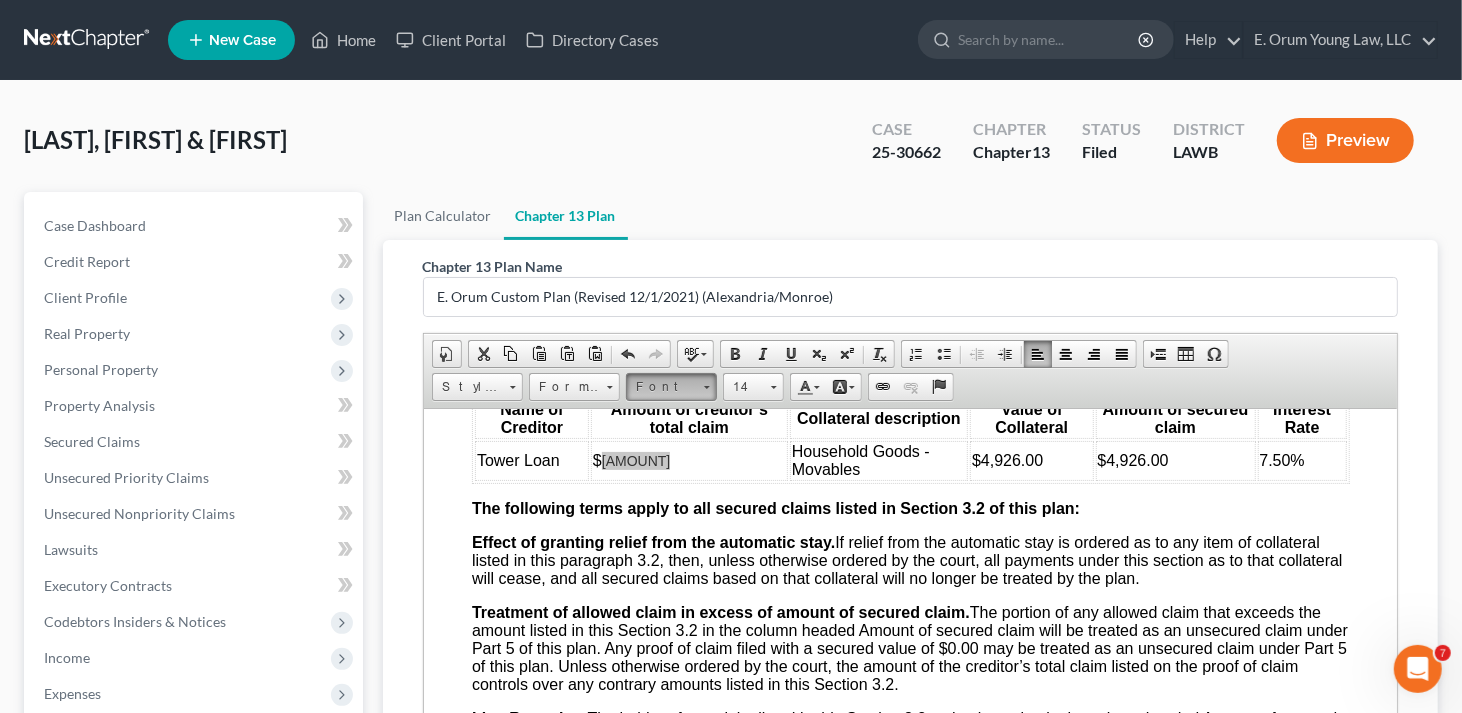 scroll, scrollTop: 0, scrollLeft: 0, axis: both 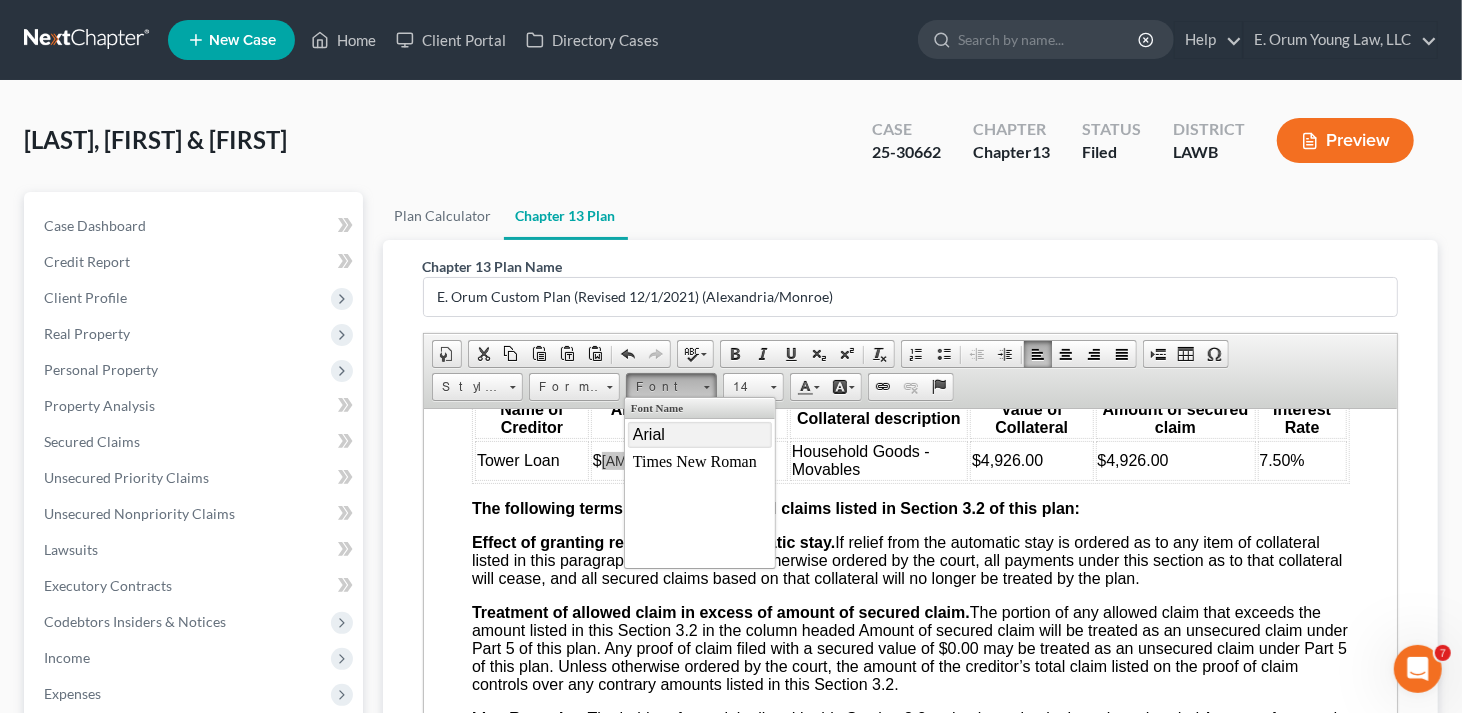click on "Arial" at bounding box center [649, 433] 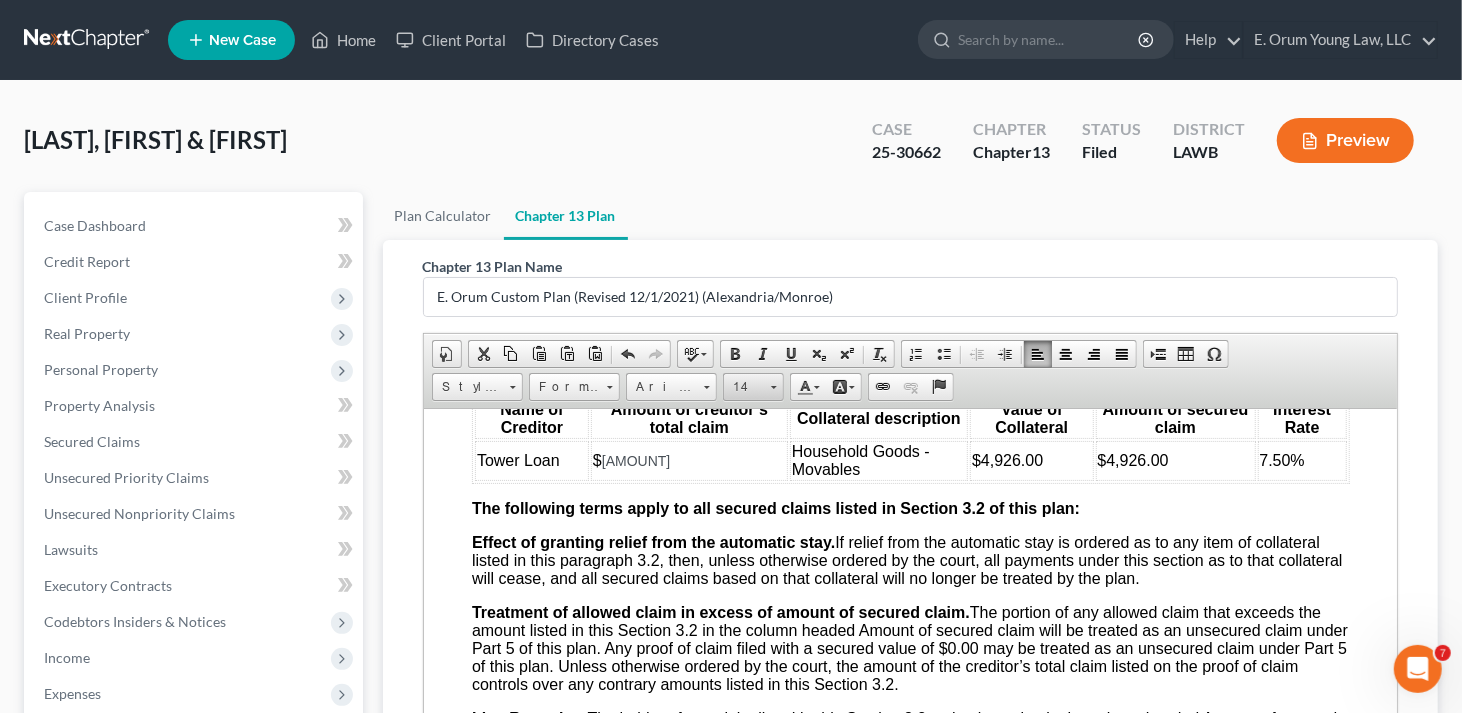 click at bounding box center [773, 384] 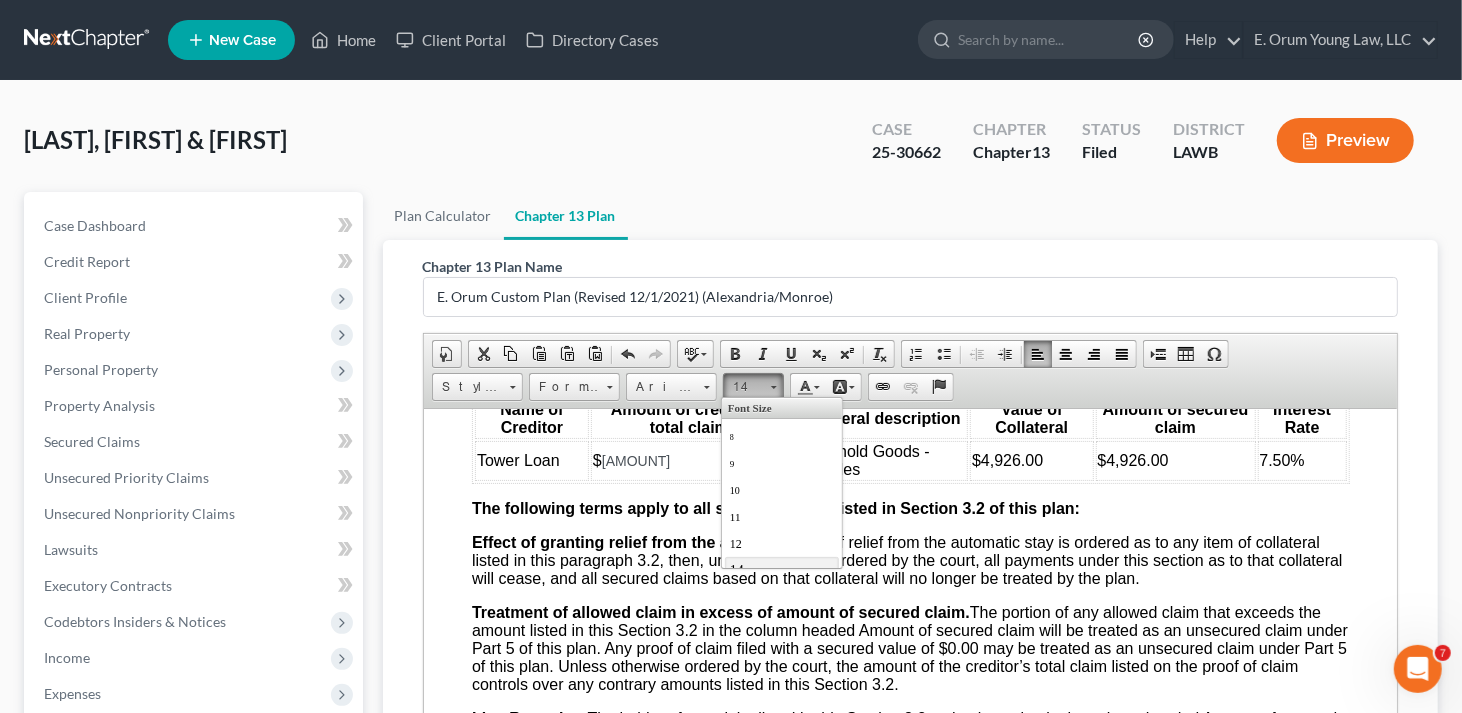 scroll, scrollTop: 14, scrollLeft: 0, axis: vertical 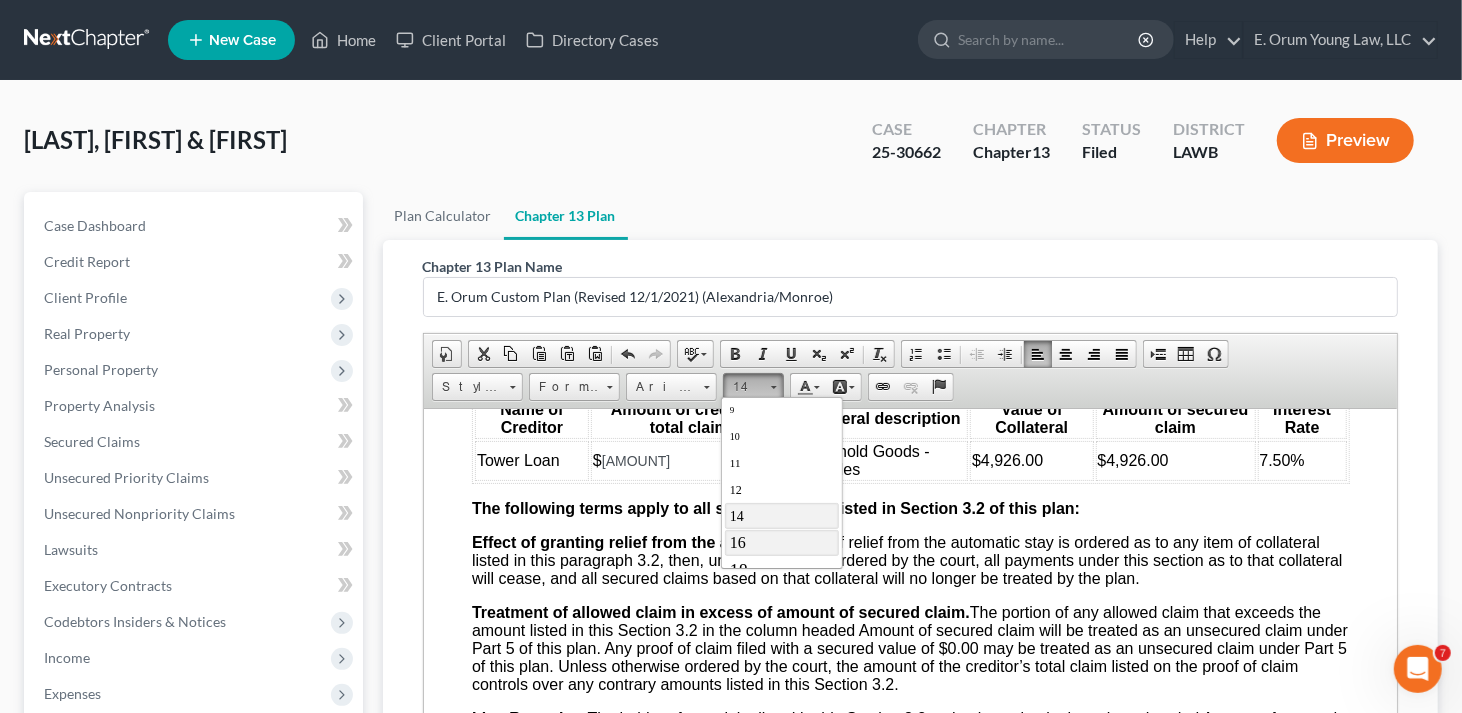 click on "16" at bounding box center [781, 542] 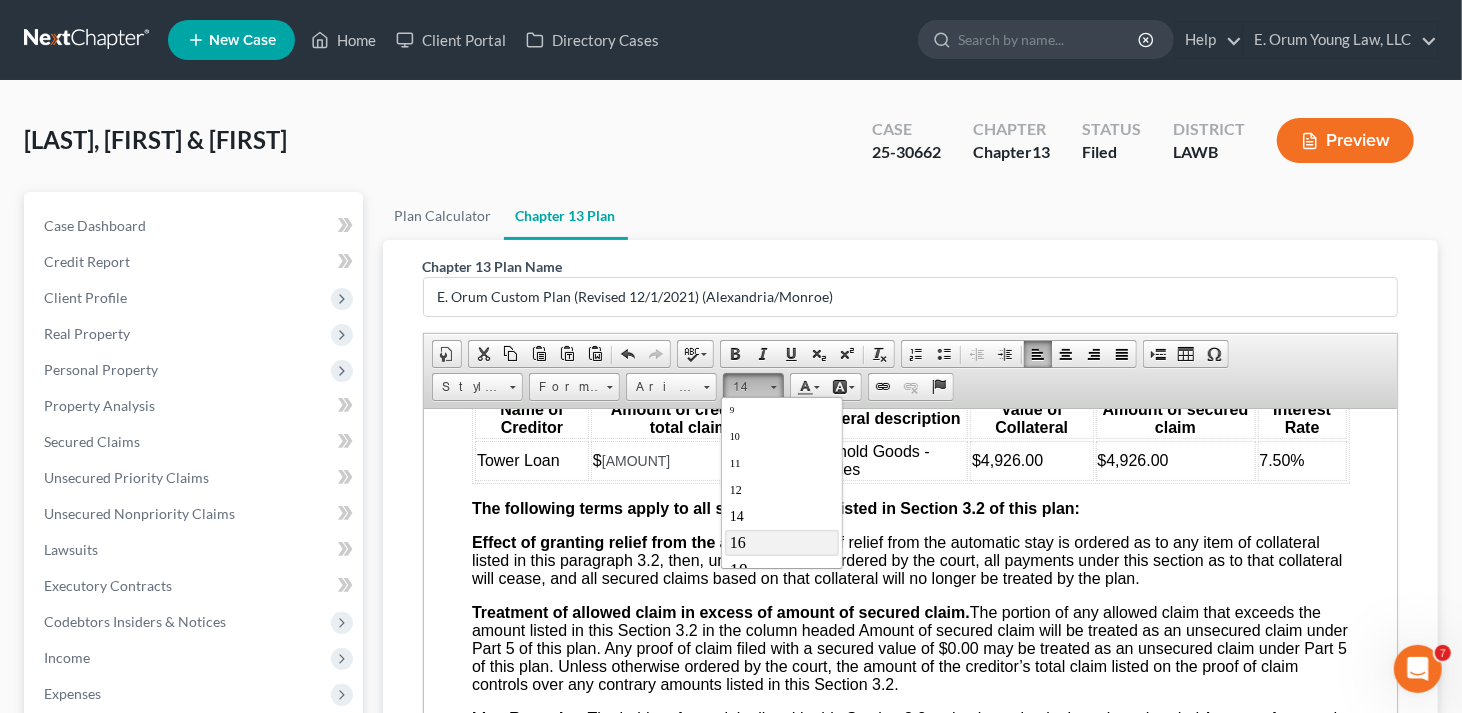 scroll, scrollTop: 0, scrollLeft: 0, axis: both 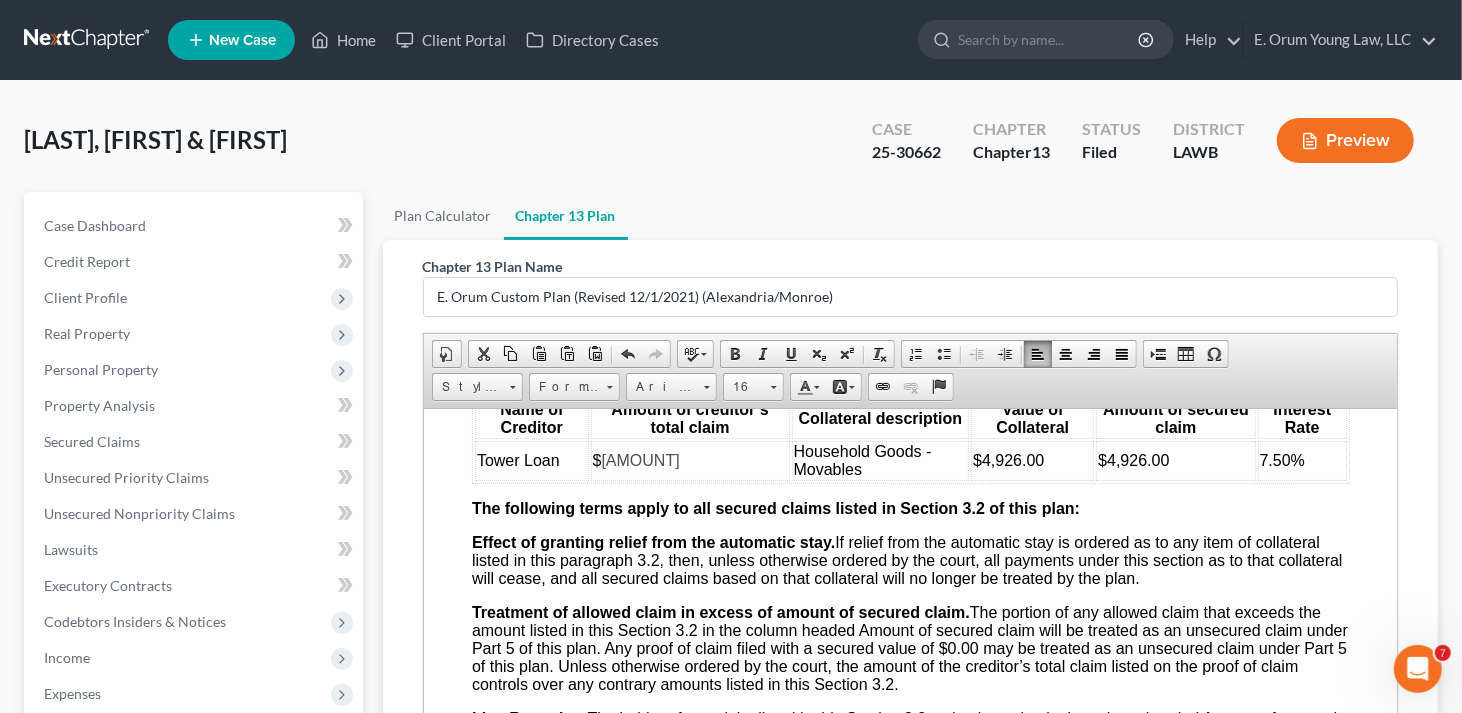 click on "$4,926.00" at bounding box center [1031, 460] 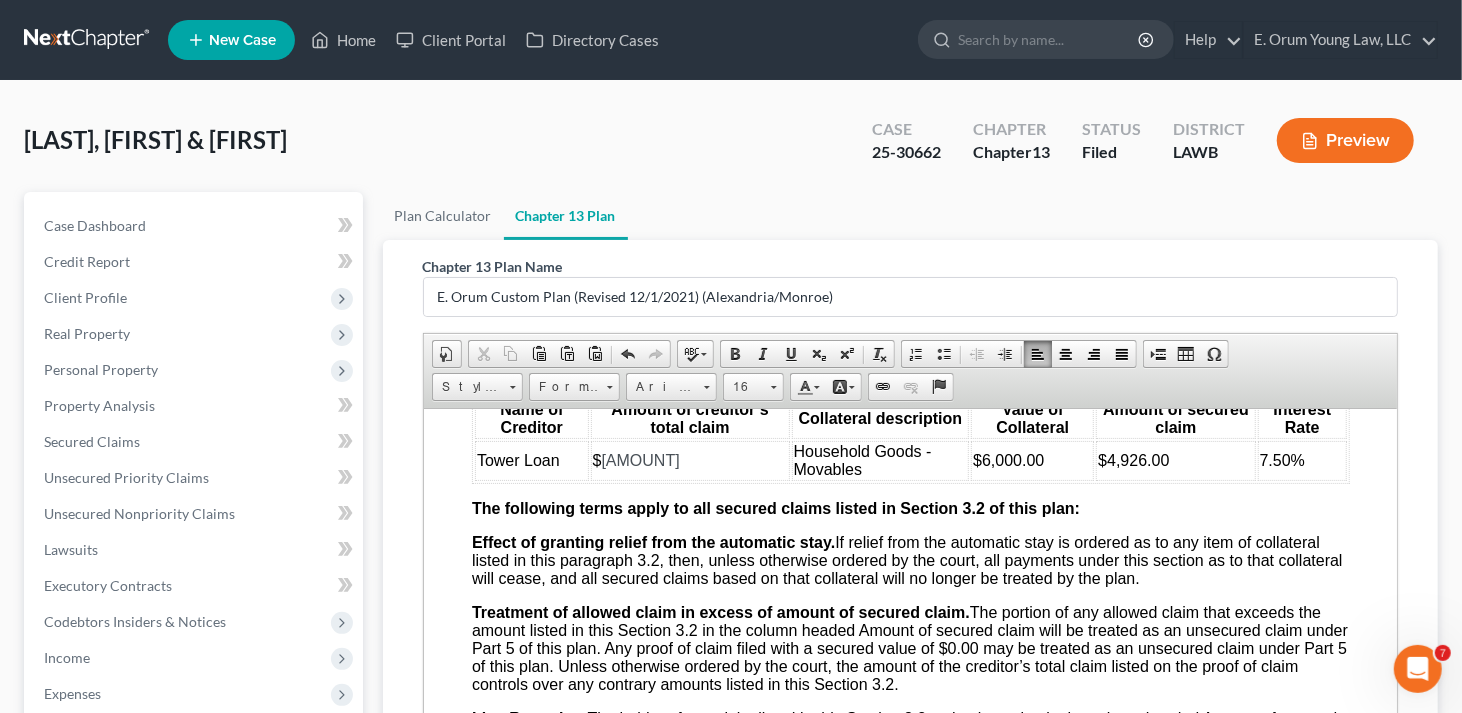 click on "$4,926.00" at bounding box center [1174, 460] 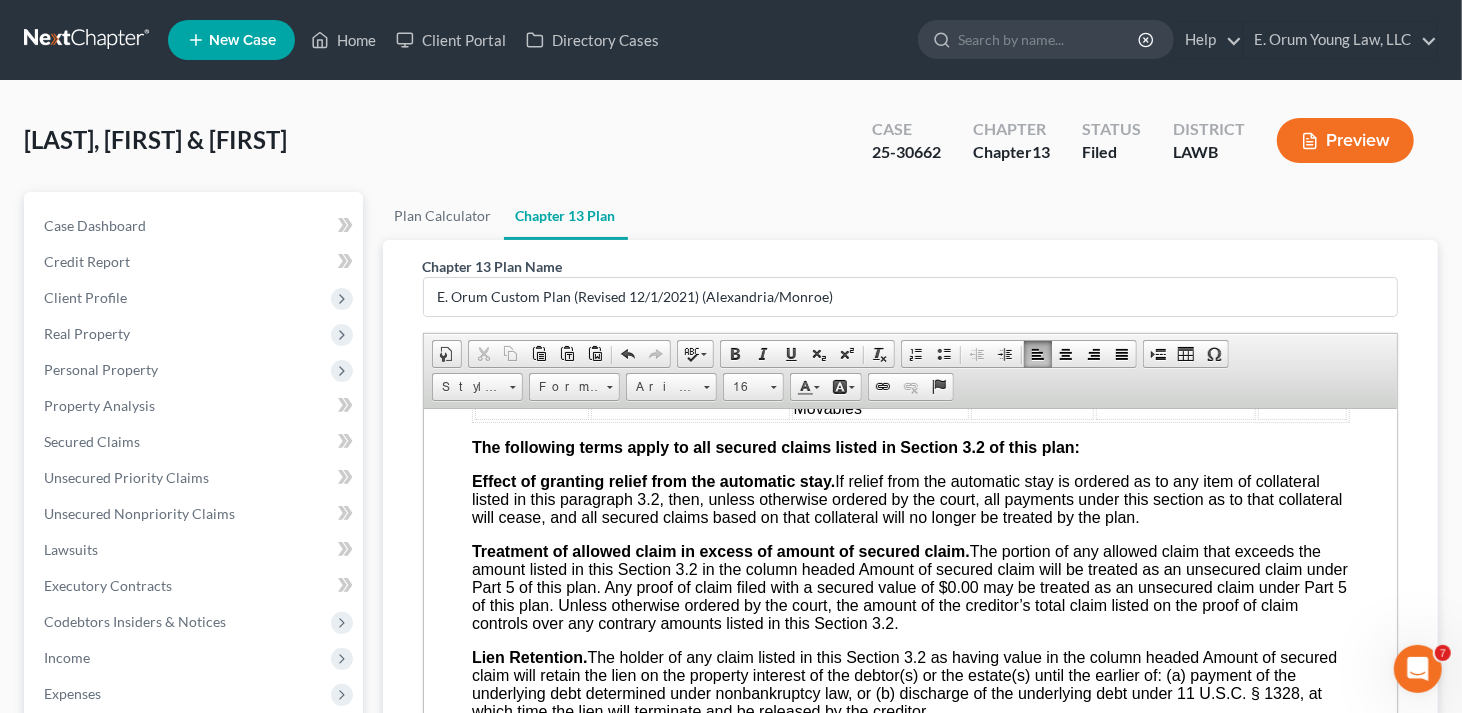 scroll, scrollTop: 3100, scrollLeft: 0, axis: vertical 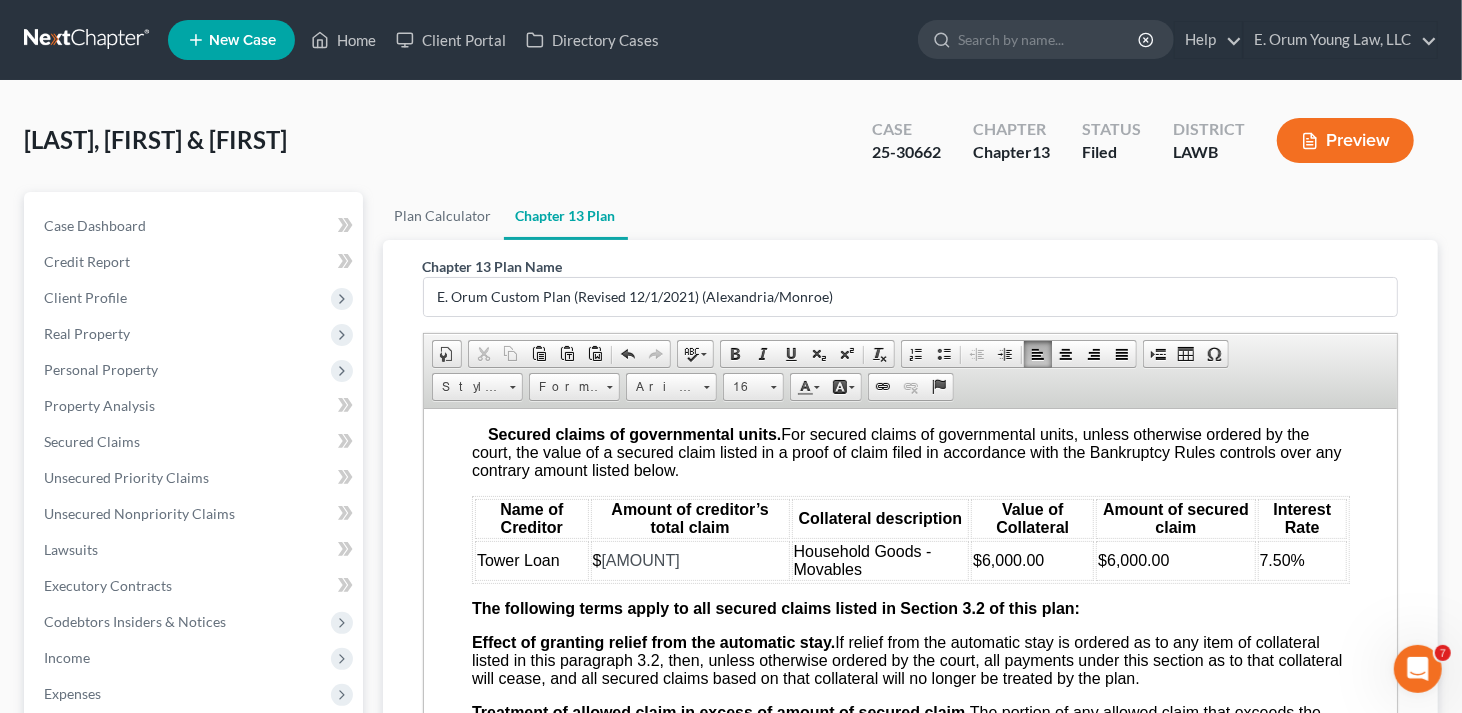 drag, startPoint x: 865, startPoint y: 651, endPoint x: 894, endPoint y: 624, distance: 39.623226 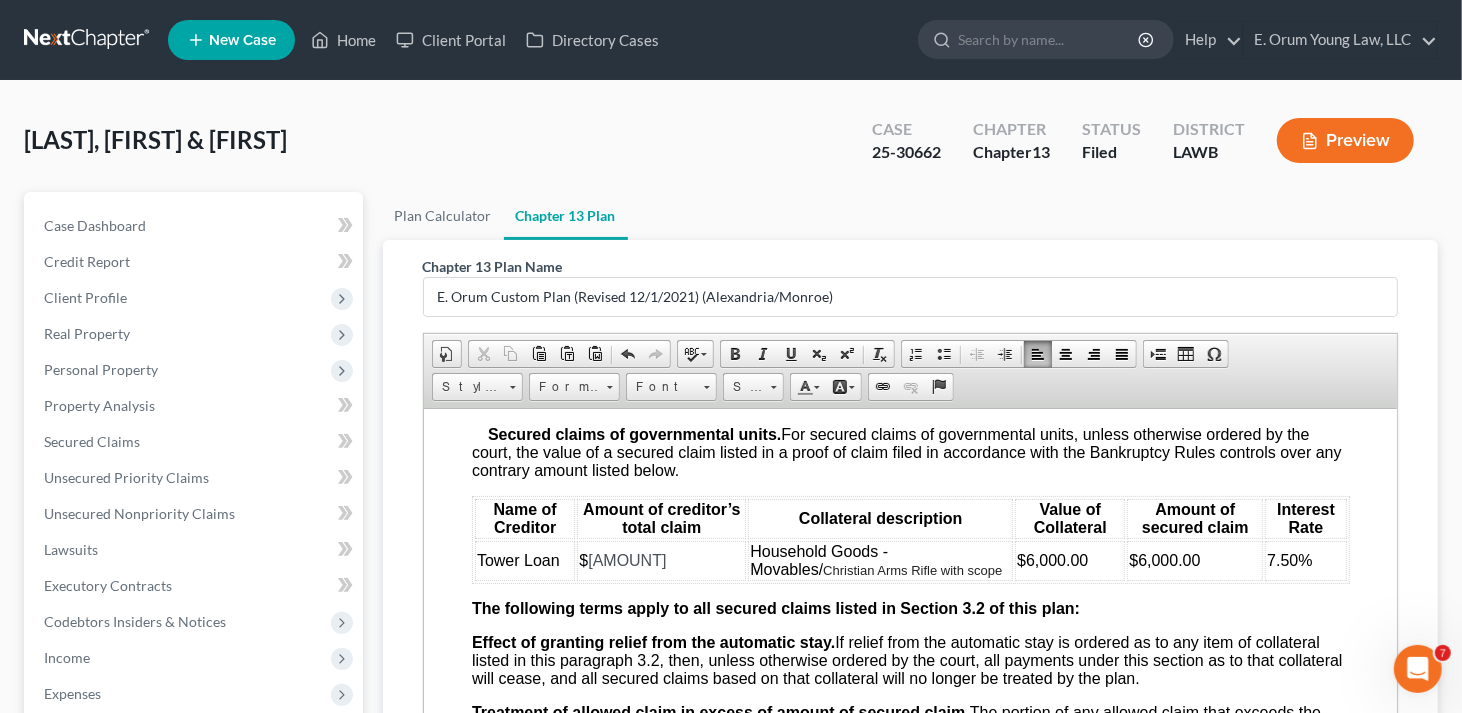 scroll, scrollTop: 116, scrollLeft: 0, axis: vertical 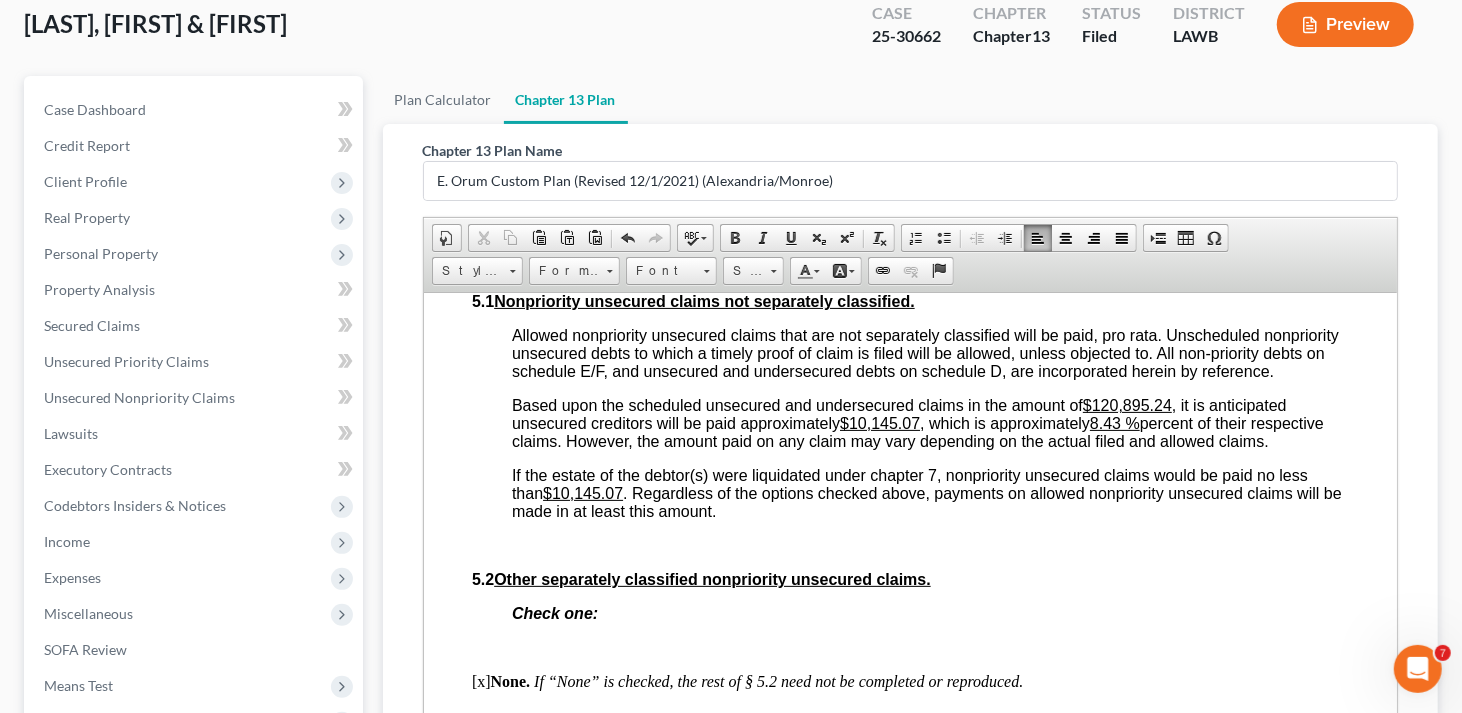 click on "$10,145.07" at bounding box center [879, 422] 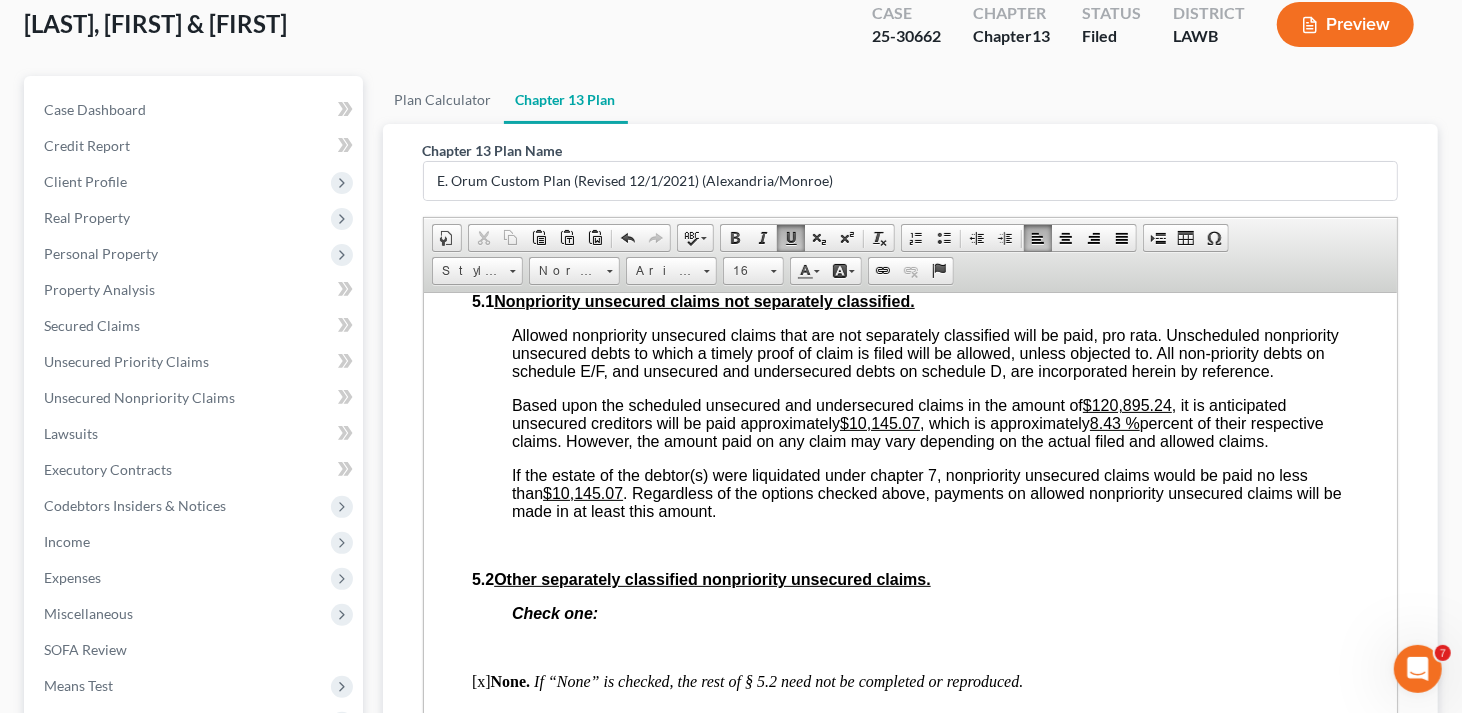 click on "$10,145.07" at bounding box center (879, 422) 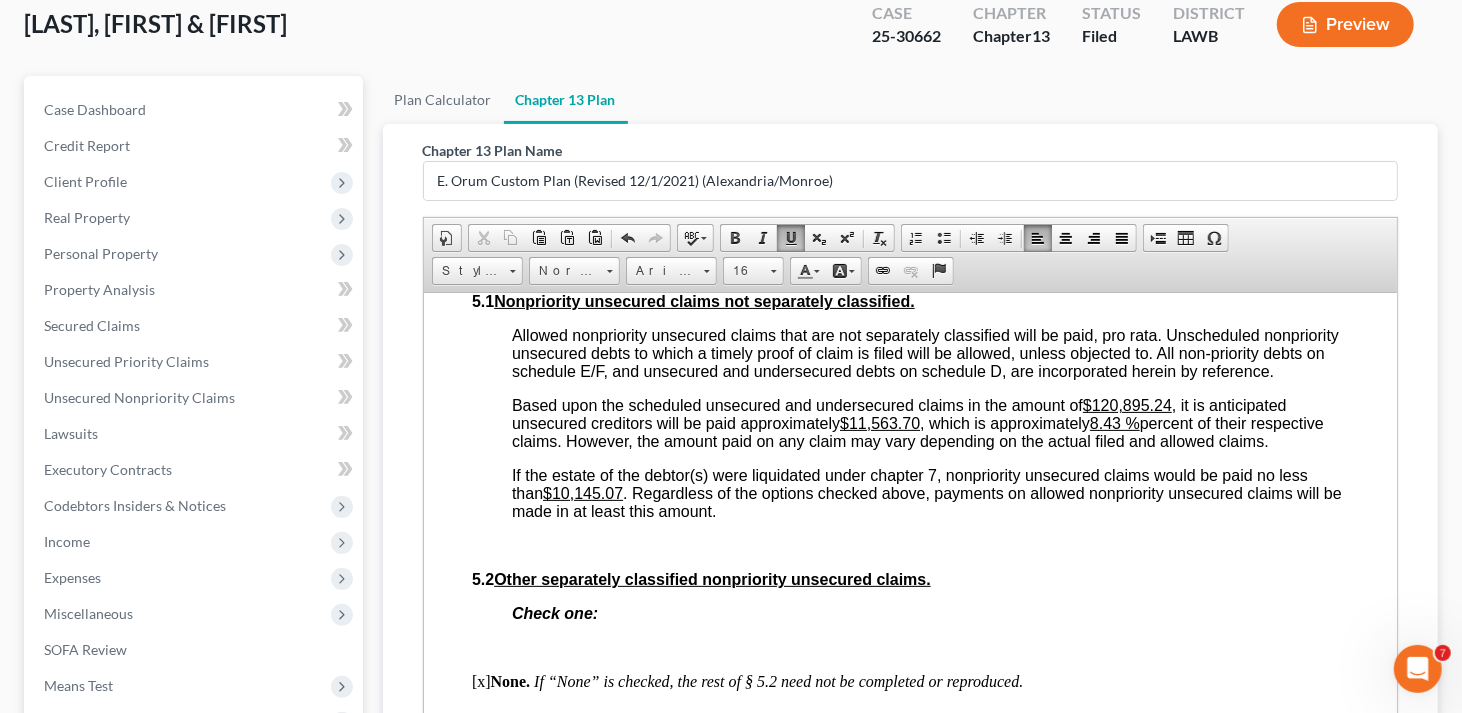 click on "8.43 %" at bounding box center (1114, 422) 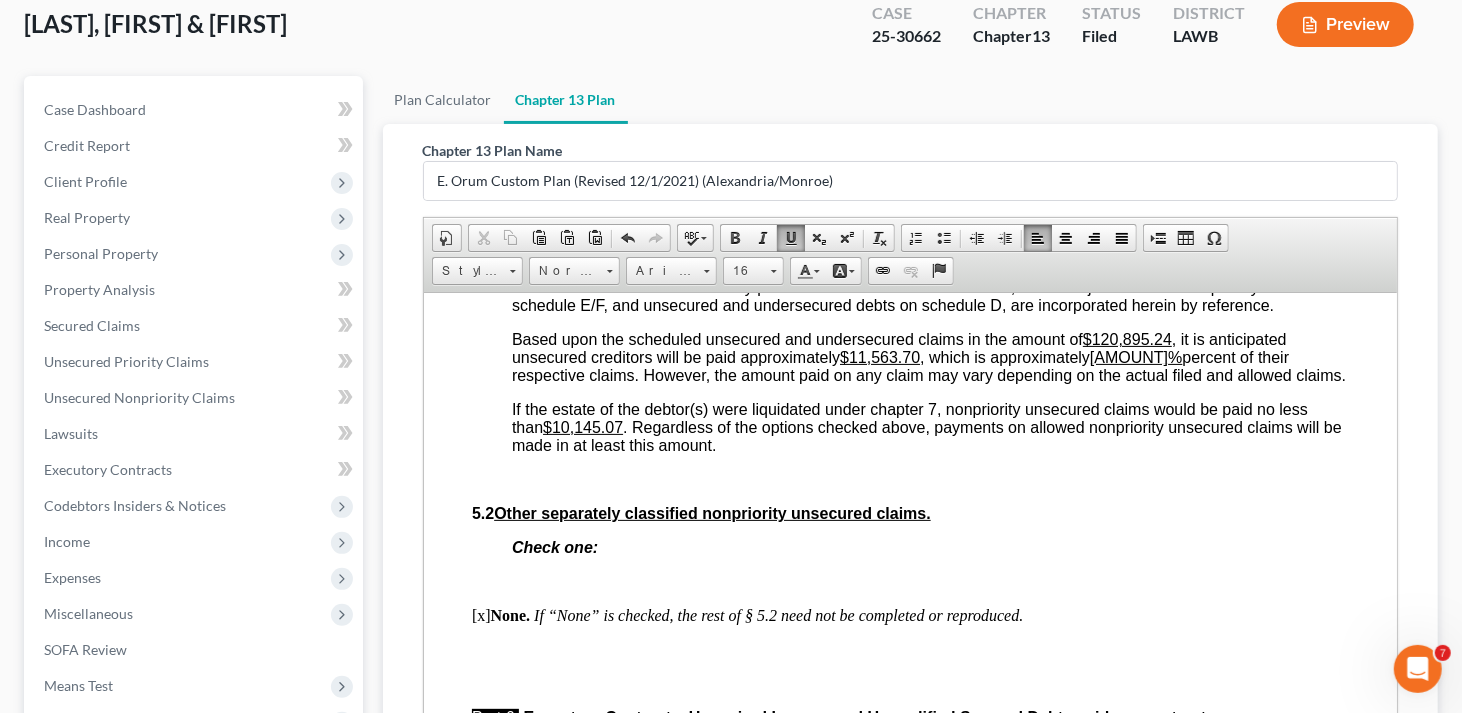 scroll, scrollTop: 6000, scrollLeft: 0, axis: vertical 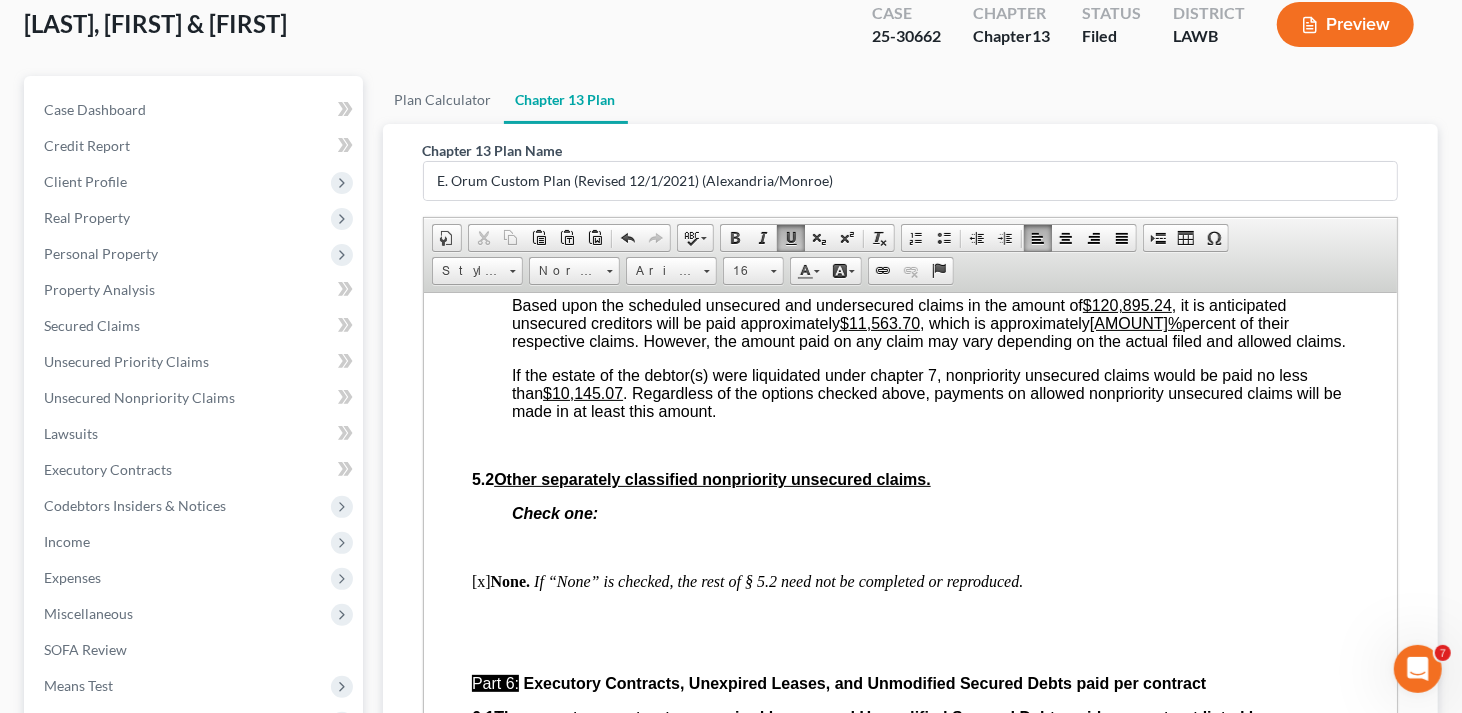 drag, startPoint x: 623, startPoint y: 557, endPoint x: 636, endPoint y: 541, distance: 20.615528 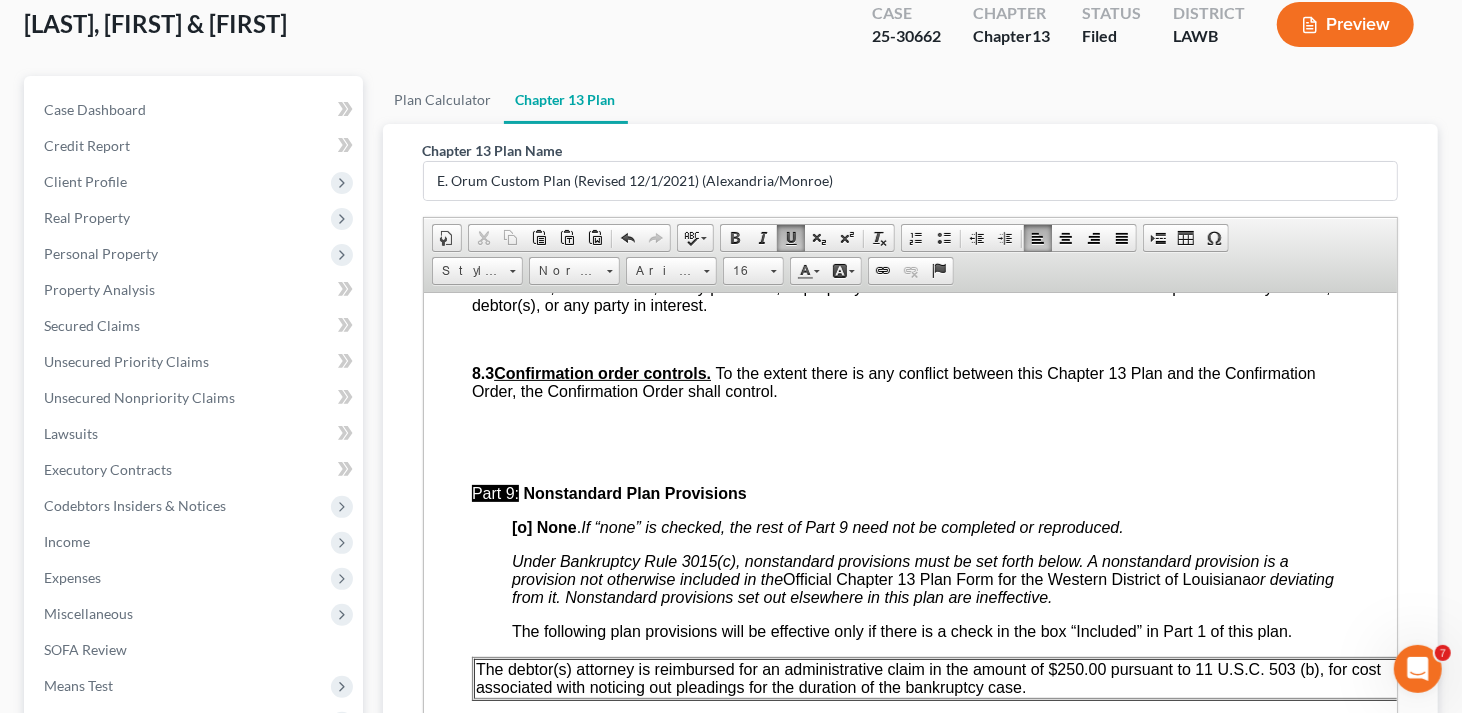 scroll, scrollTop: 6900, scrollLeft: 0, axis: vertical 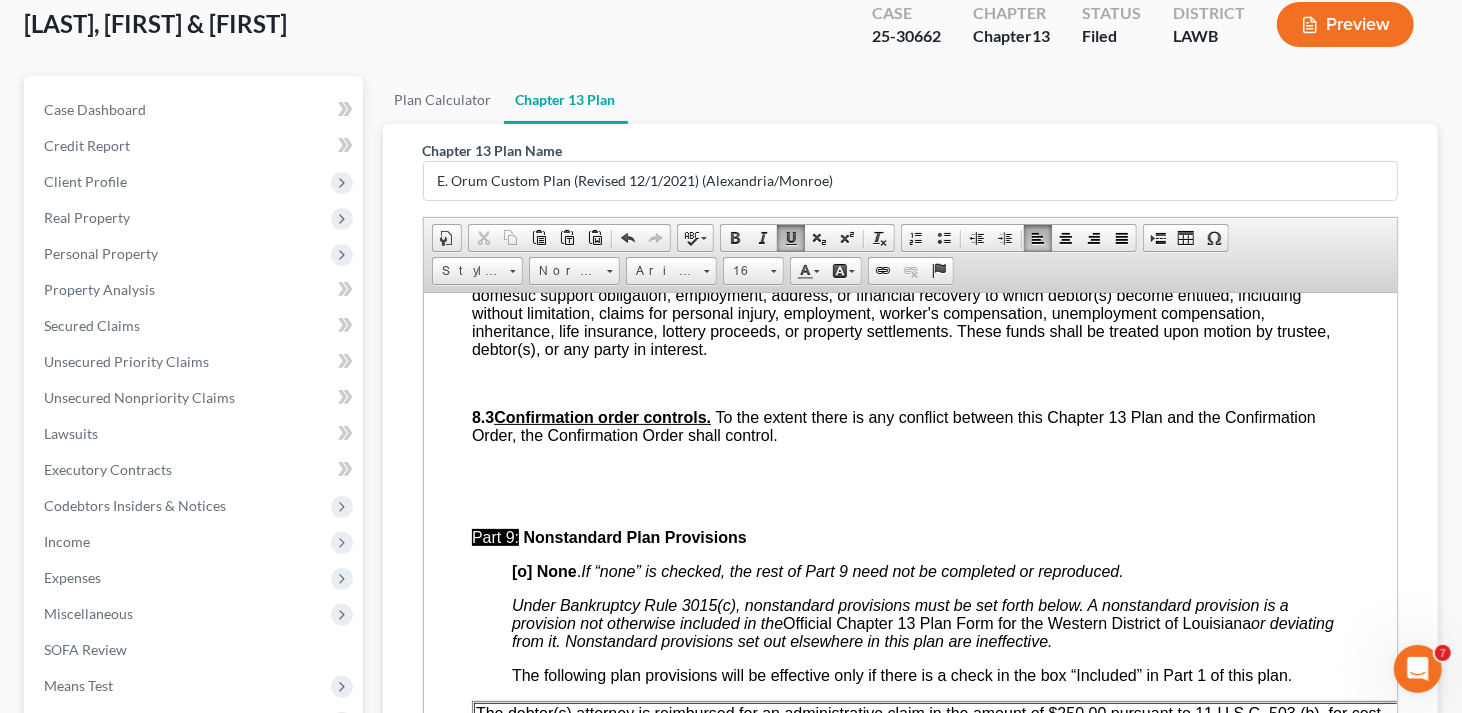 click at bounding box center (930, 243) 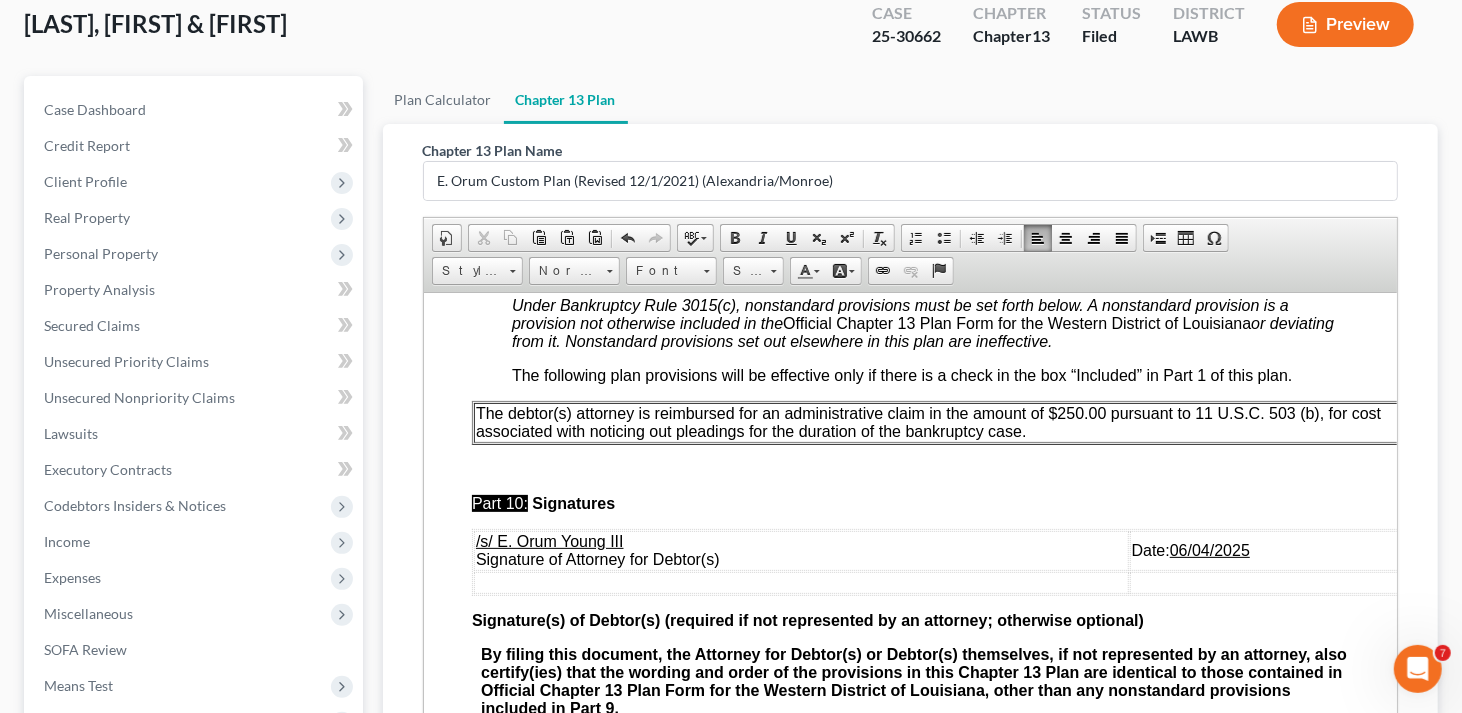 scroll, scrollTop: 7400, scrollLeft: 0, axis: vertical 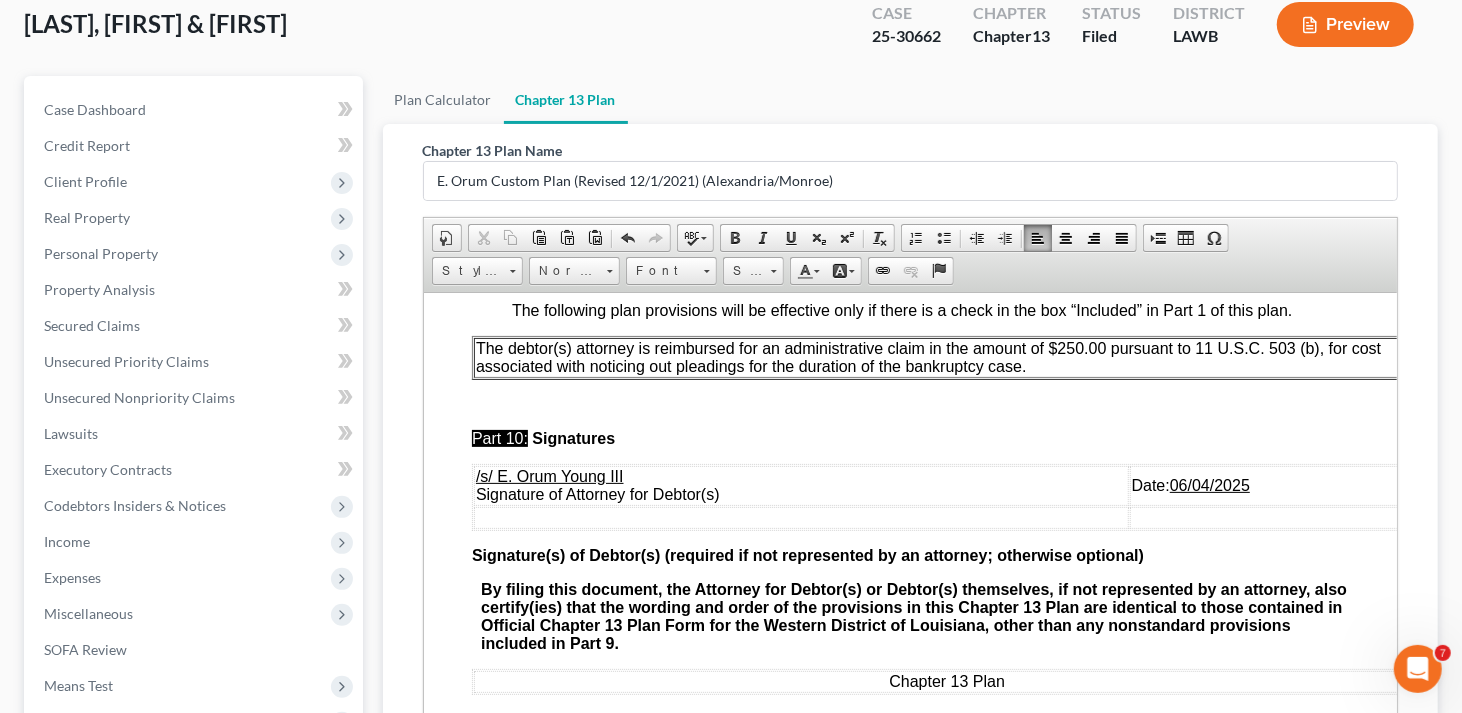 click on "06/04/2025" at bounding box center (1209, 484) 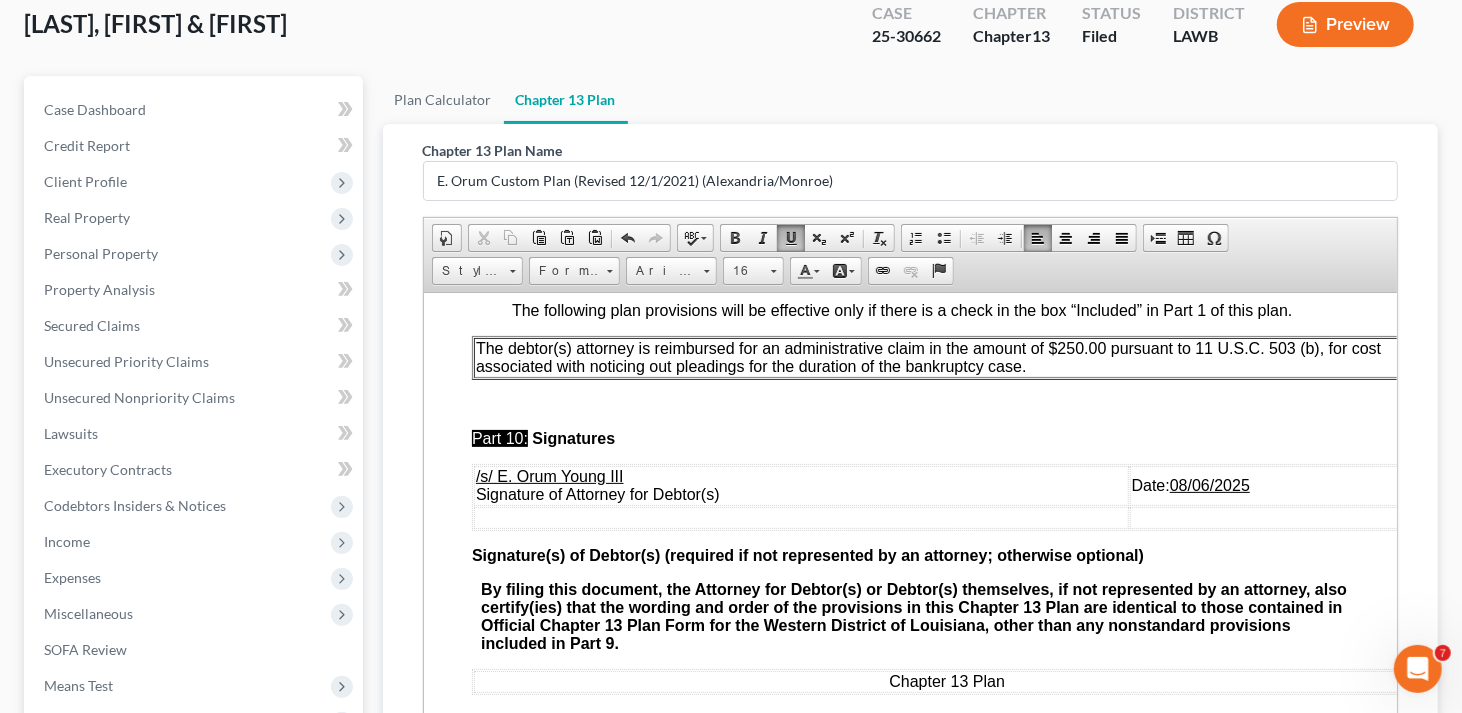 scroll, scrollTop: 7463, scrollLeft: 0, axis: vertical 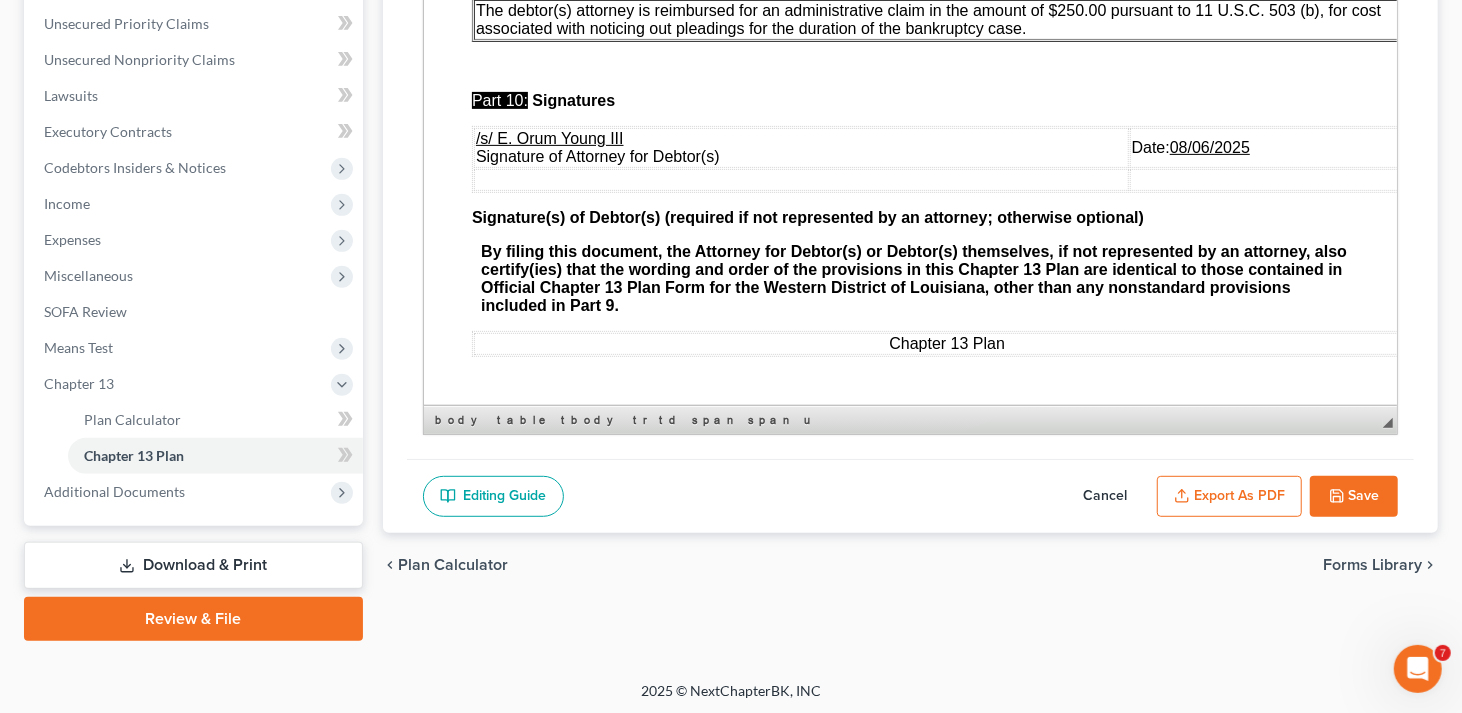 click on "Export as PDF" at bounding box center (1229, 497) 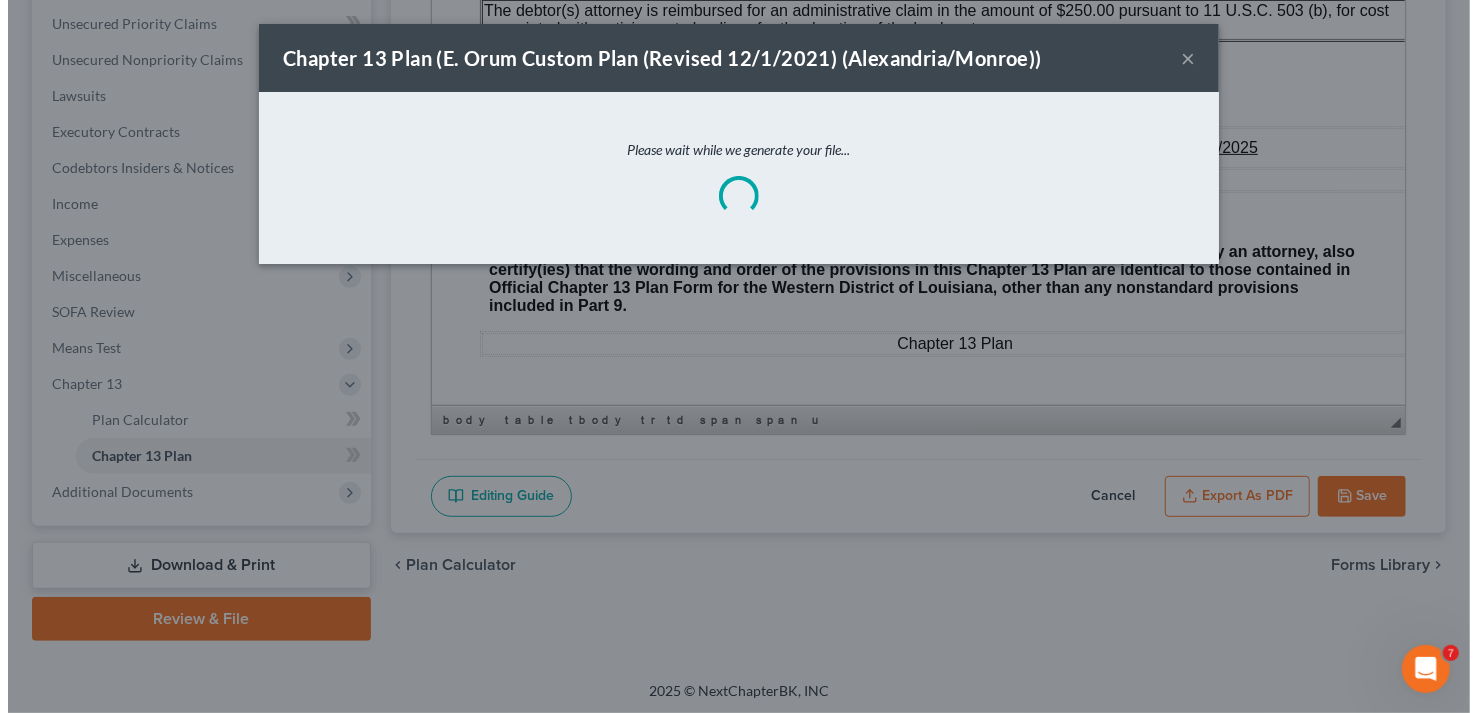 scroll, scrollTop: 7407, scrollLeft: 0, axis: vertical 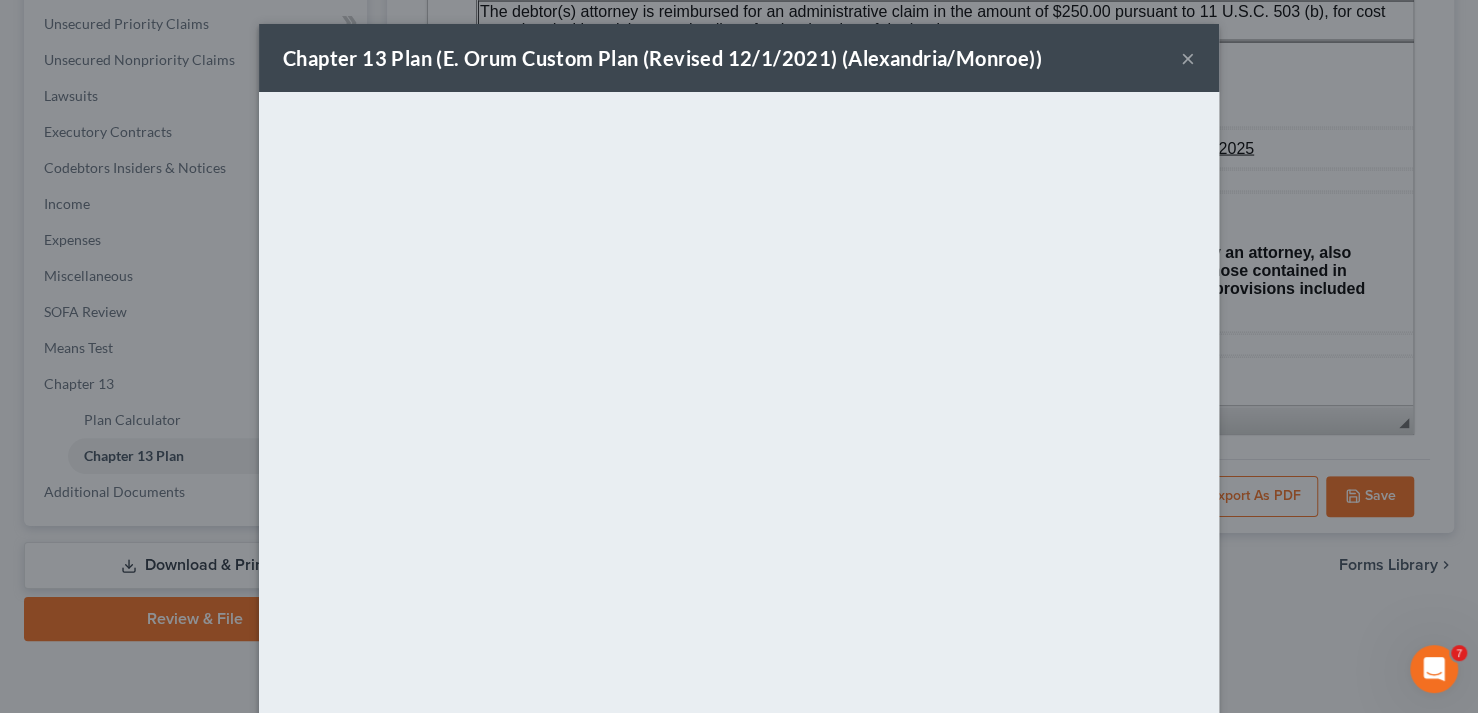 click on "Chapter 13 Plan (E. Orum Custom Plan (Revised 12/1/2021) ([CITY]/[CITY]))" at bounding box center (739, 58) 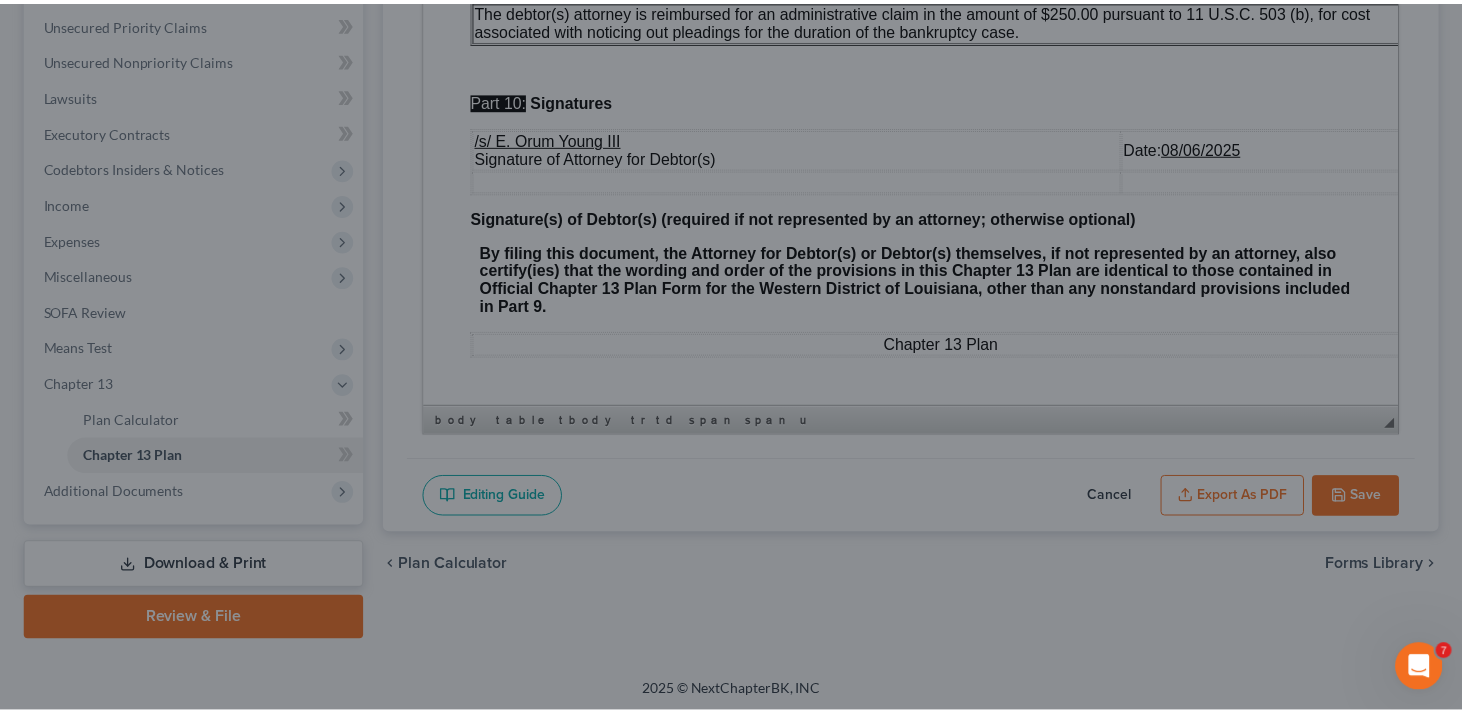 scroll, scrollTop: 7463, scrollLeft: 0, axis: vertical 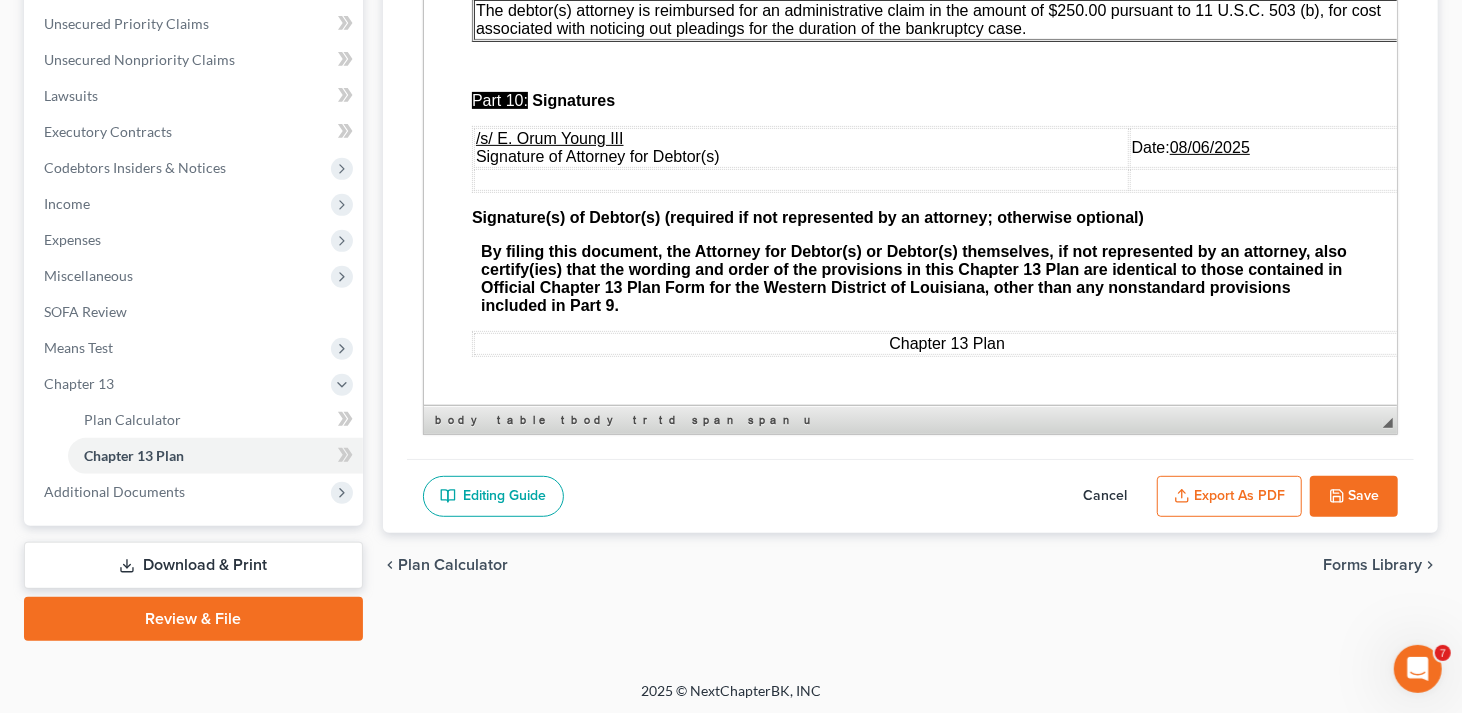 click on "Save" at bounding box center (1354, 497) 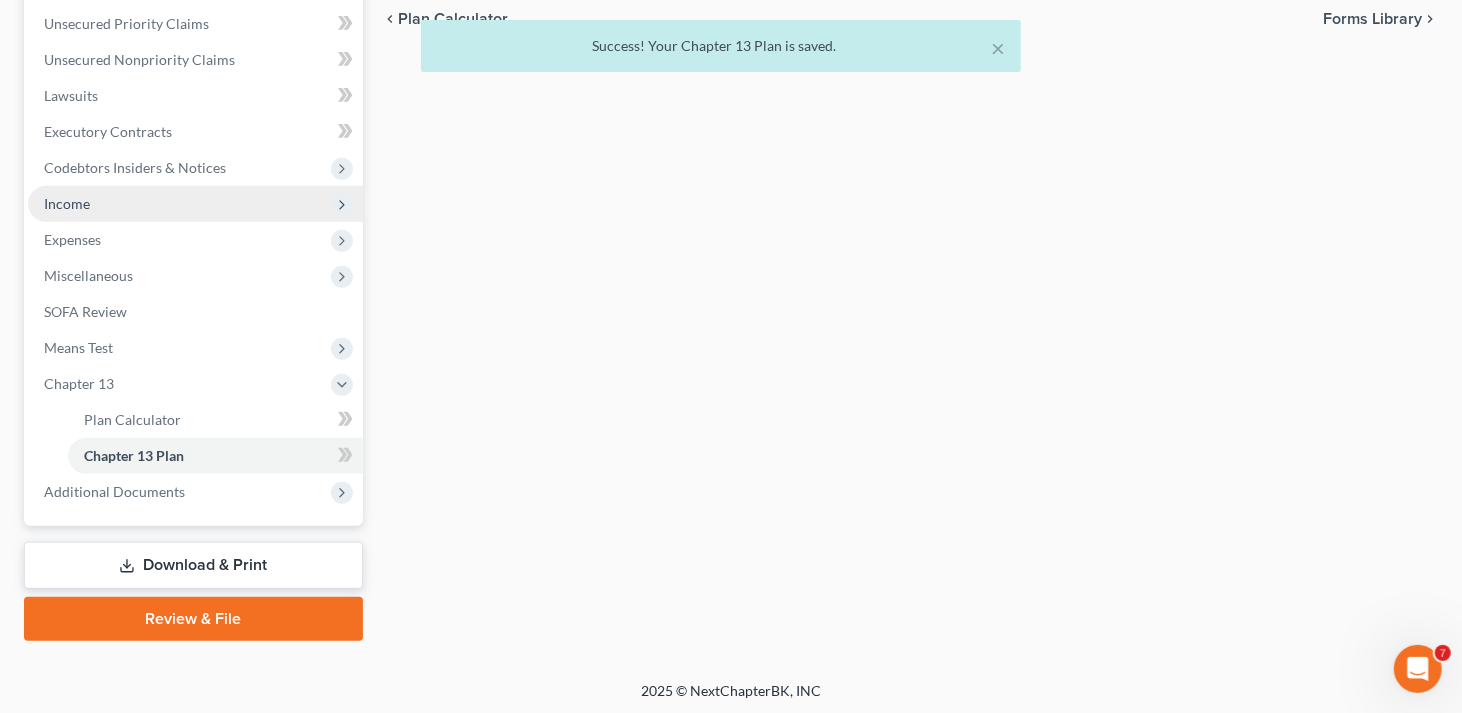 click on "Income" at bounding box center (195, 204) 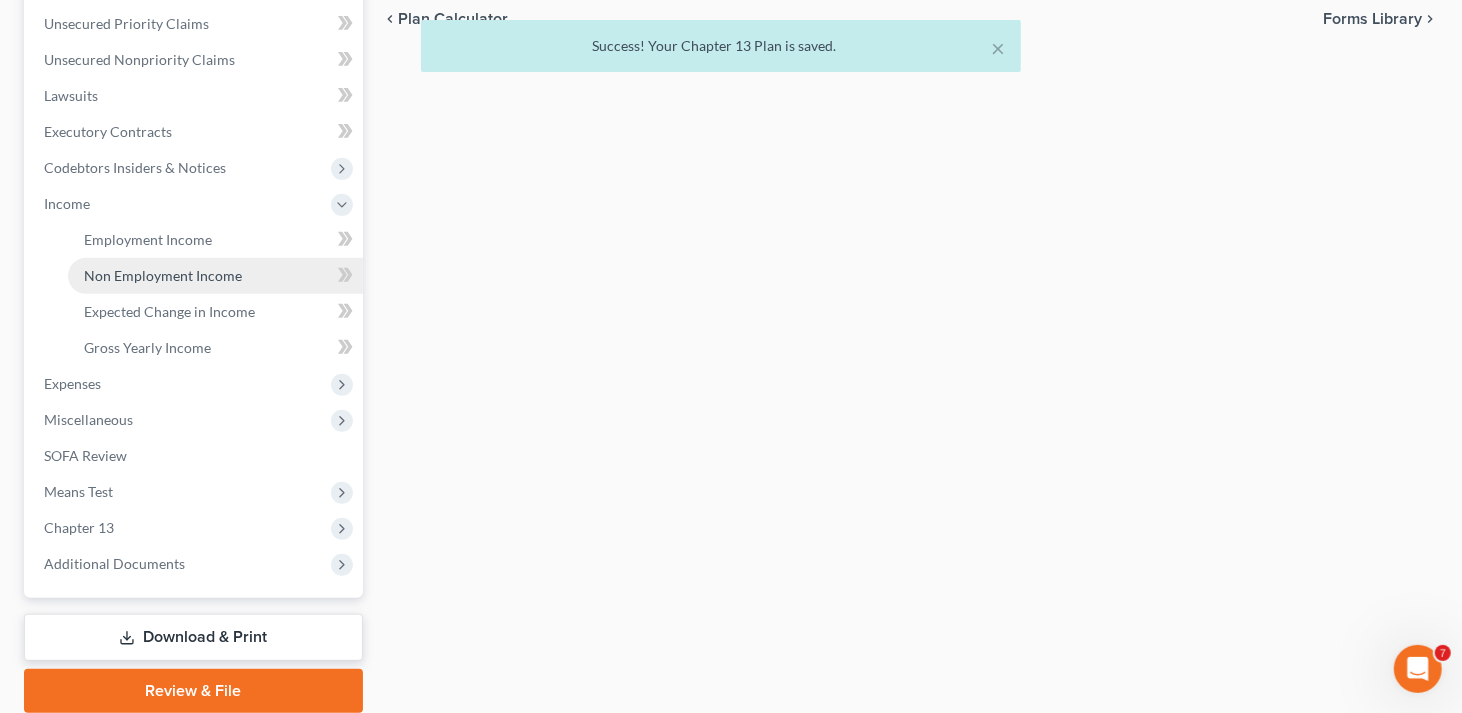 click on "Non Employment Income" at bounding box center [163, 275] 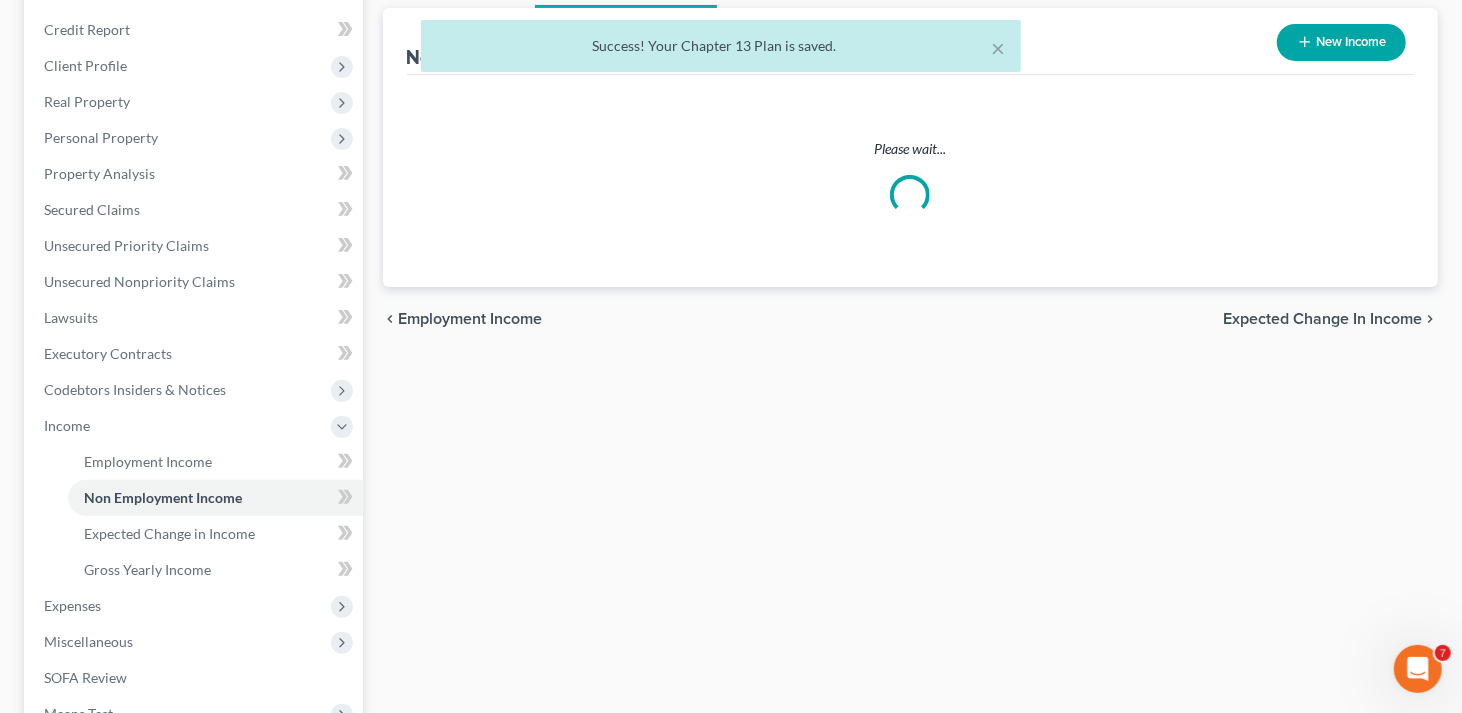 scroll, scrollTop: 0, scrollLeft: 0, axis: both 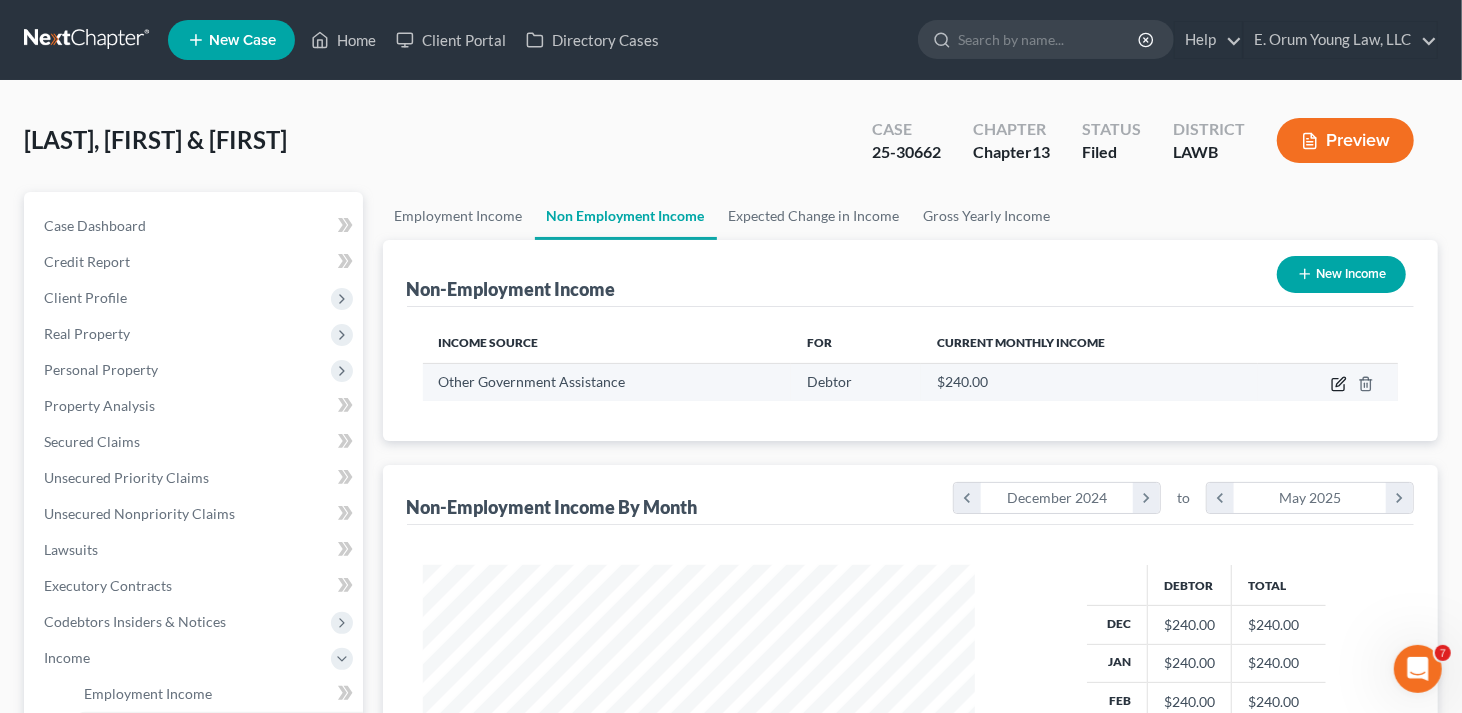 click 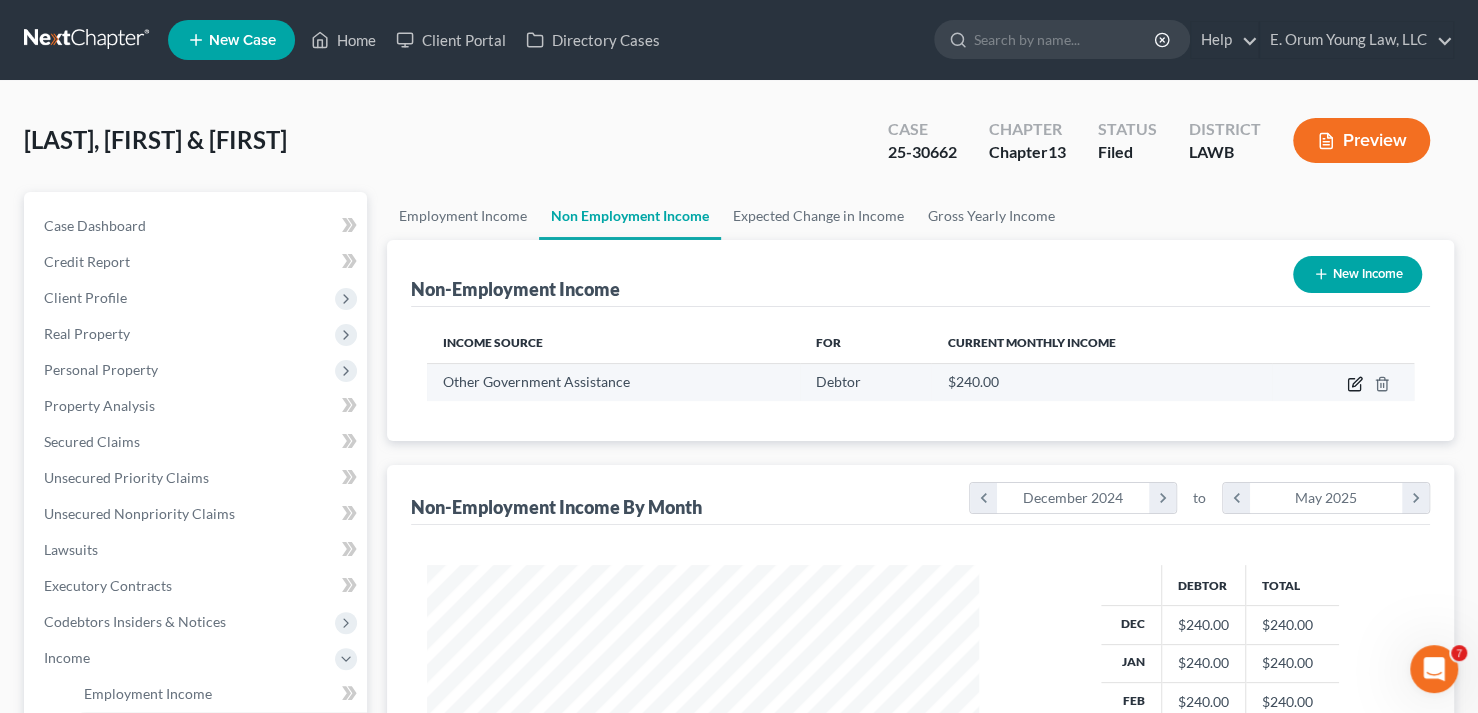 select on "5" 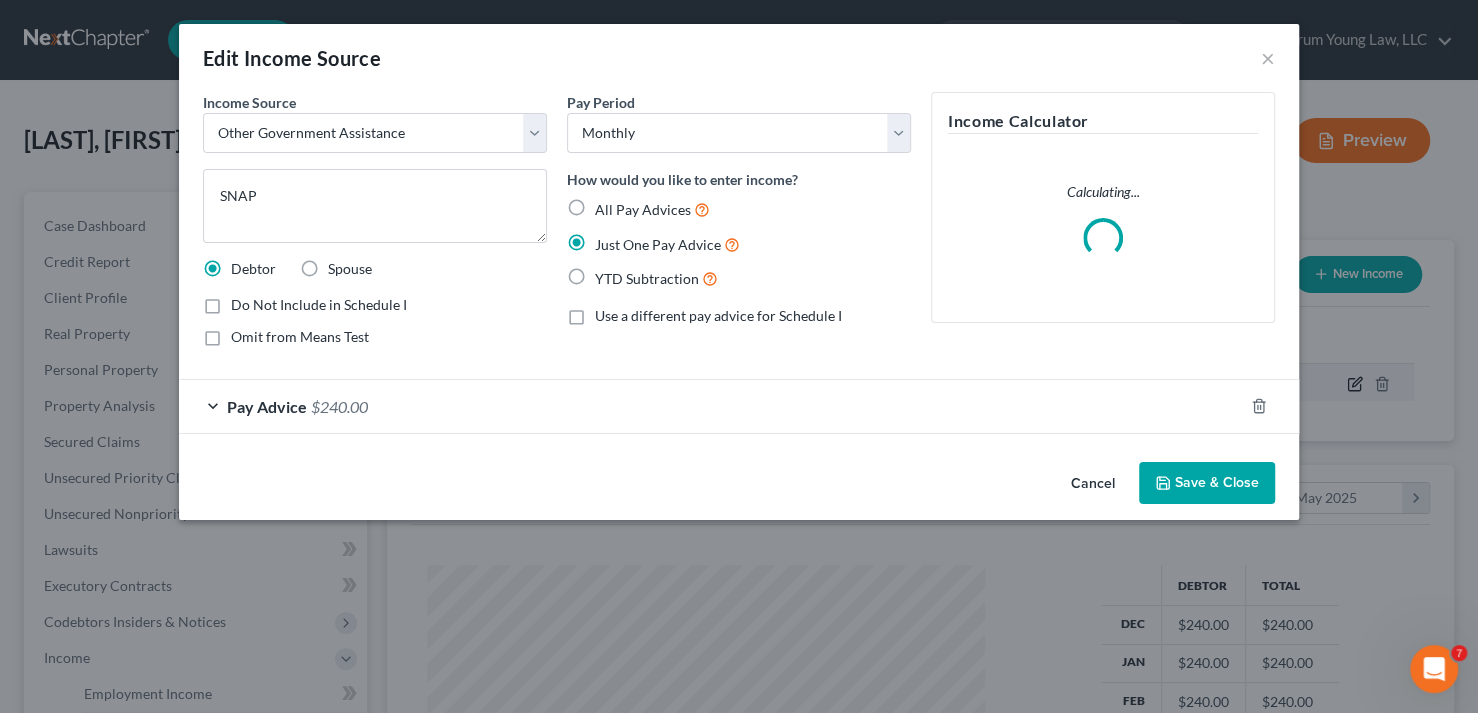 scroll, scrollTop: 999643, scrollLeft: 999400, axis: both 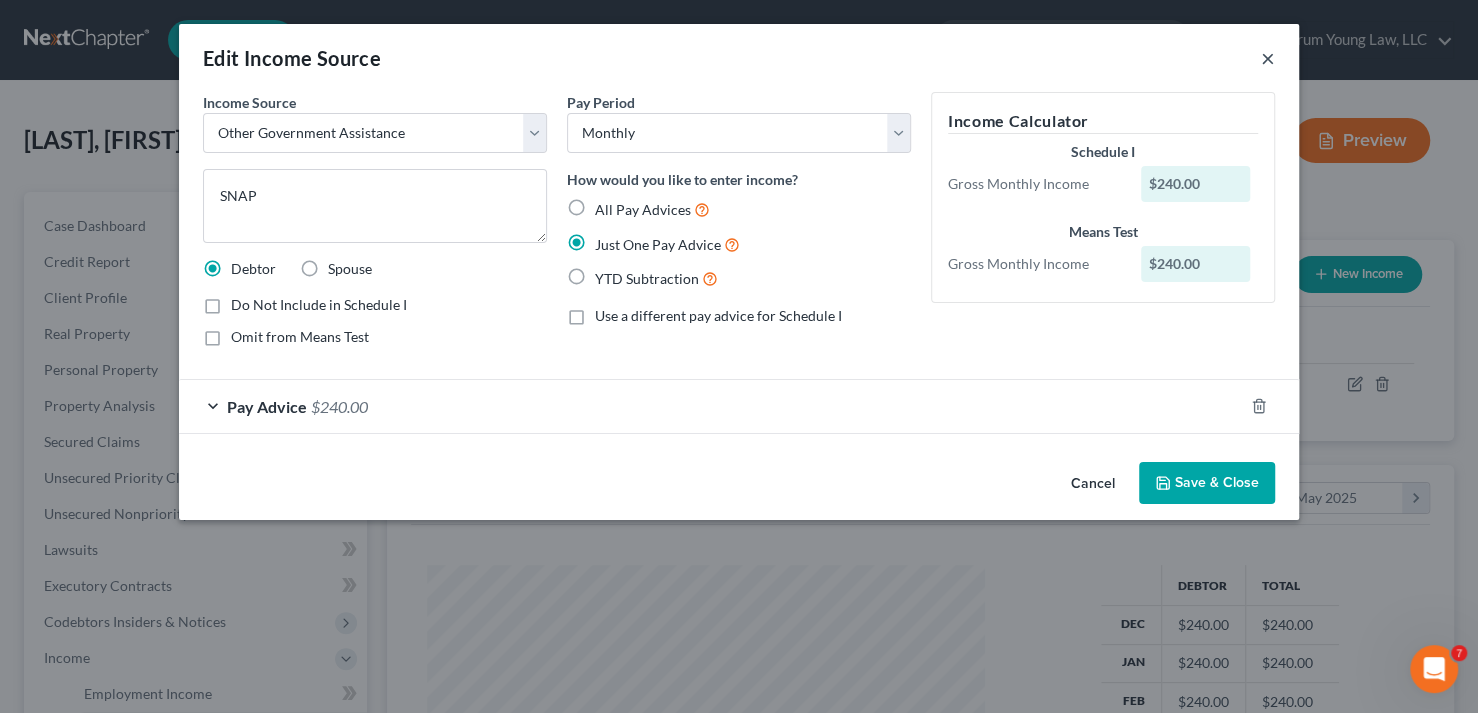 click on "×" at bounding box center (1268, 58) 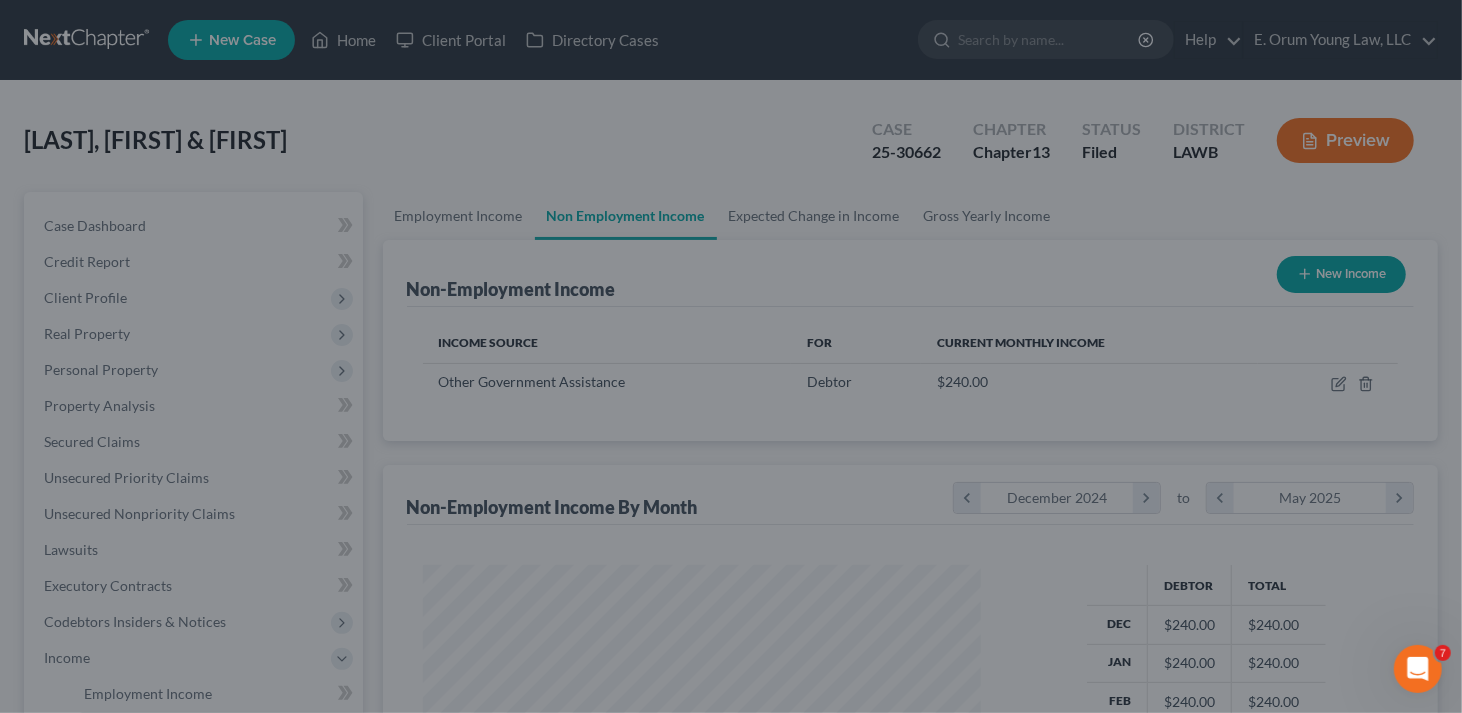 scroll, scrollTop: 356, scrollLeft: 593, axis: both 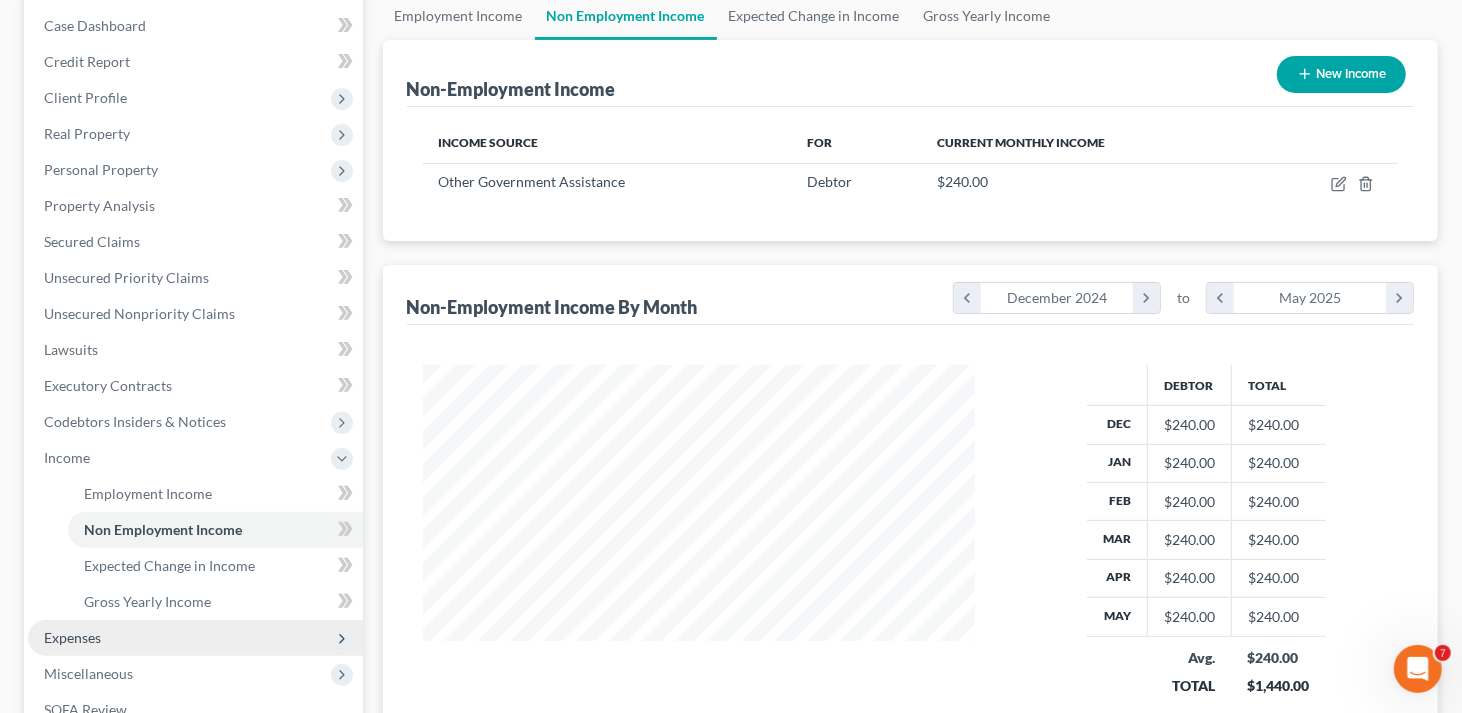 click on "Expenses" at bounding box center (72, 637) 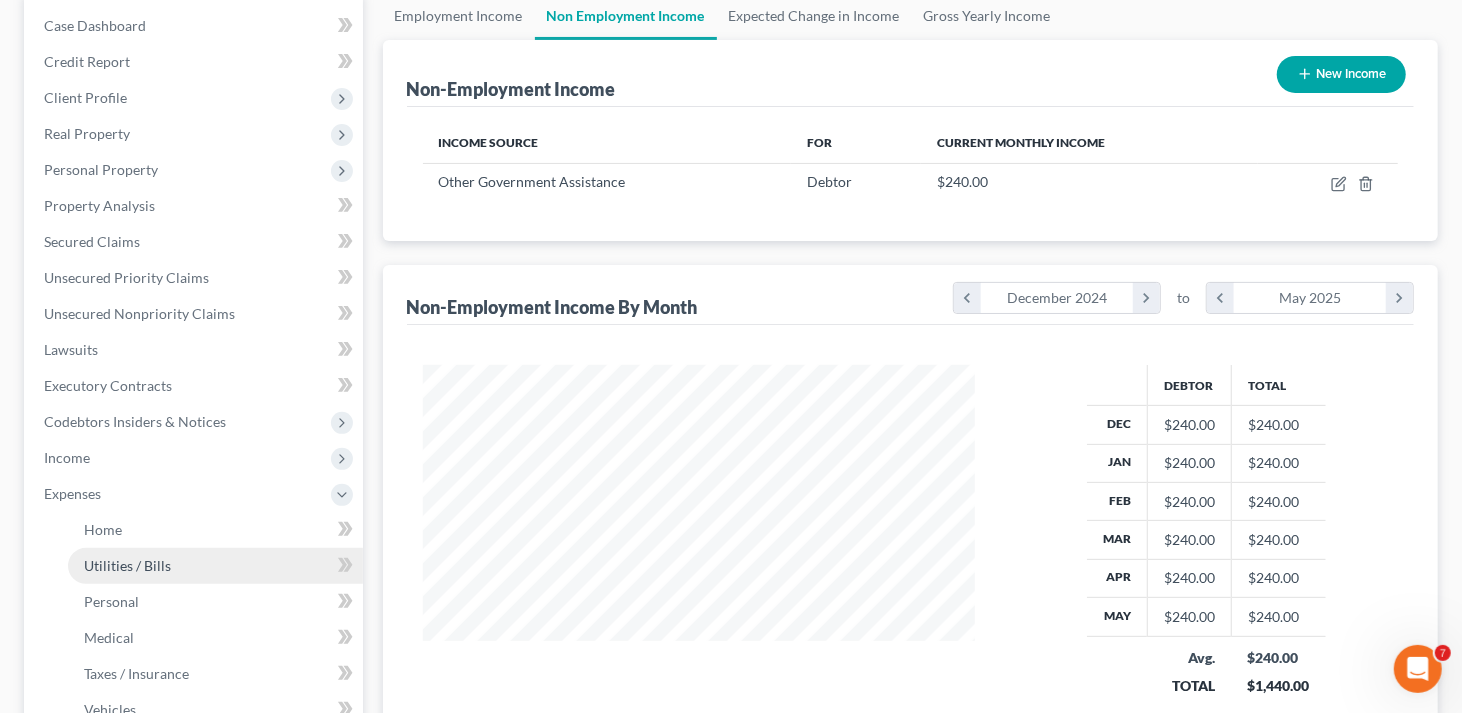 scroll, scrollTop: 400, scrollLeft: 0, axis: vertical 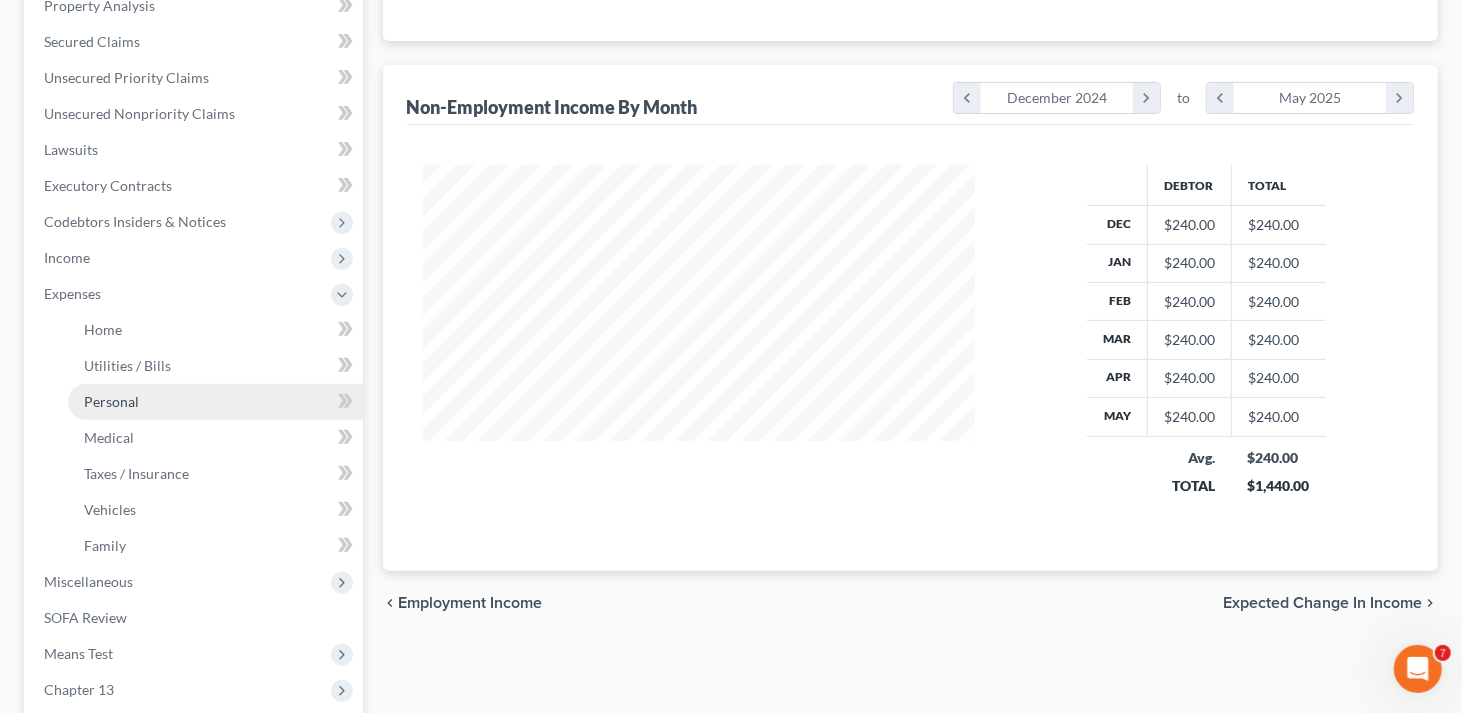 click on "Personal" at bounding box center (215, 402) 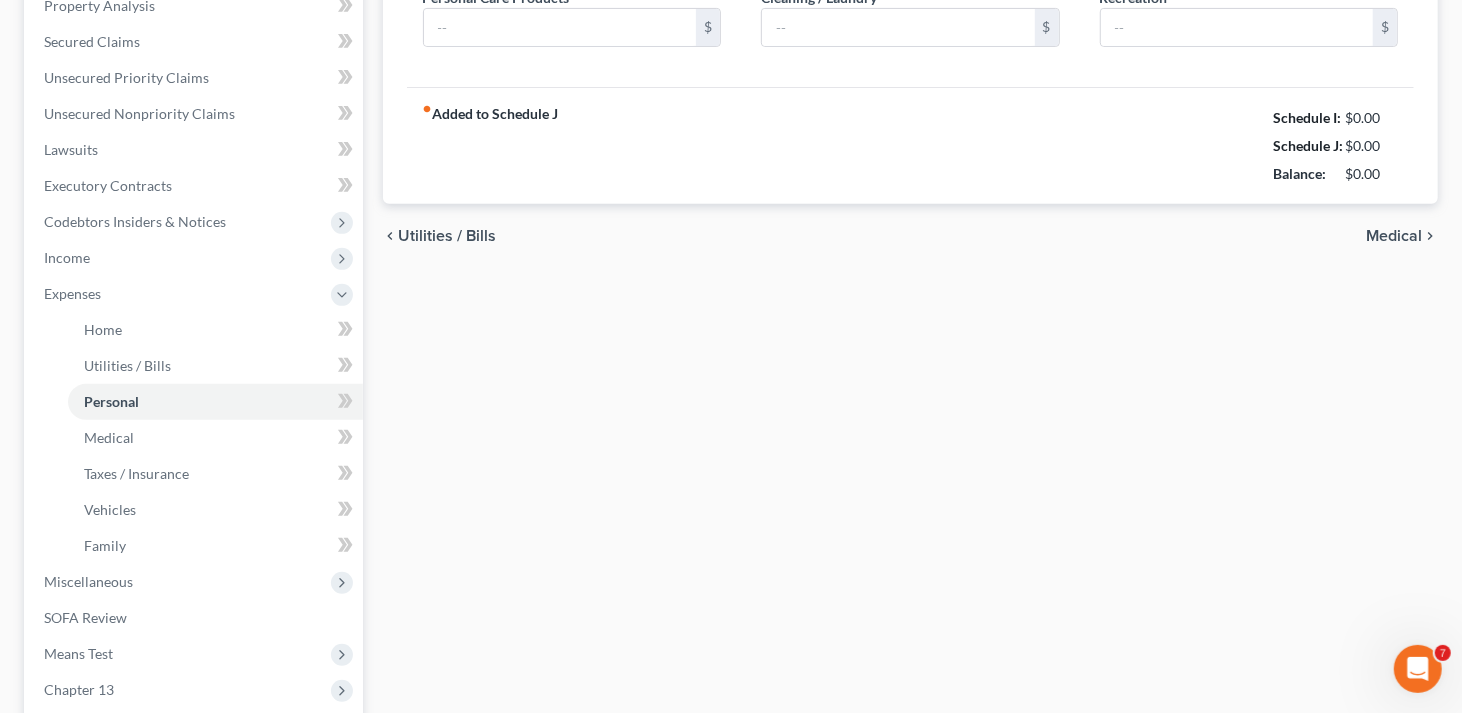 scroll, scrollTop: 151, scrollLeft: 0, axis: vertical 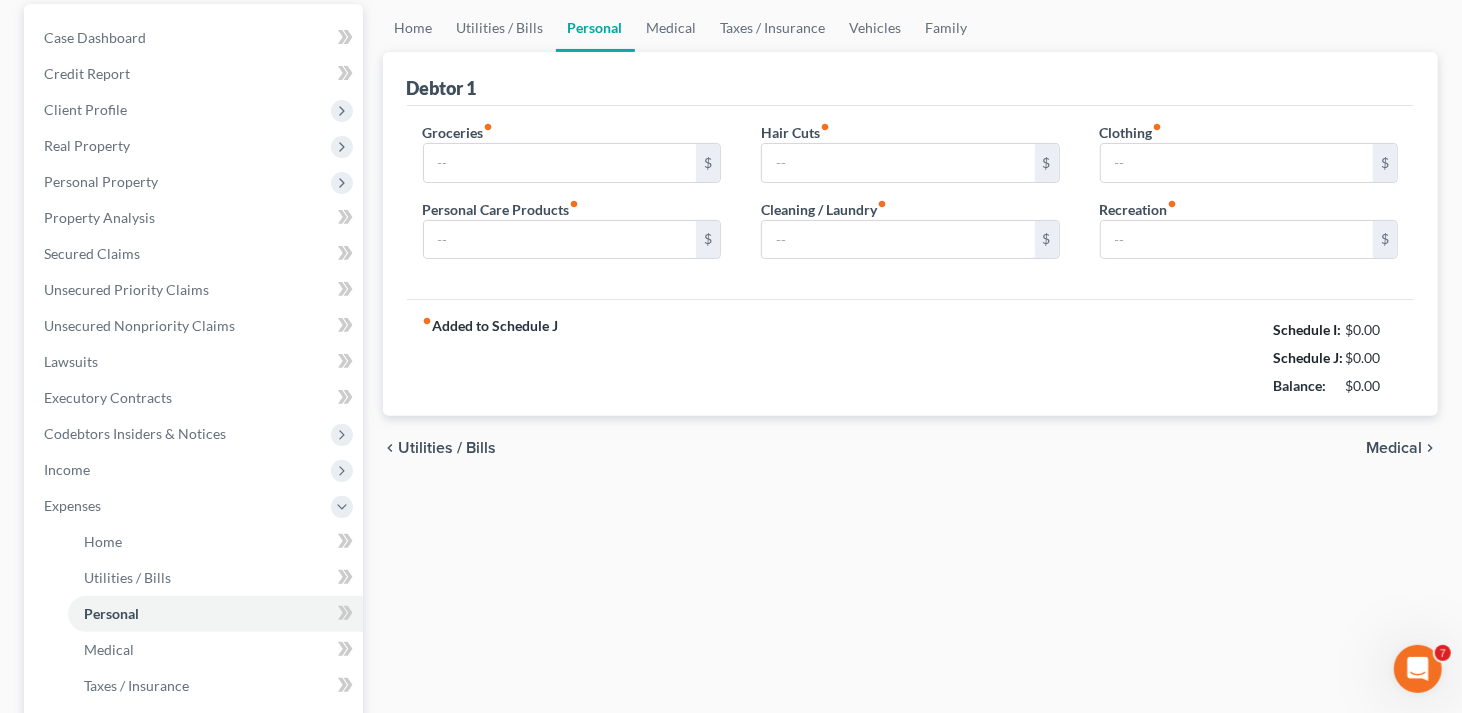 type on "1,000.00" 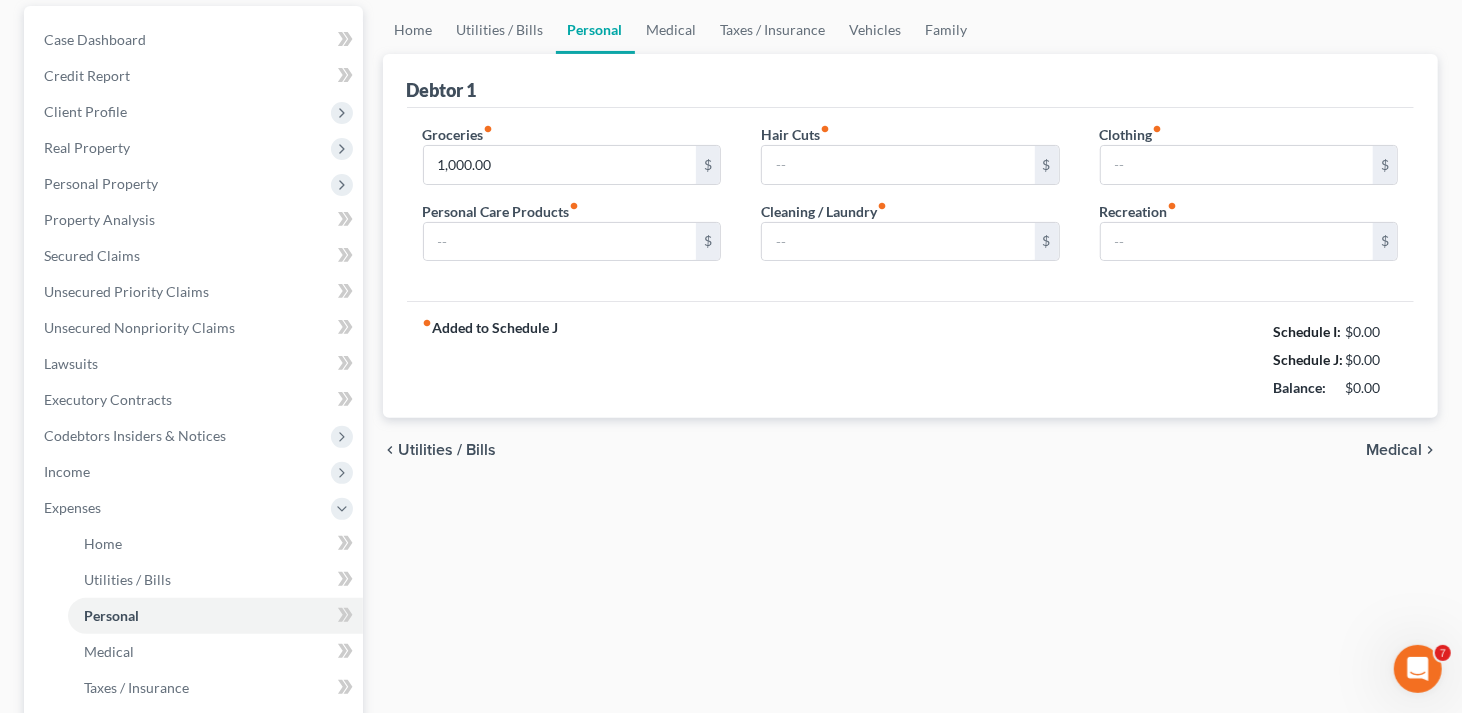 type on "36.00" 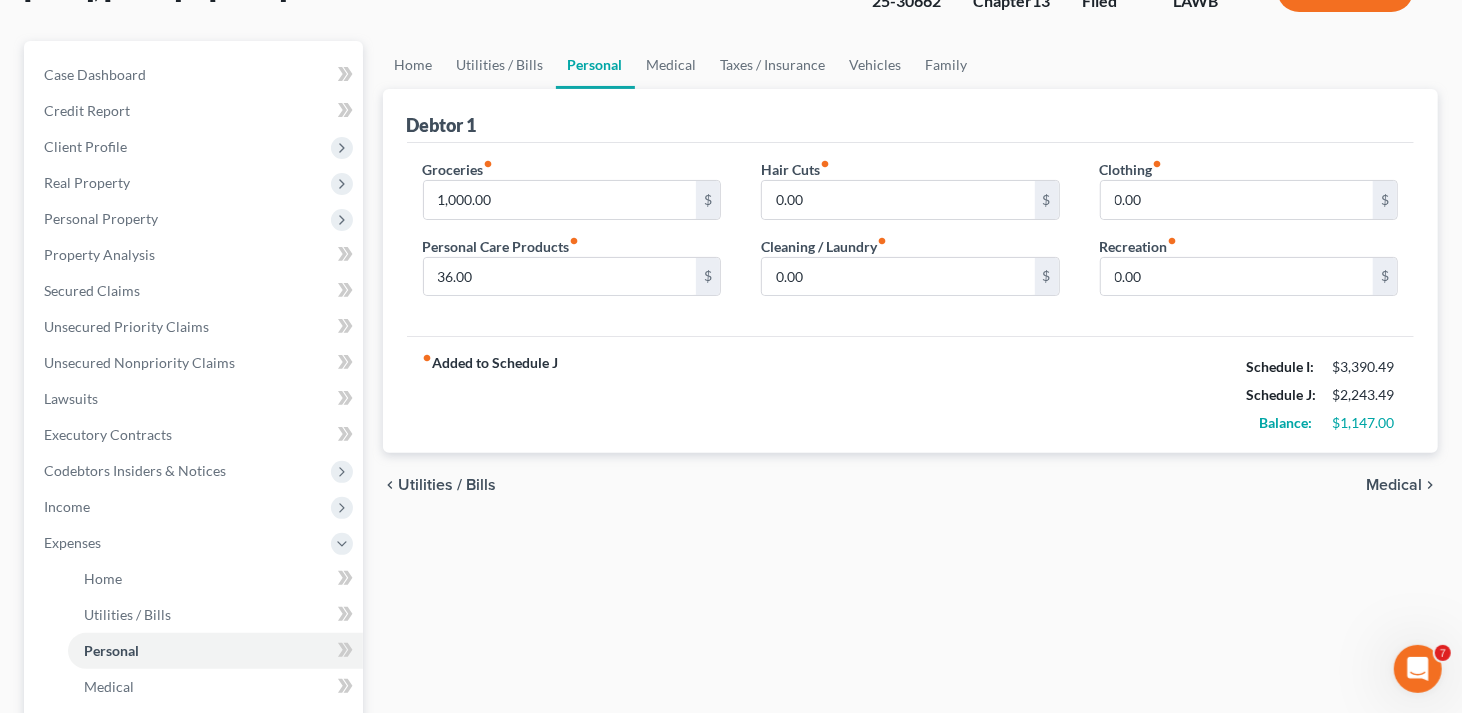 scroll, scrollTop: 0, scrollLeft: 0, axis: both 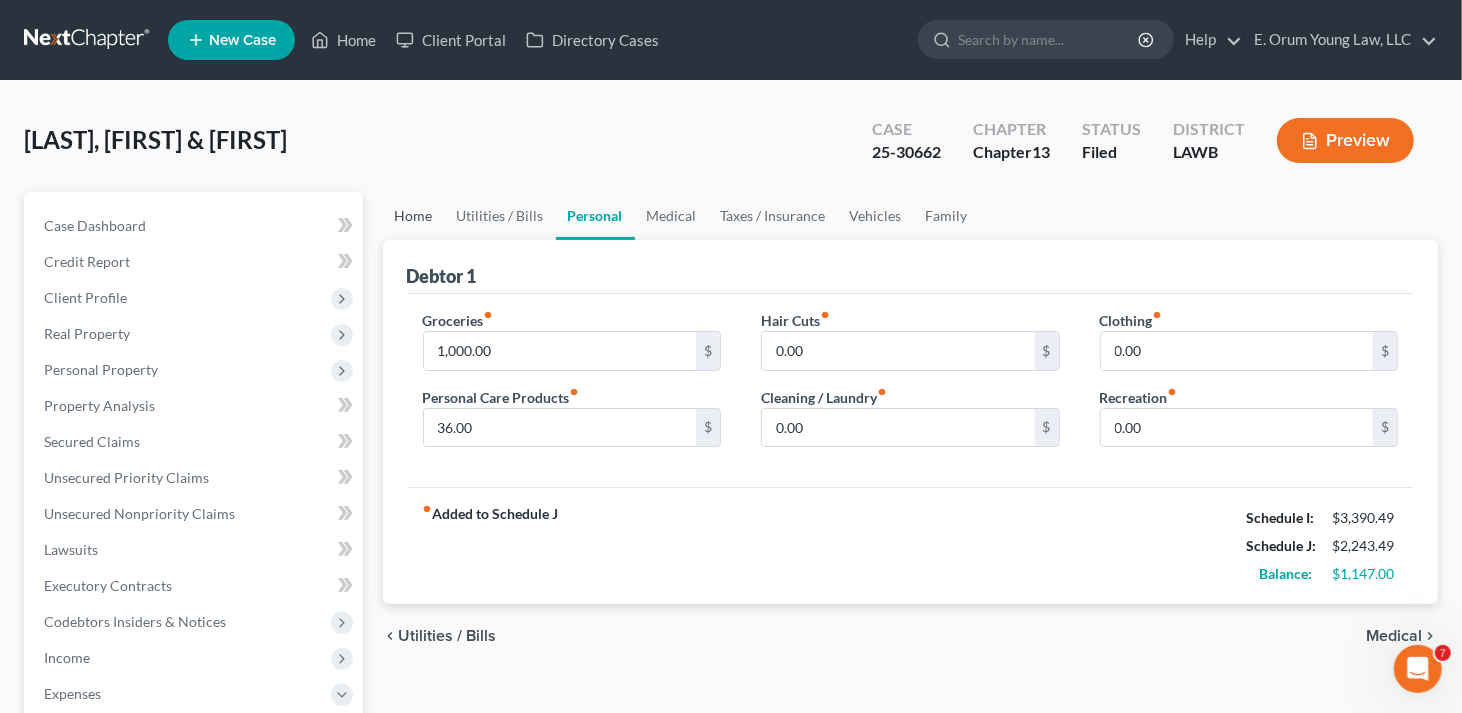 click on "Home" at bounding box center (414, 216) 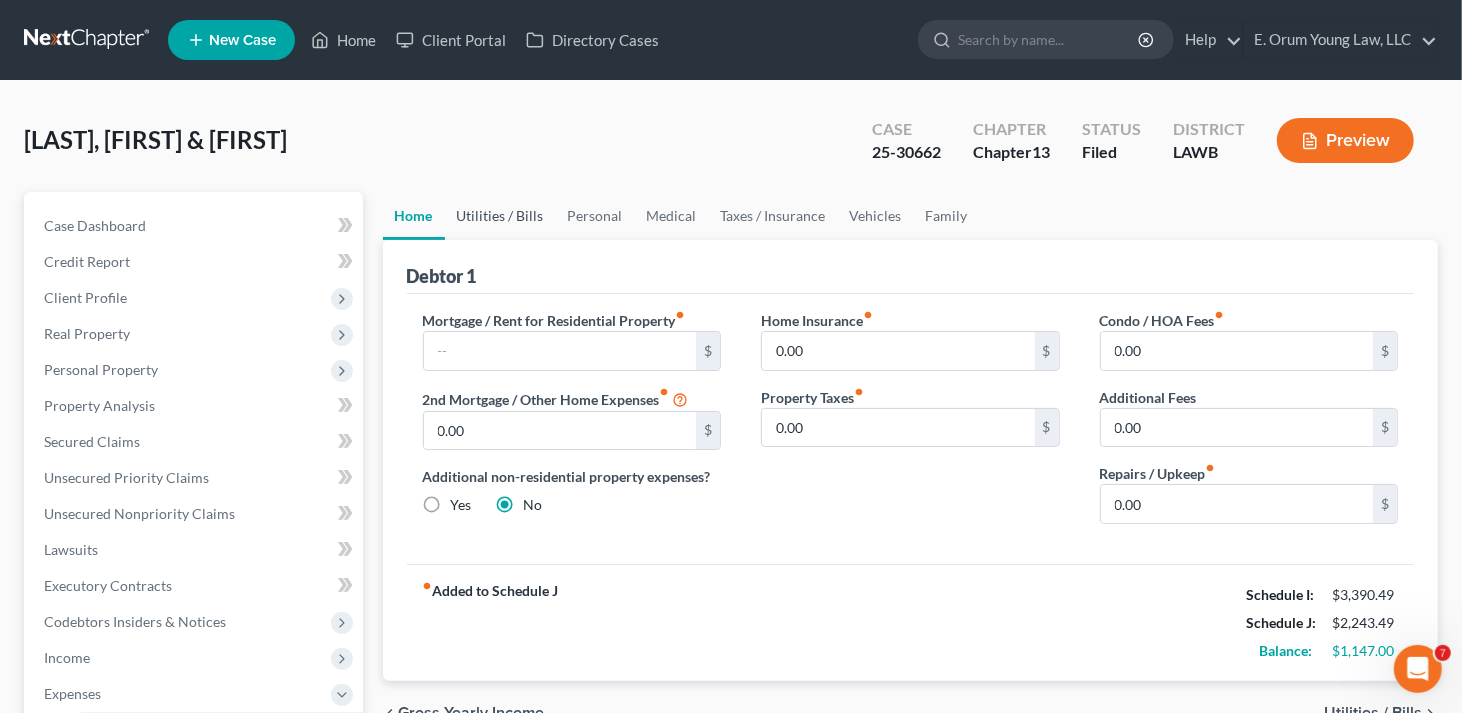 click on "Utilities / Bills" at bounding box center (500, 216) 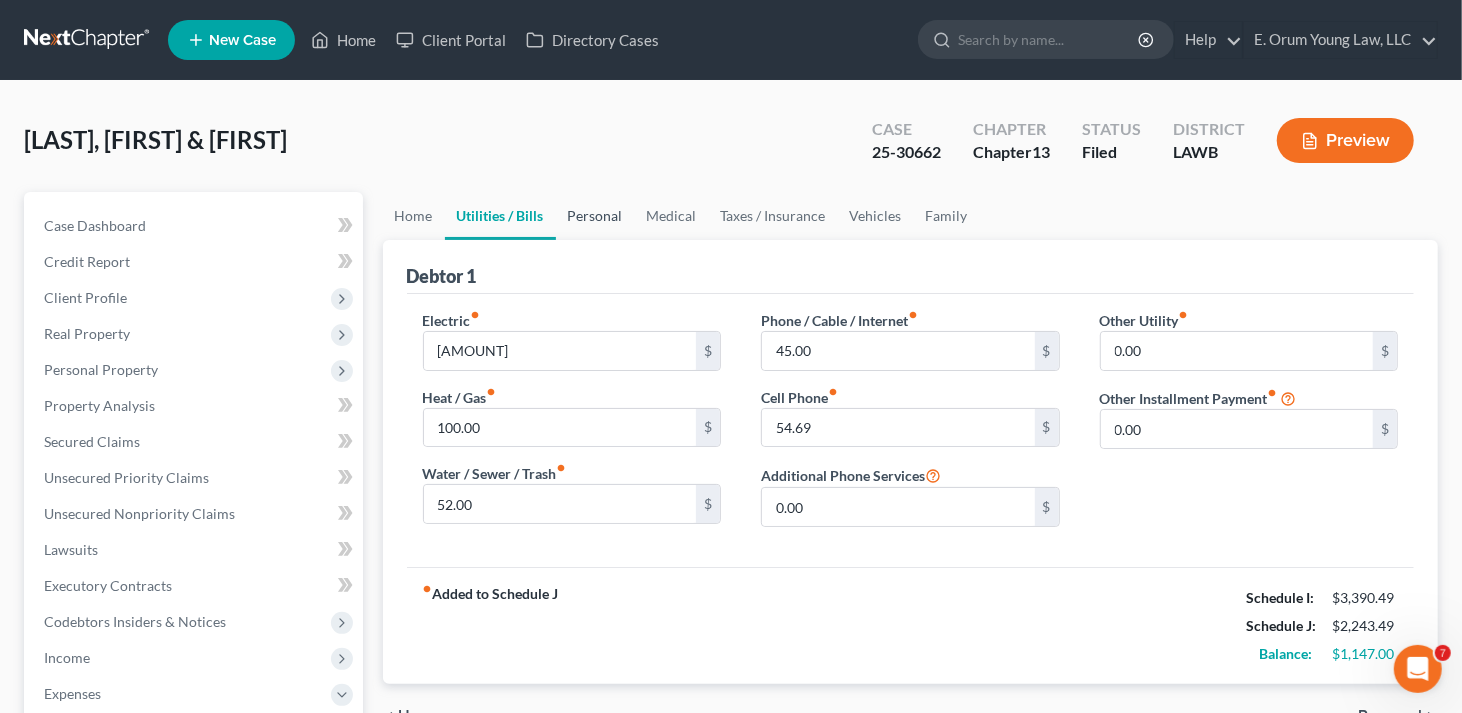 click on "Personal" at bounding box center [595, 216] 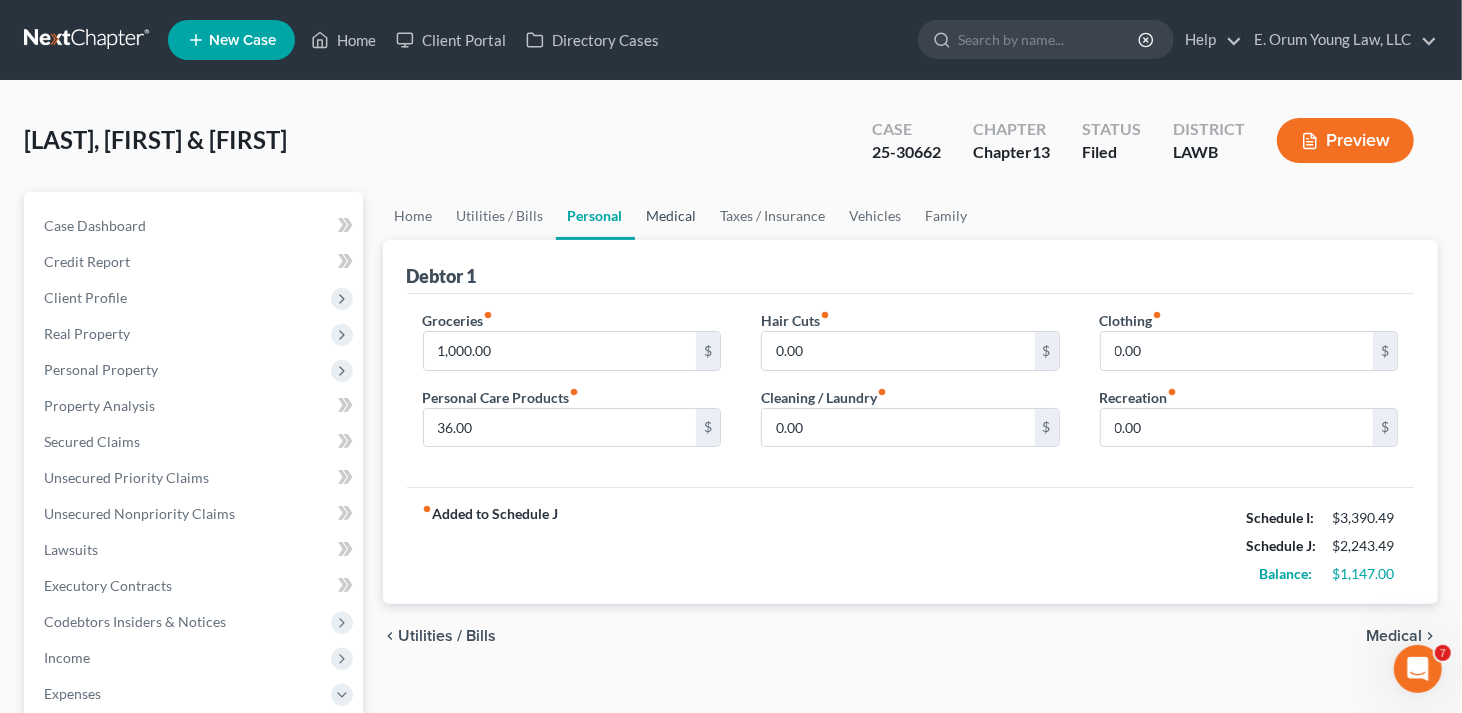 click on "Medical" at bounding box center (672, 216) 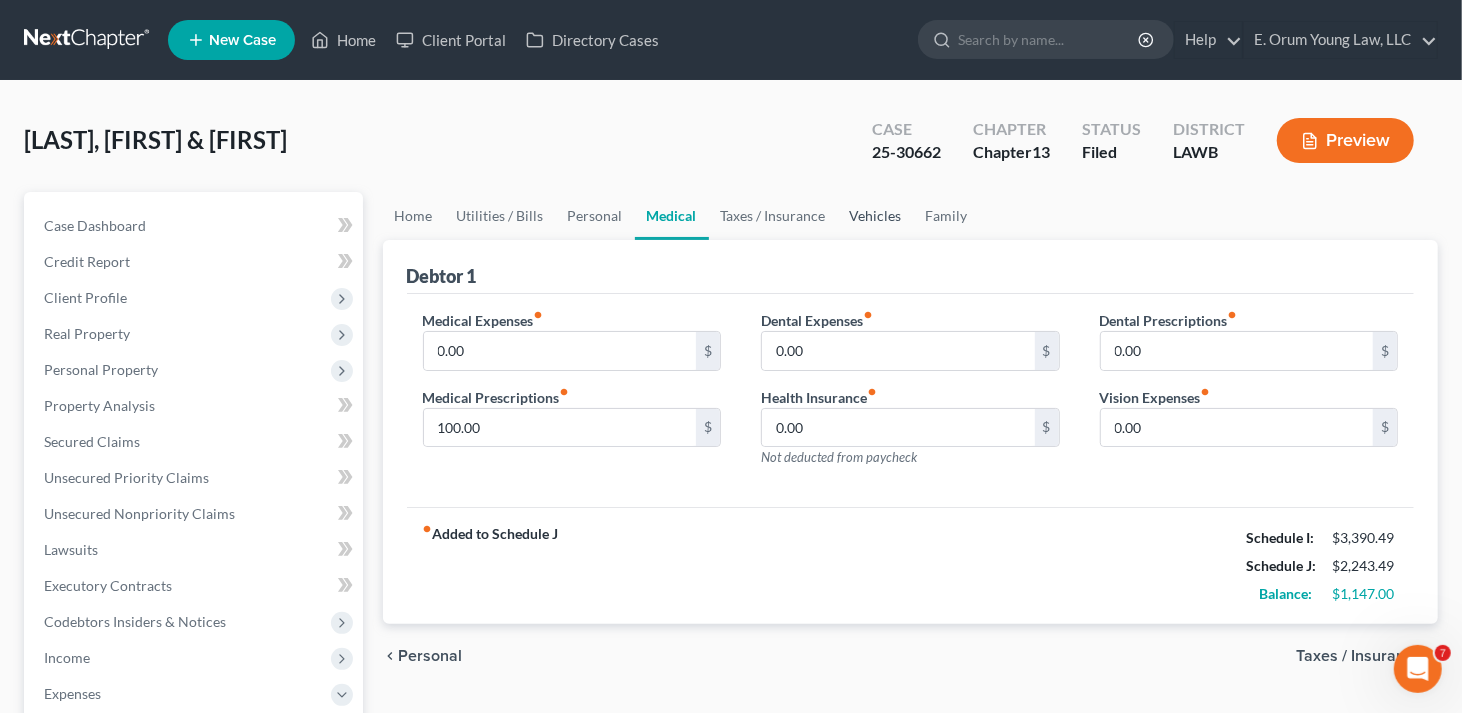 click on "Vehicles" at bounding box center [876, 216] 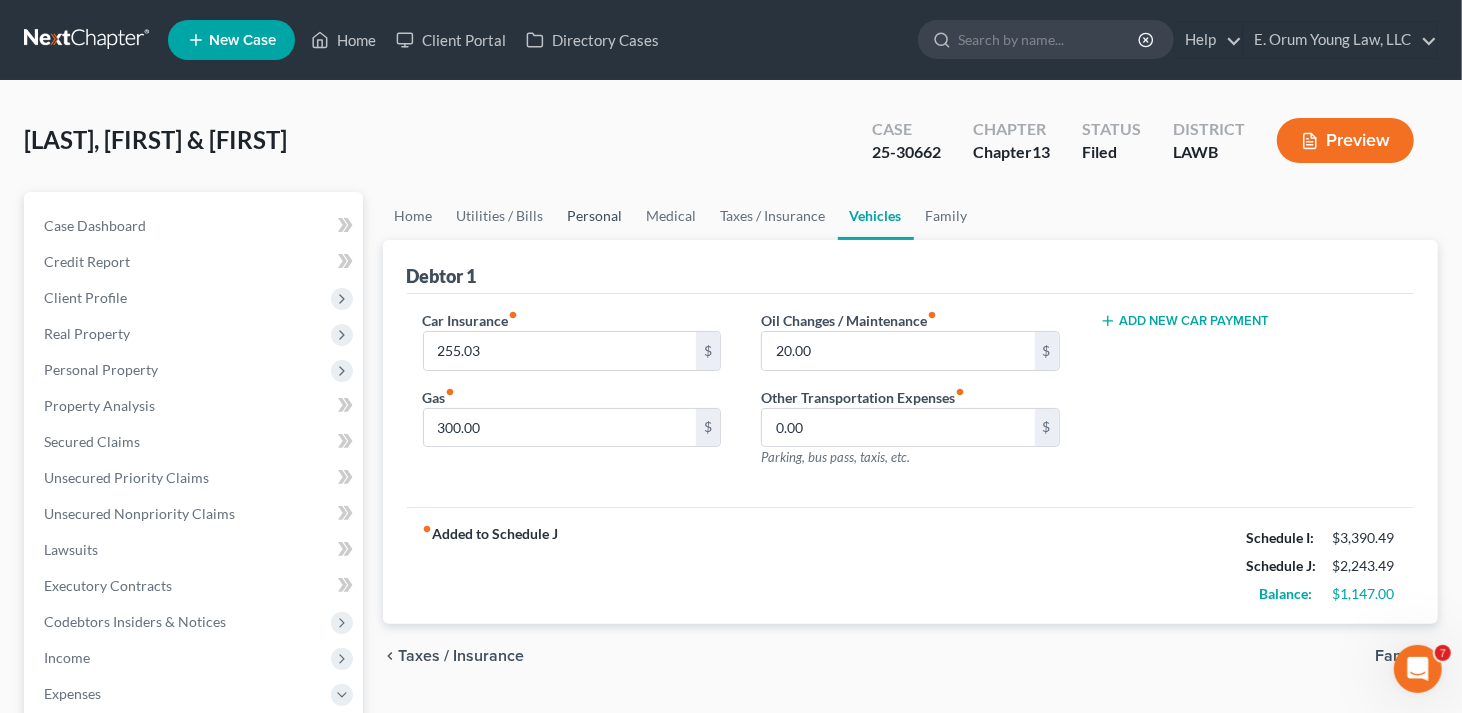 click on "Personal" at bounding box center [595, 216] 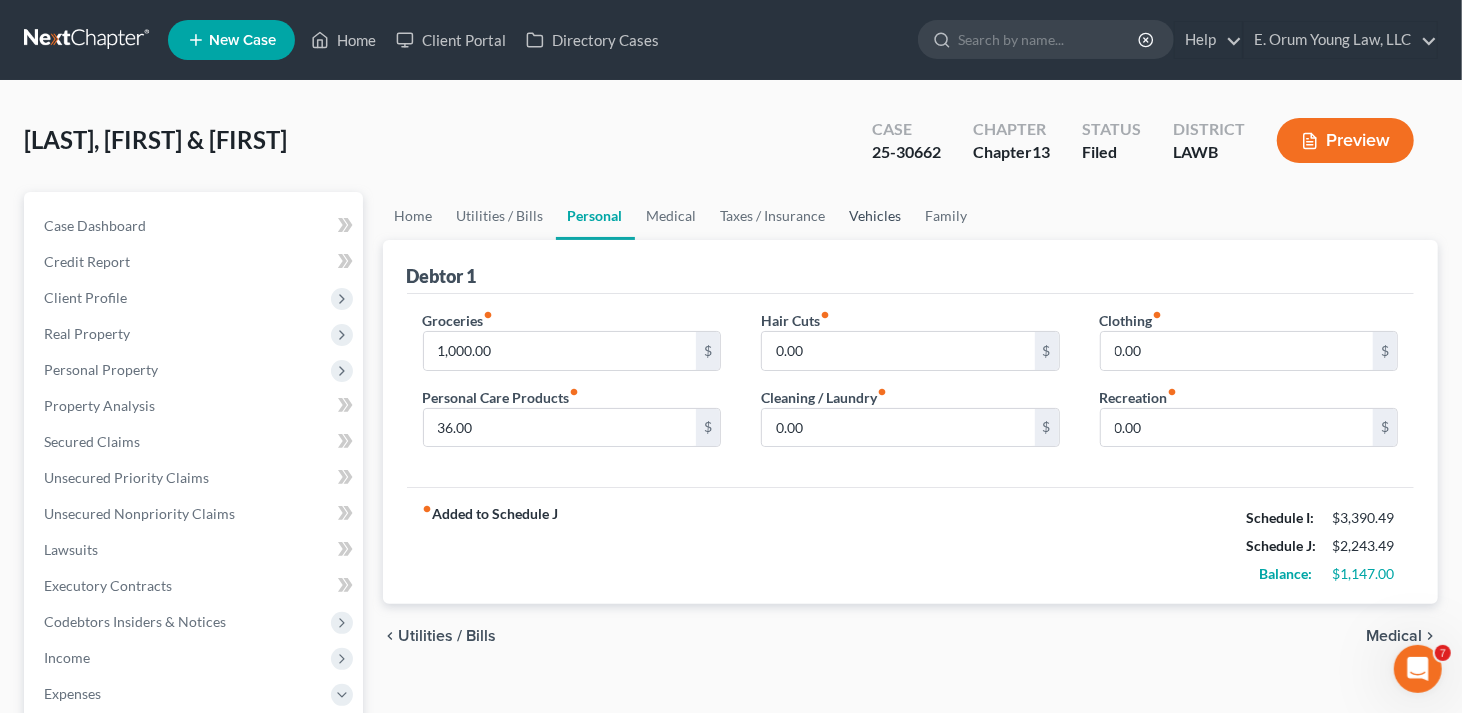 click on "Vehicles" at bounding box center (876, 216) 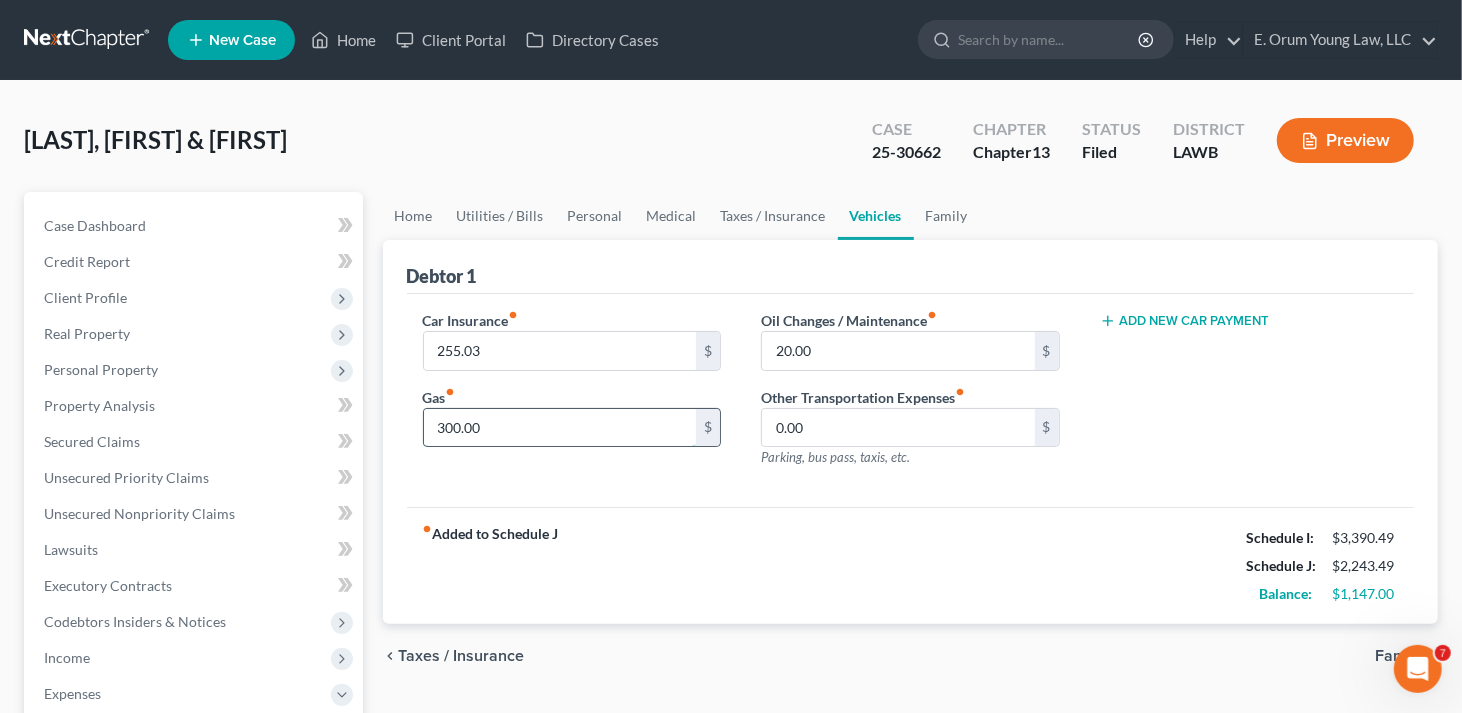 click on "300.00" at bounding box center (560, 428) 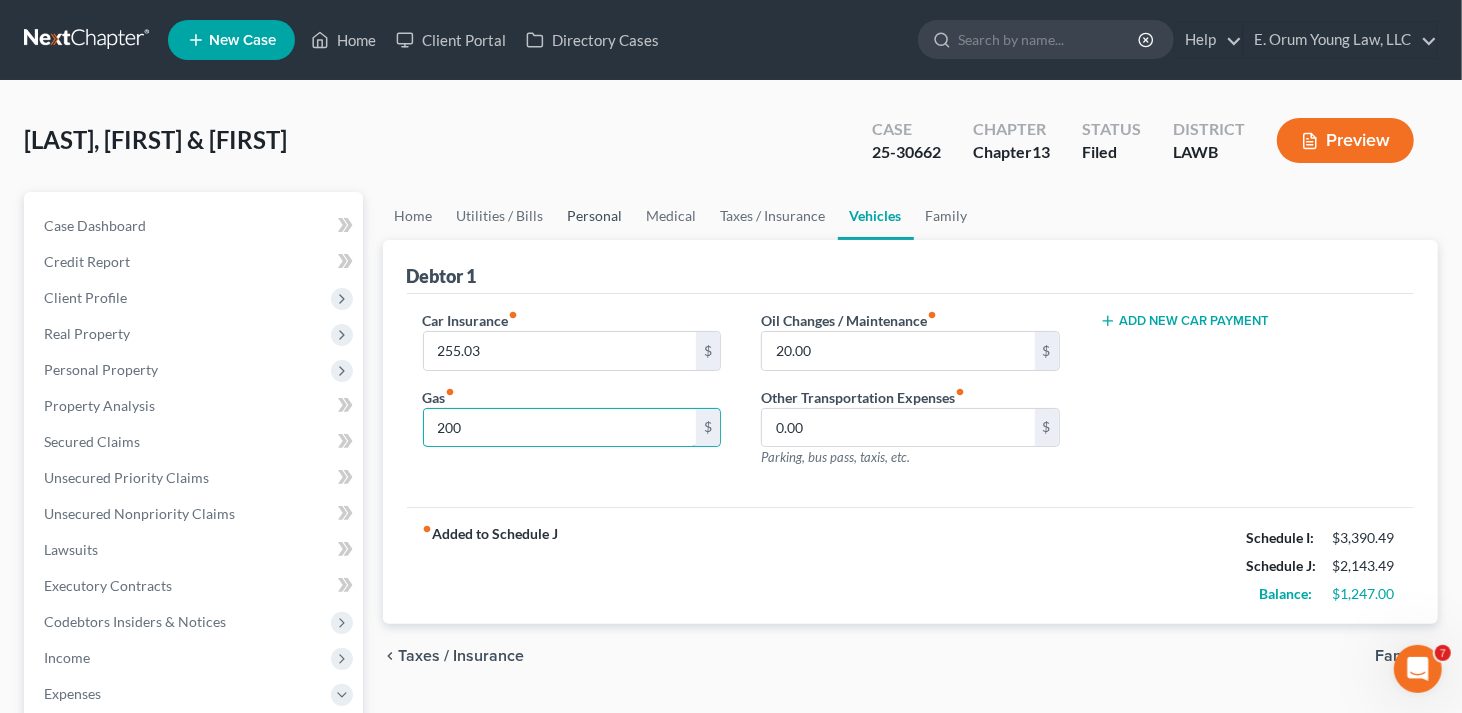 type on "200" 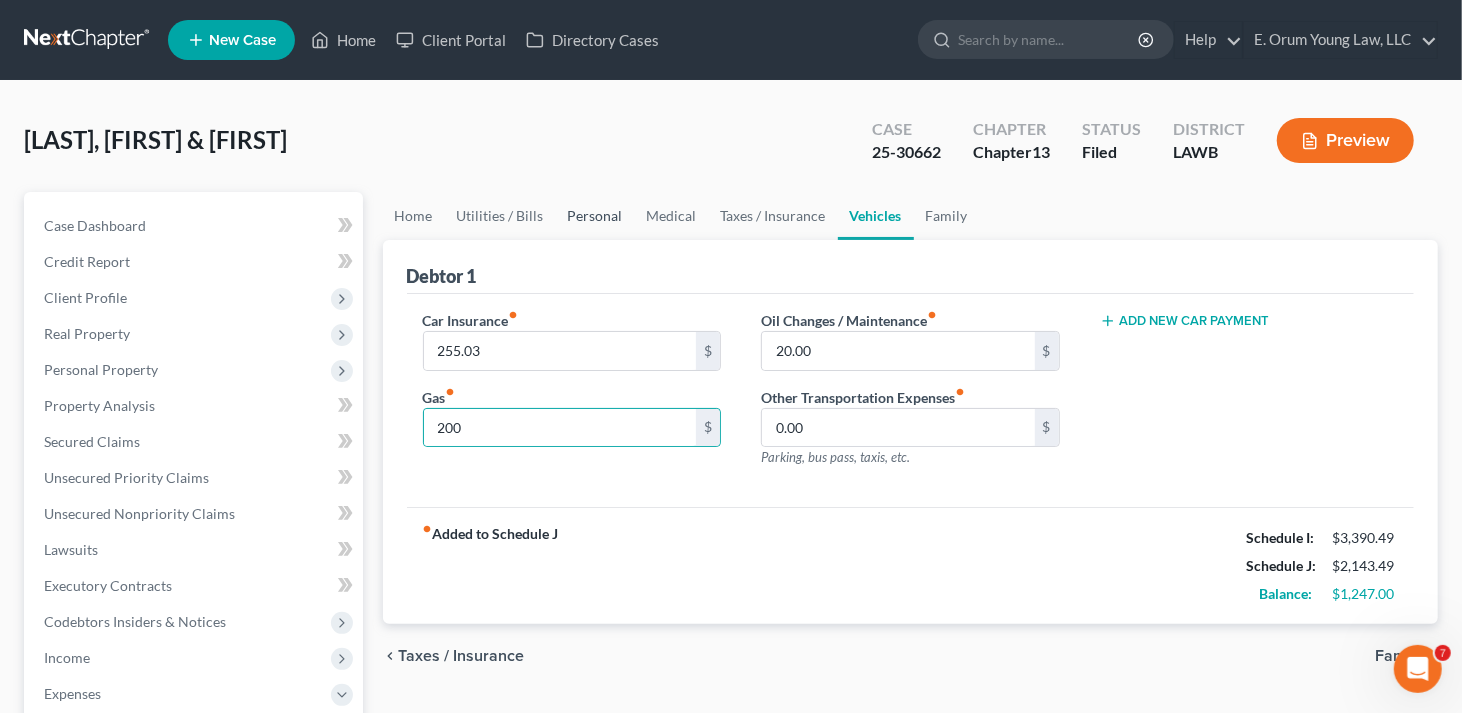 click on "Personal" at bounding box center (595, 216) 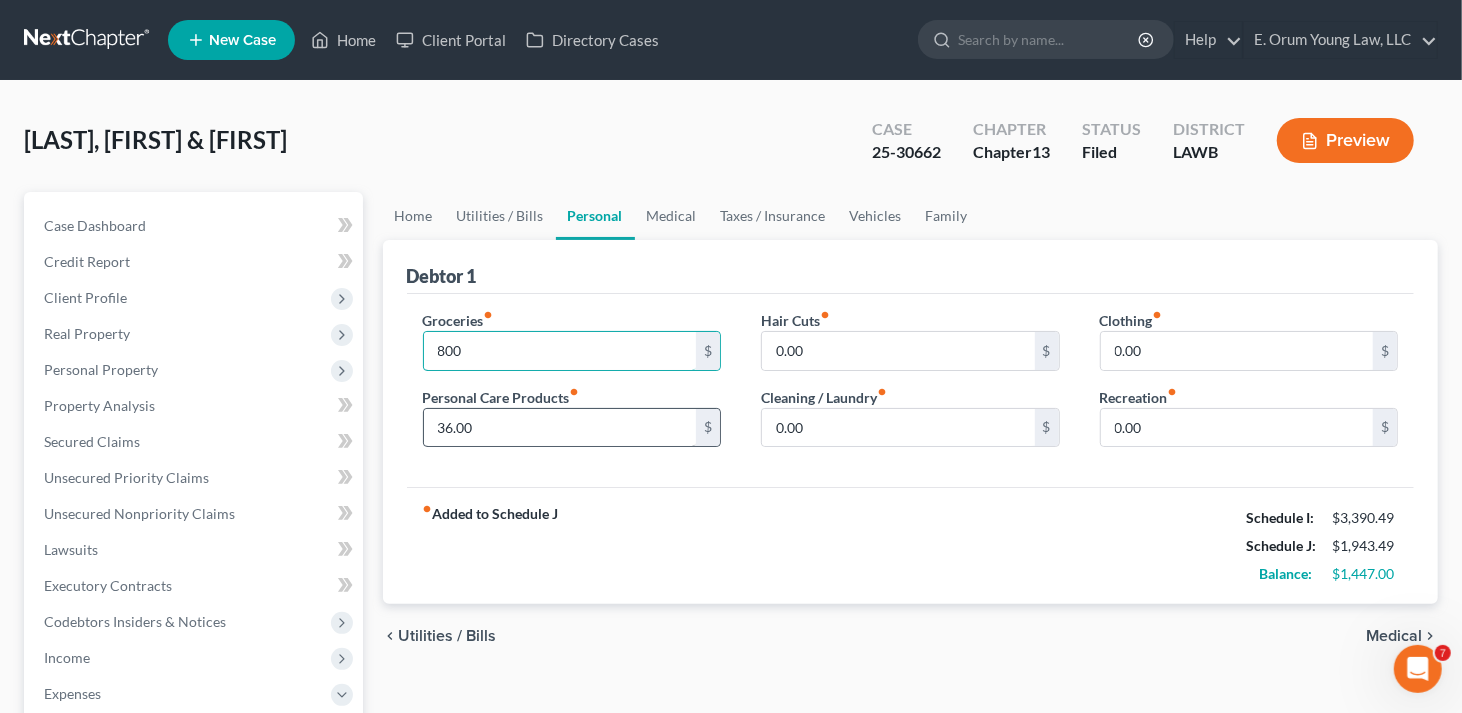 type on "800" 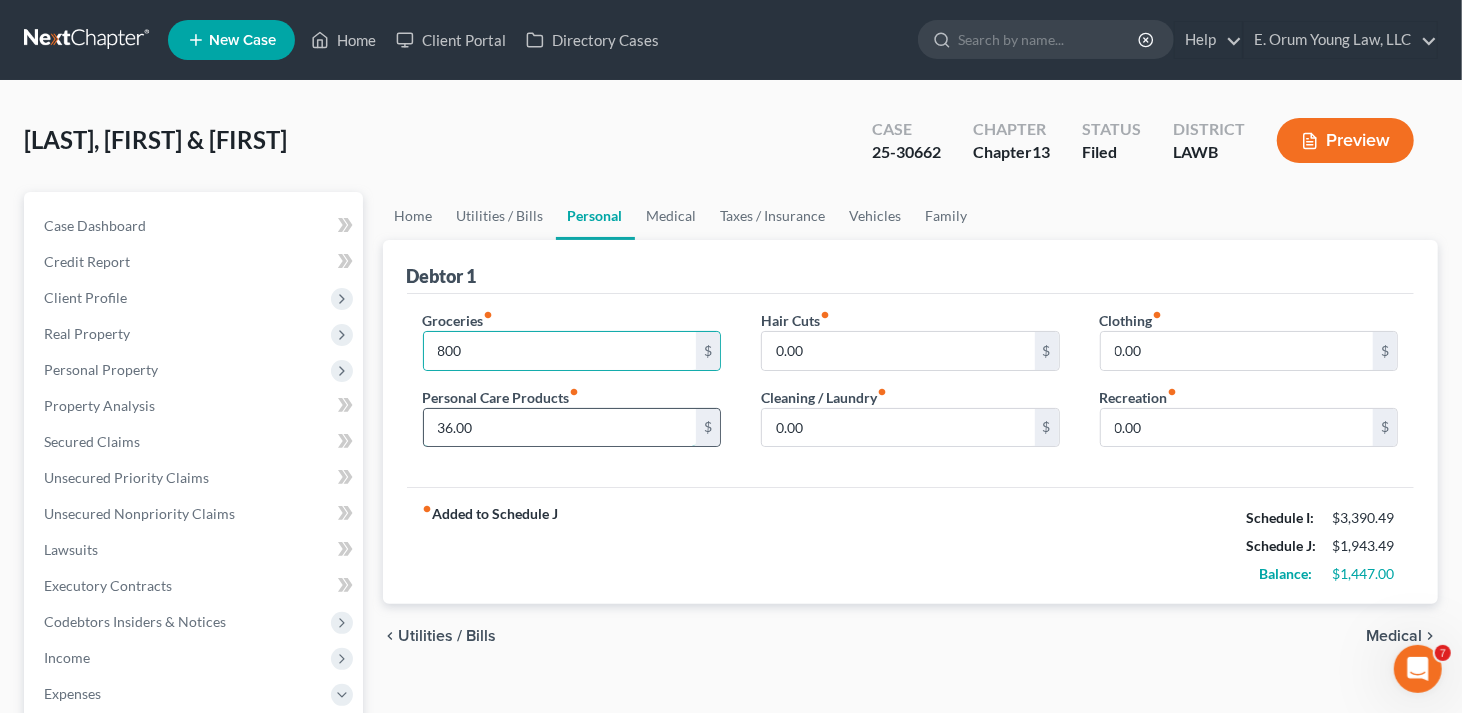 click on "36.00" at bounding box center (560, 428) 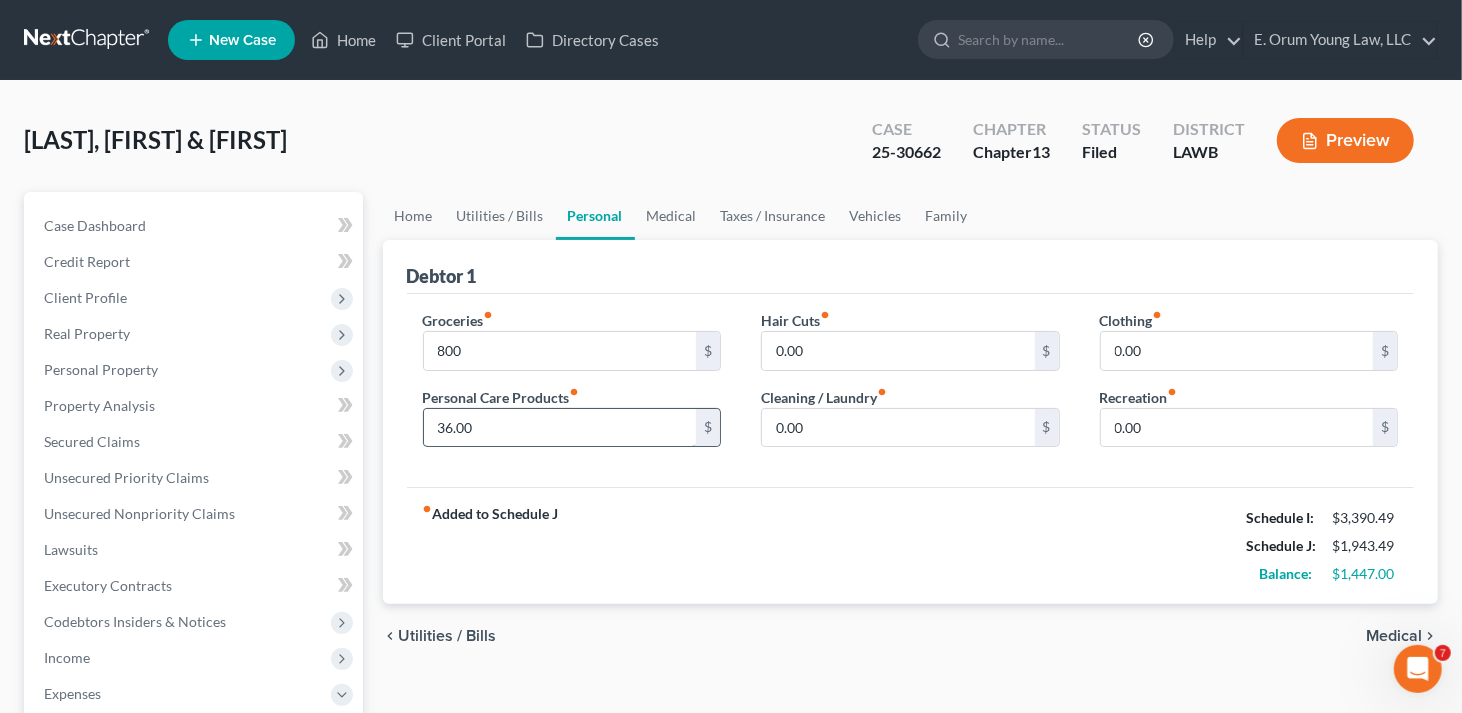 click on "36.00" at bounding box center (560, 428) 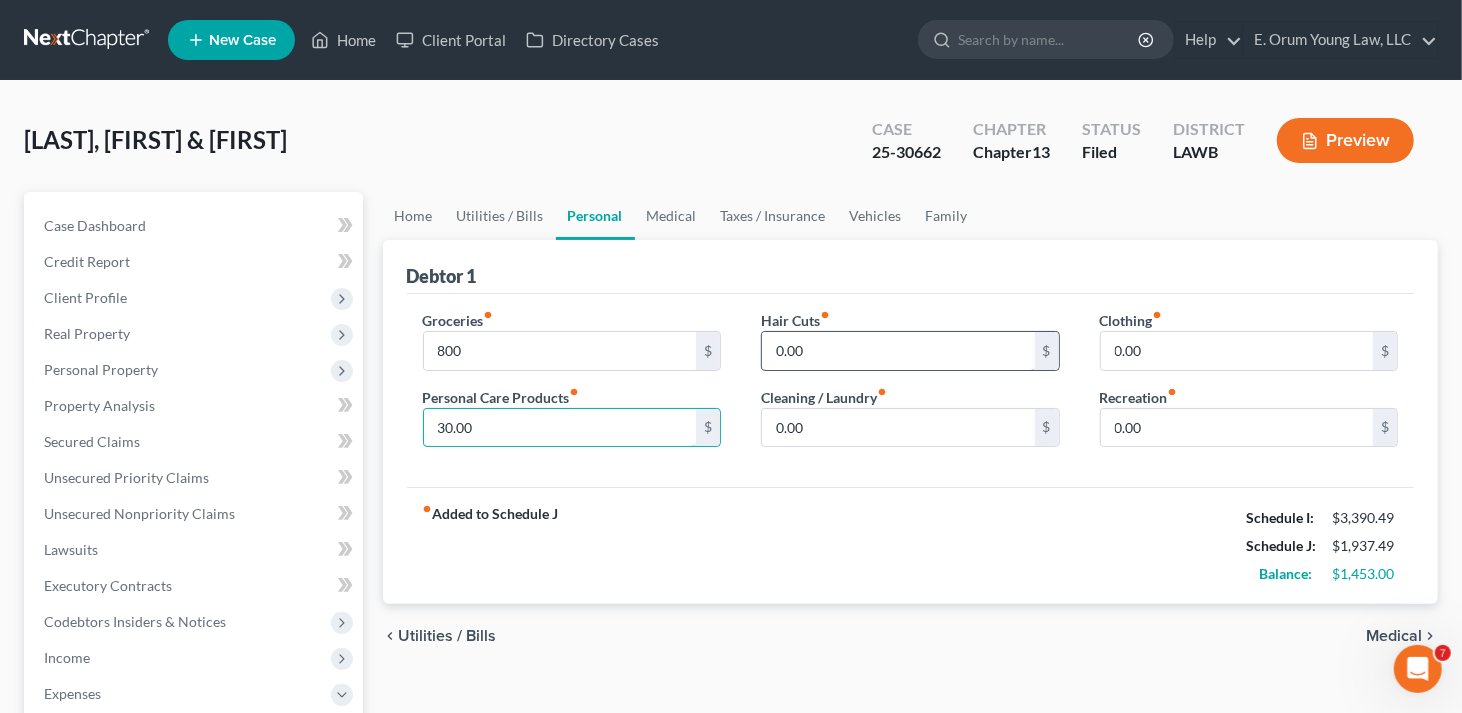 type on "30.00" 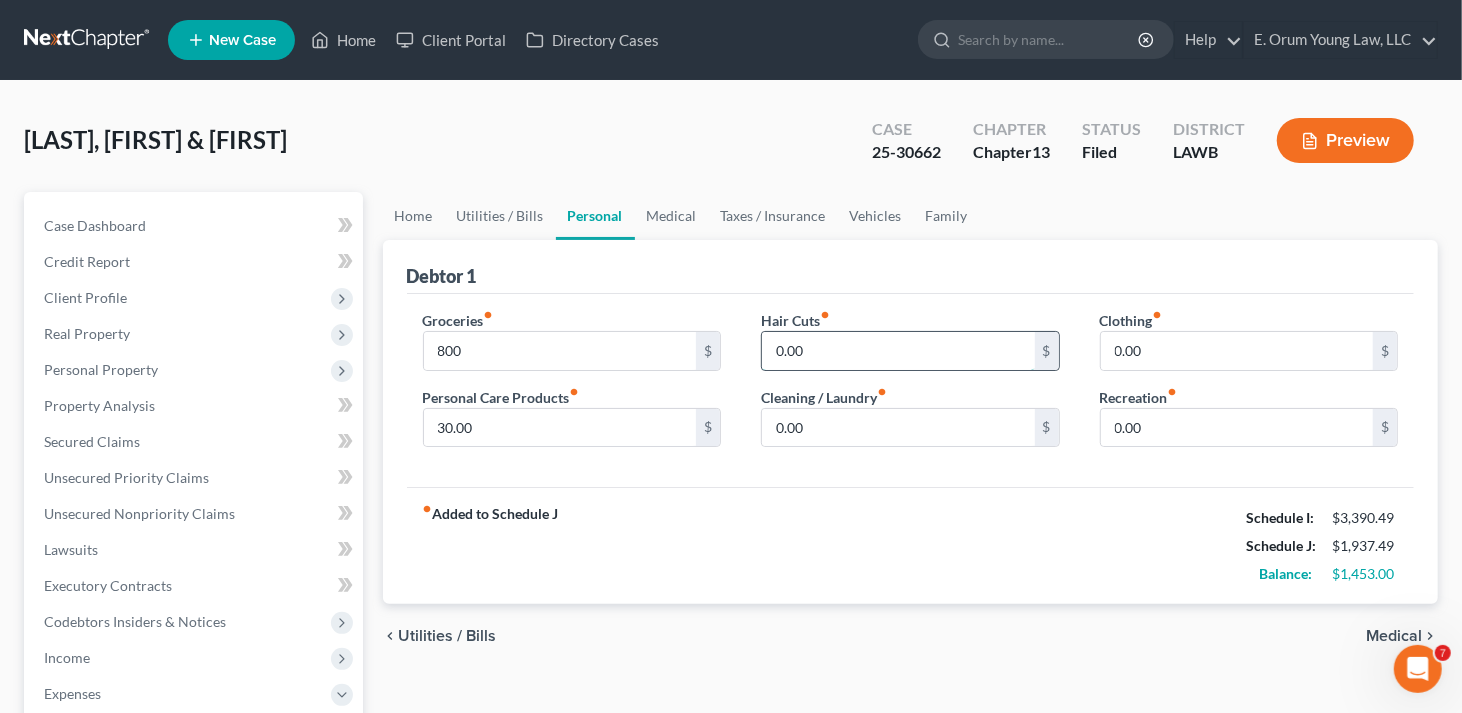 click on "0.00" at bounding box center (898, 351) 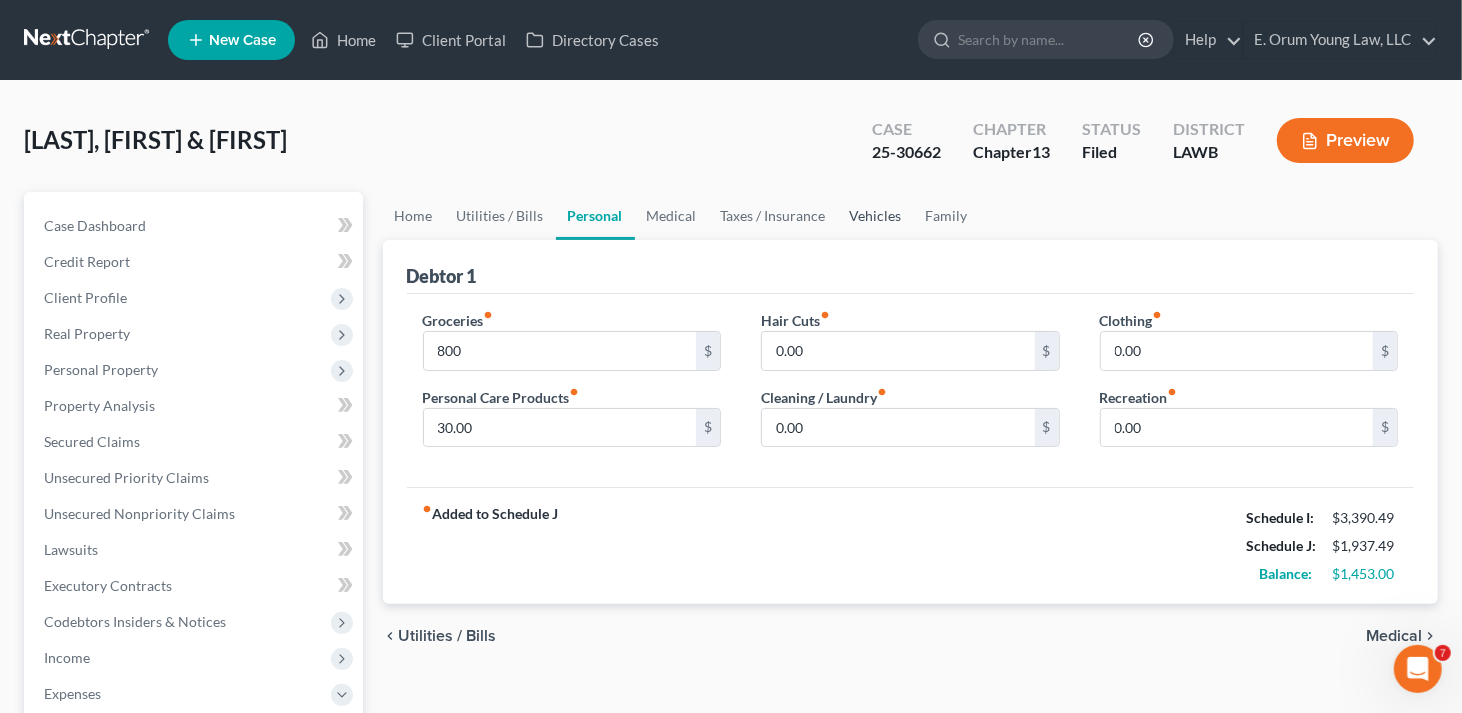 click on "Vehicles" at bounding box center (876, 216) 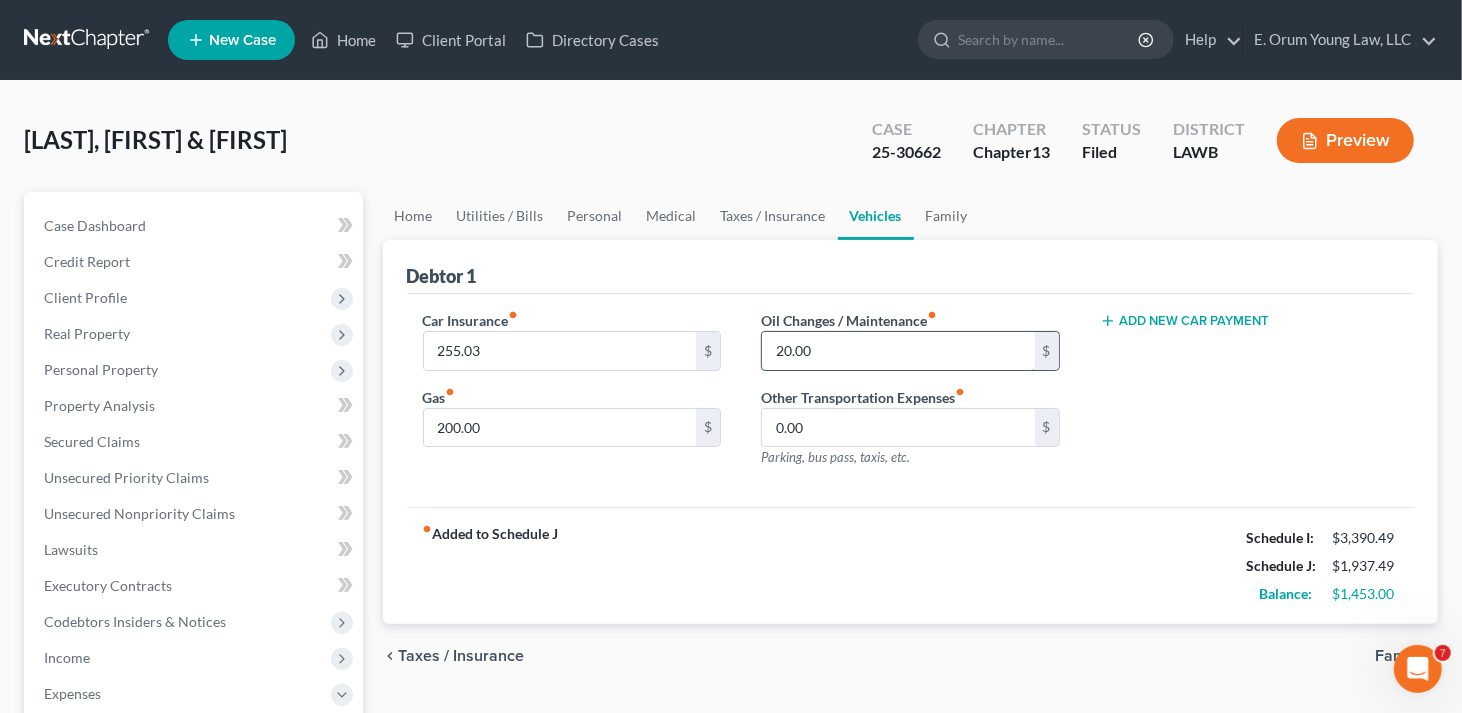 click on "20.00" at bounding box center [898, 351] 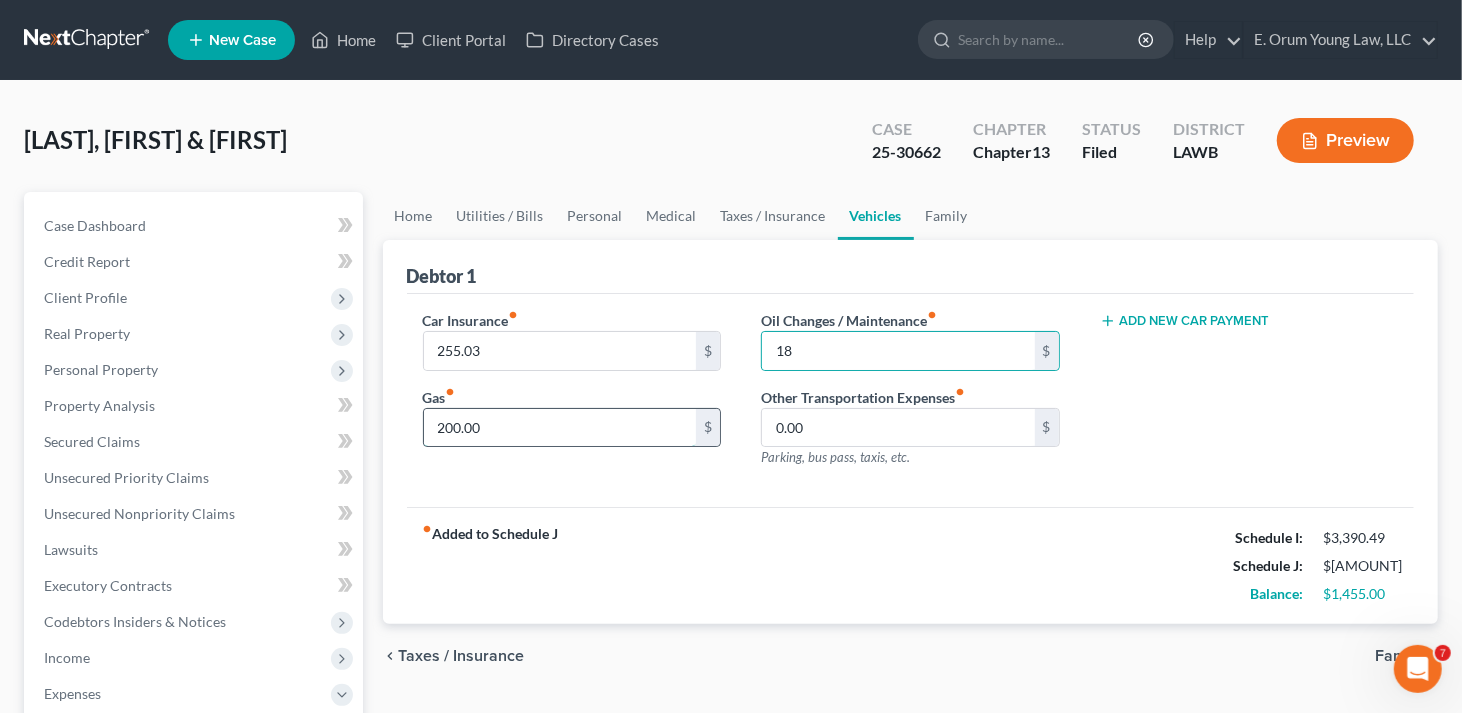 click on "200.00" at bounding box center [560, 428] 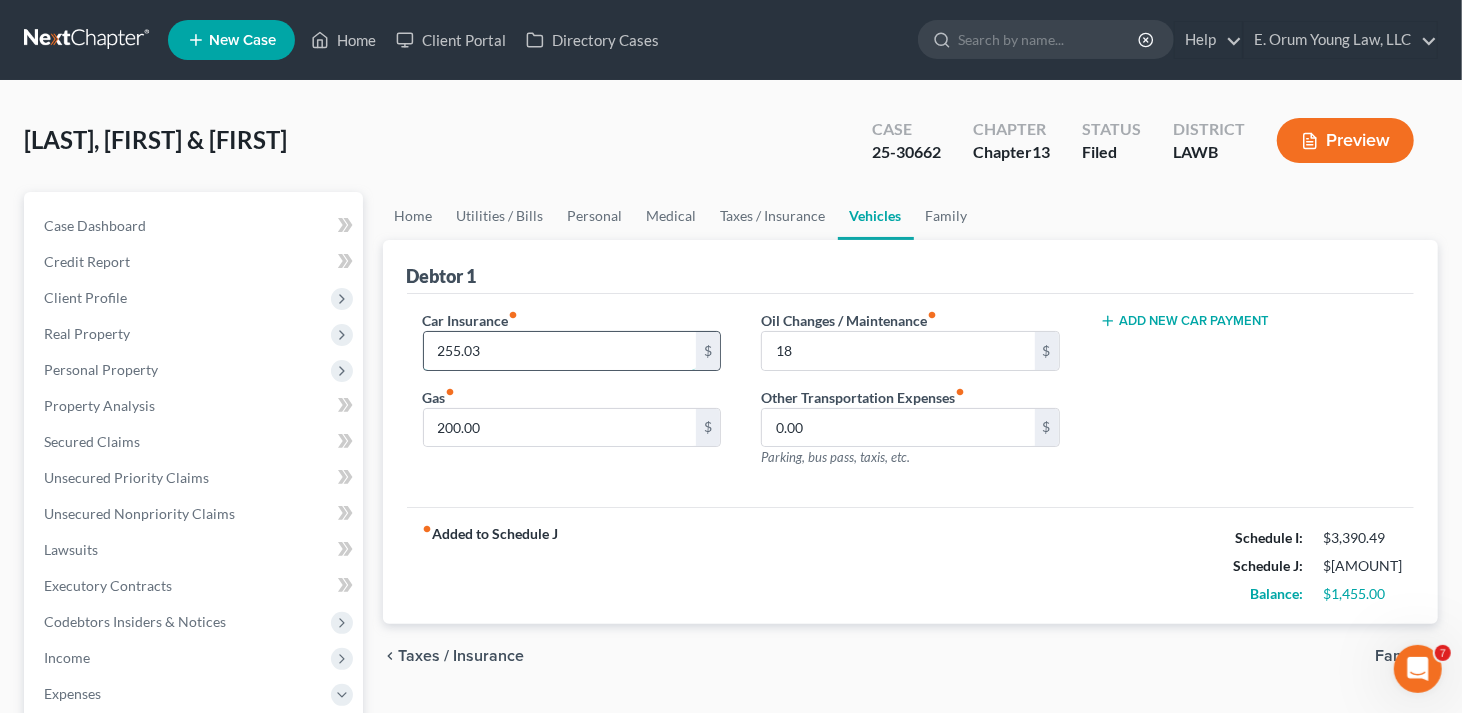 click on "255.03" at bounding box center [560, 351] 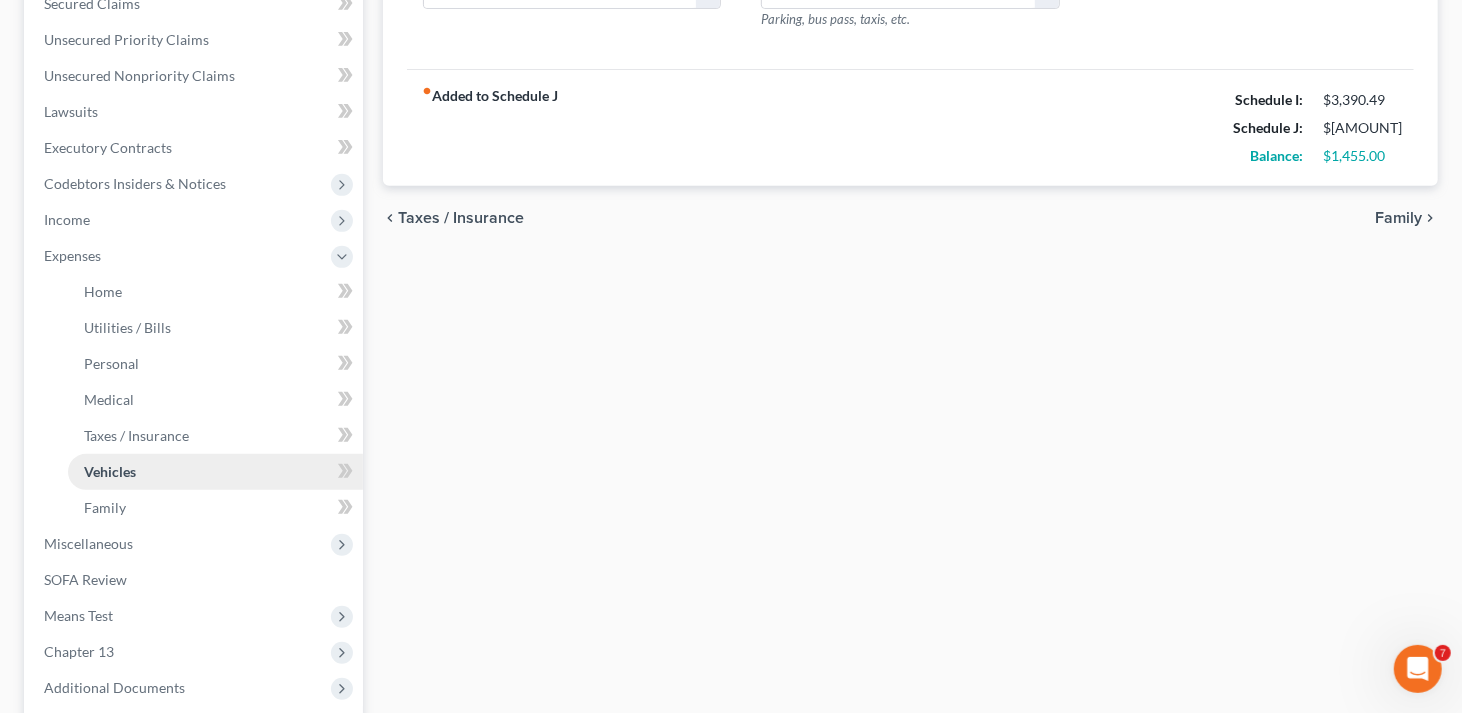 scroll, scrollTop: 600, scrollLeft: 0, axis: vertical 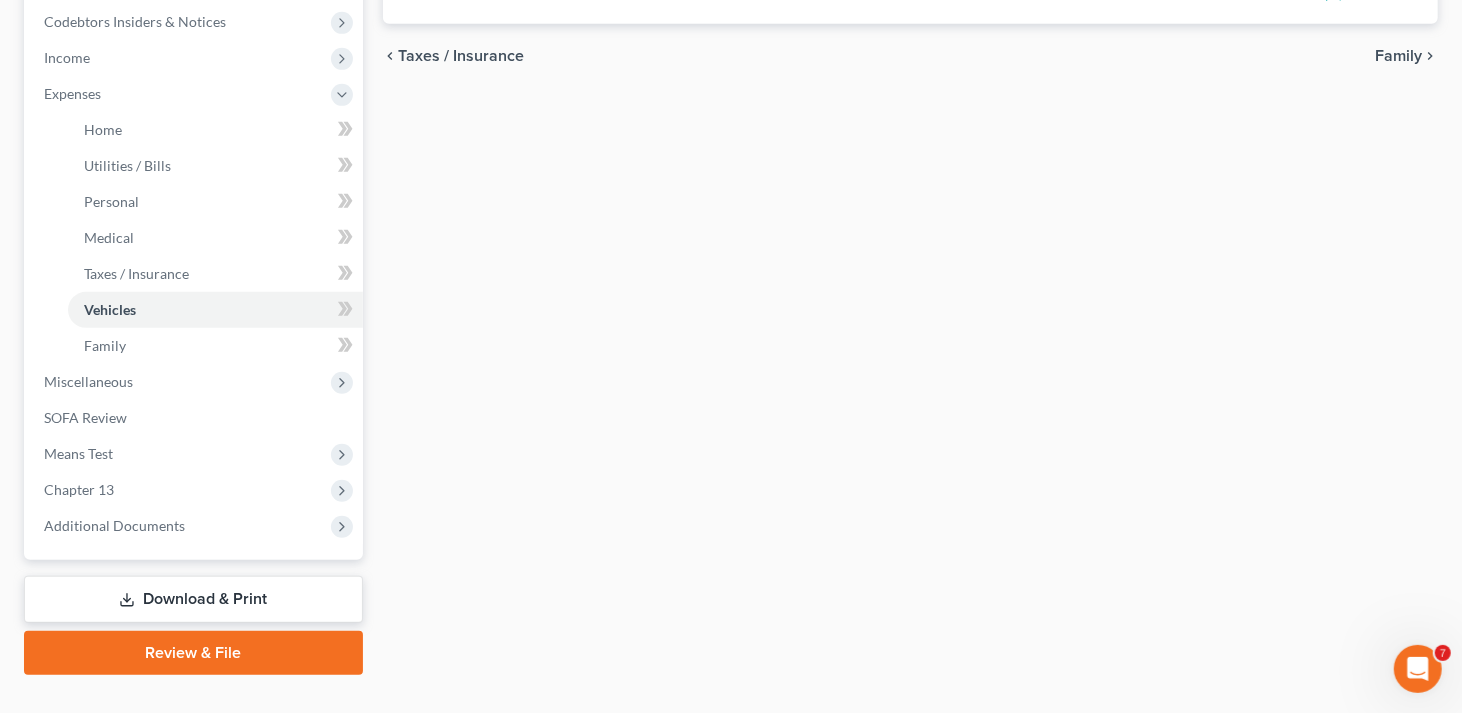 click on "Download & Print" at bounding box center [193, 599] 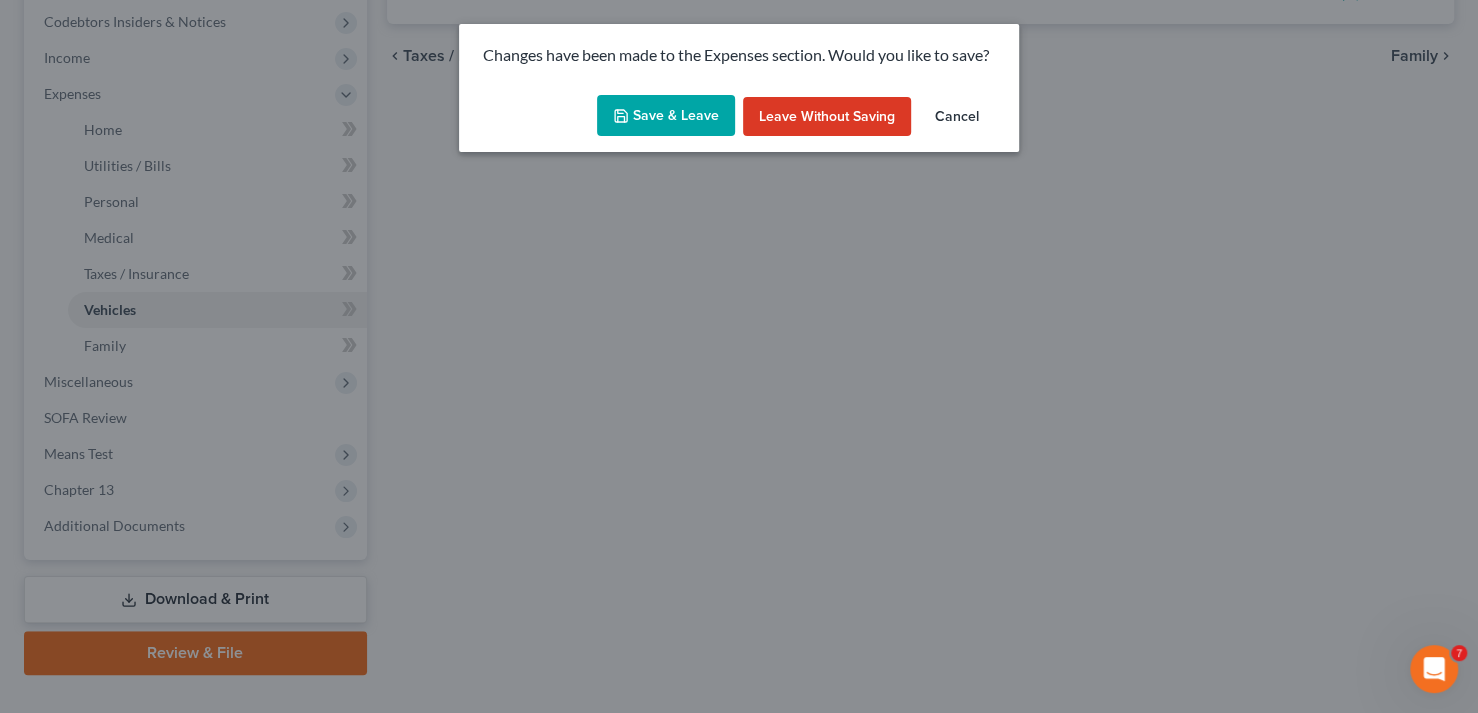 click on "Save & Leave" at bounding box center [666, 116] 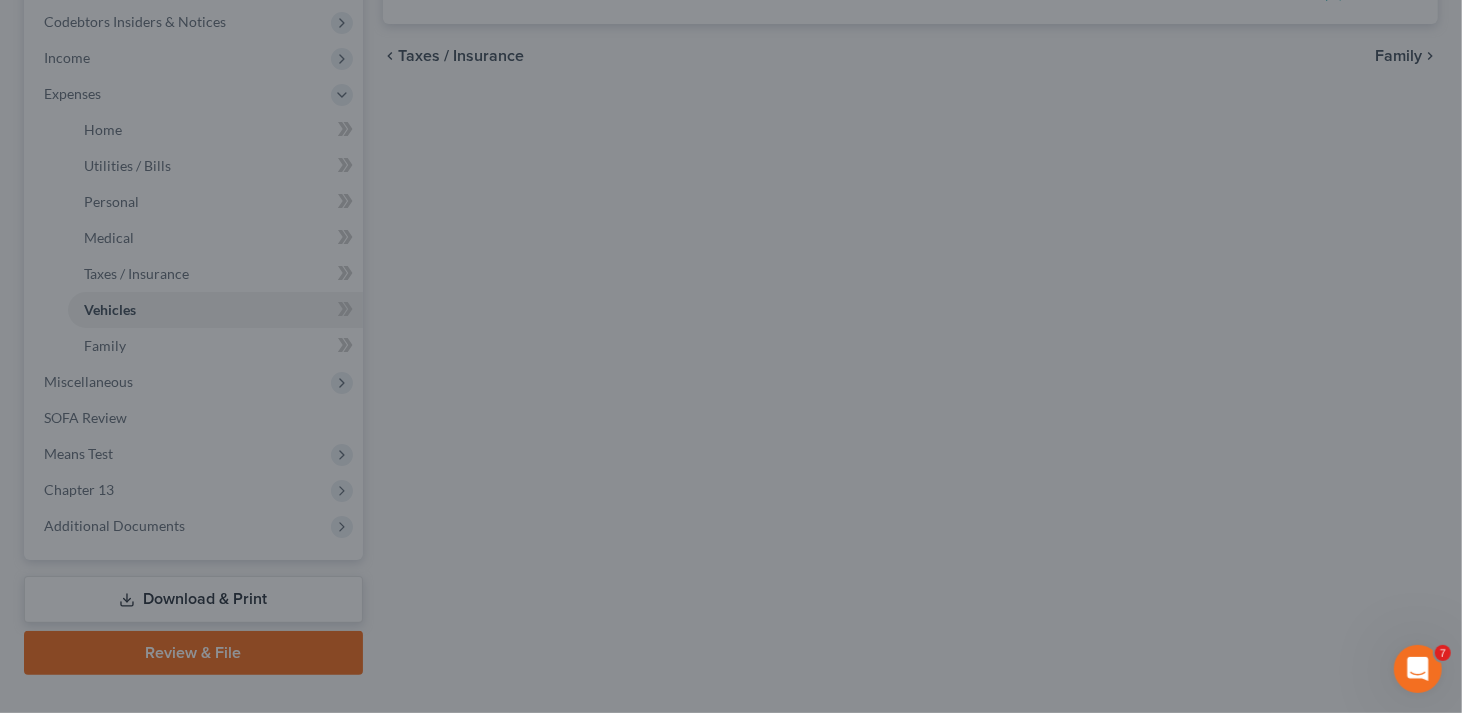 type on "18.00" 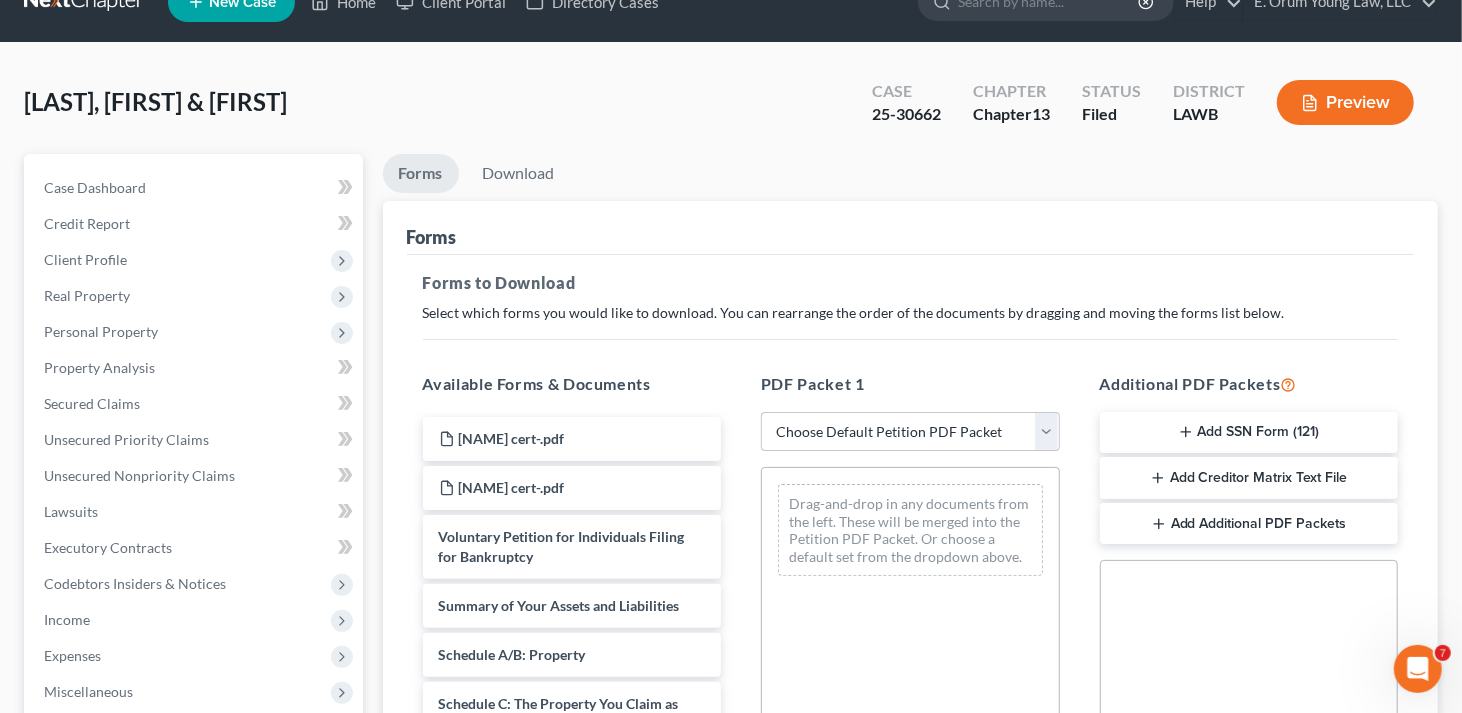 scroll, scrollTop: 0, scrollLeft: 0, axis: both 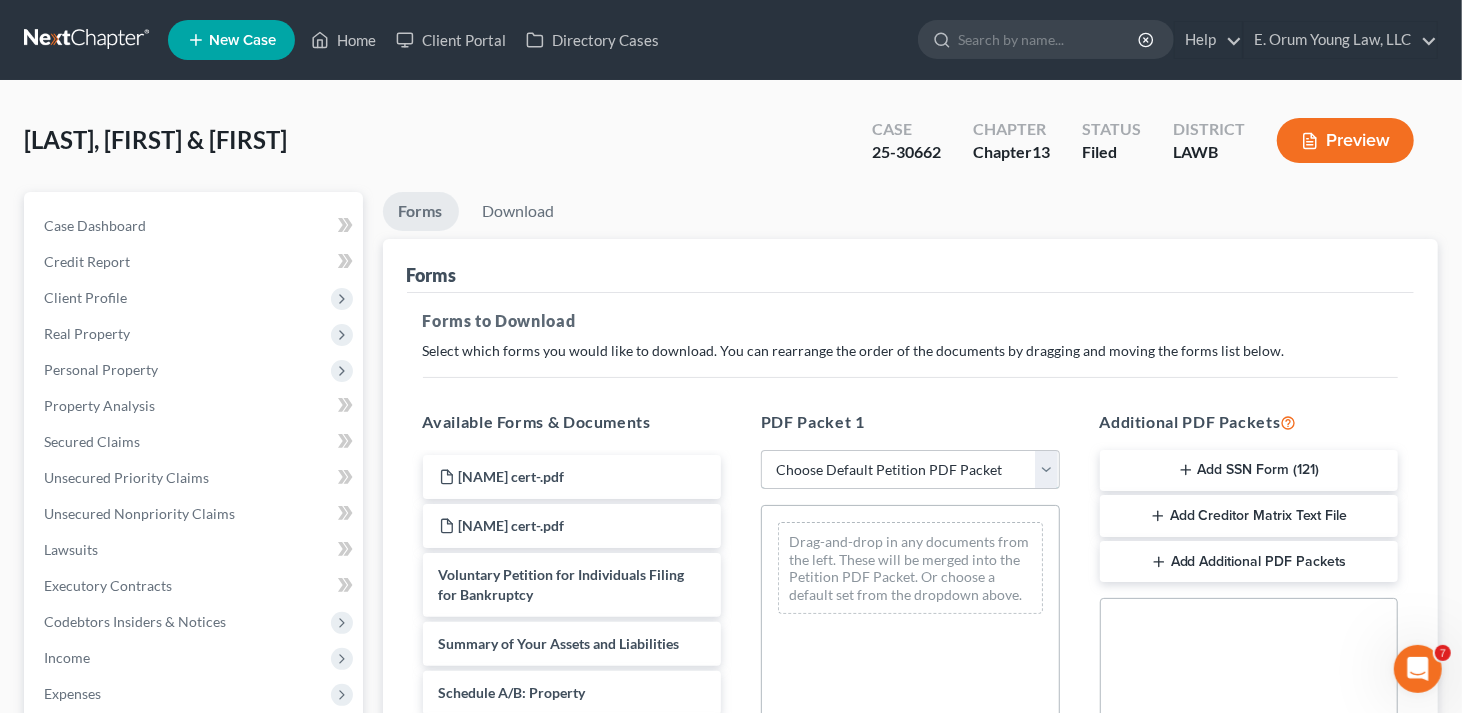 click on "Choose Default Petition PDF Packet Complete Bankruptcy Petition (all forms and schedules) Emergency Filing Forms (Petition and Creditor List Only) Amended Forms Signature Pages Only Supplemental Post Petition (Sch. I & J) Supplemental Post Petition (Sch. I) Supplemental Post Petition (Sch. J) AMDJ AMNDJ 2016(b) Atty Fee disclosure amnd j,dec Sauseda- Amended Schedule E-F and Declaration of Individual Schedules Amended Sch I, Sch J and Debtor's Declaration Amended Sch I, Sch J and Debtor's Declaration dec Sig Pages" at bounding box center (910, 470) 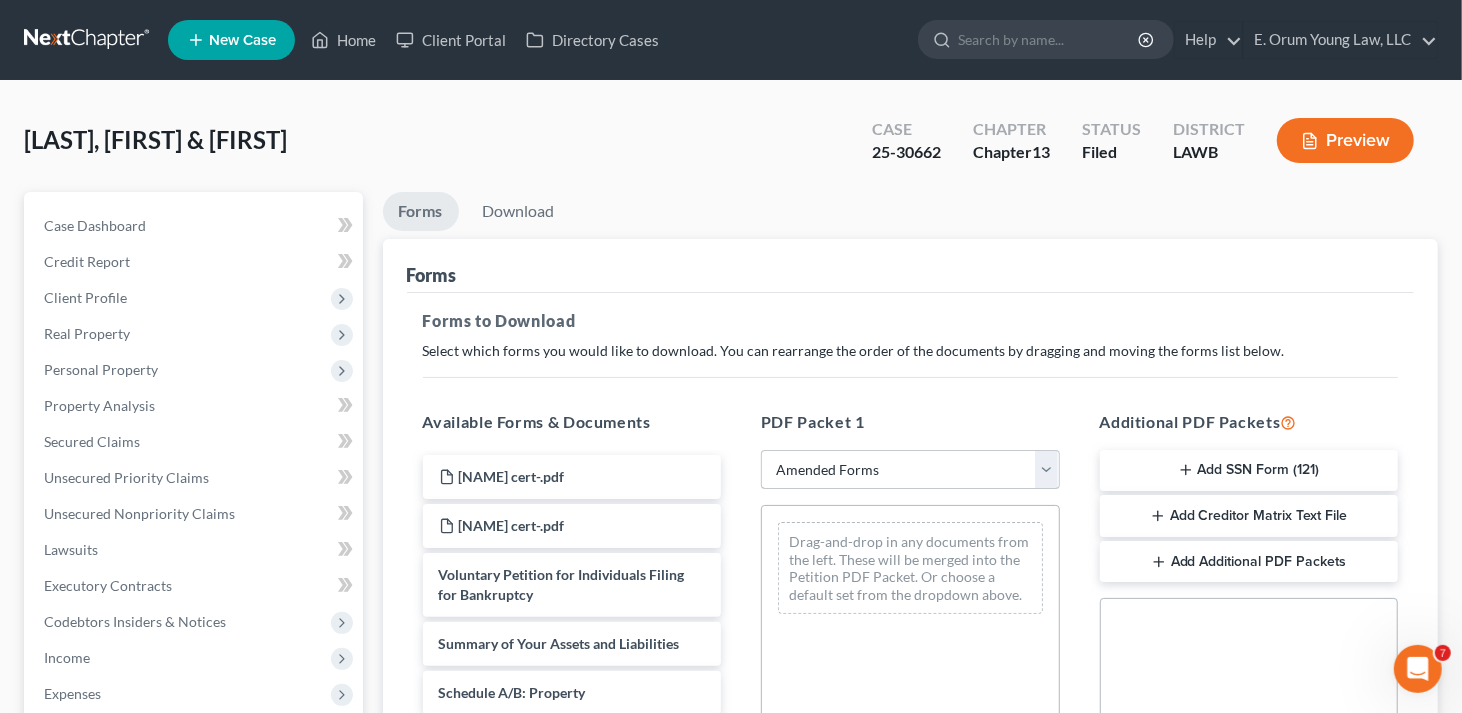 click on "Choose Default Petition PDF Packet Complete Bankruptcy Petition (all forms and schedules) Emergency Filing Forms (Petition and Creditor List Only) Amended Forms Signature Pages Only Supplemental Post Petition (Sch. I & J) Supplemental Post Petition (Sch. I) Supplemental Post Petition (Sch. J) AMDJ AMNDJ 2016(b) Atty Fee disclosure amnd j,dec Sauseda- Amended Schedule E-F and Declaration of Individual Schedules Amended Sch I, Sch J and Debtor's Declaration Amended Sch I, Sch J and Debtor's Declaration dec Sig Pages" at bounding box center (910, 470) 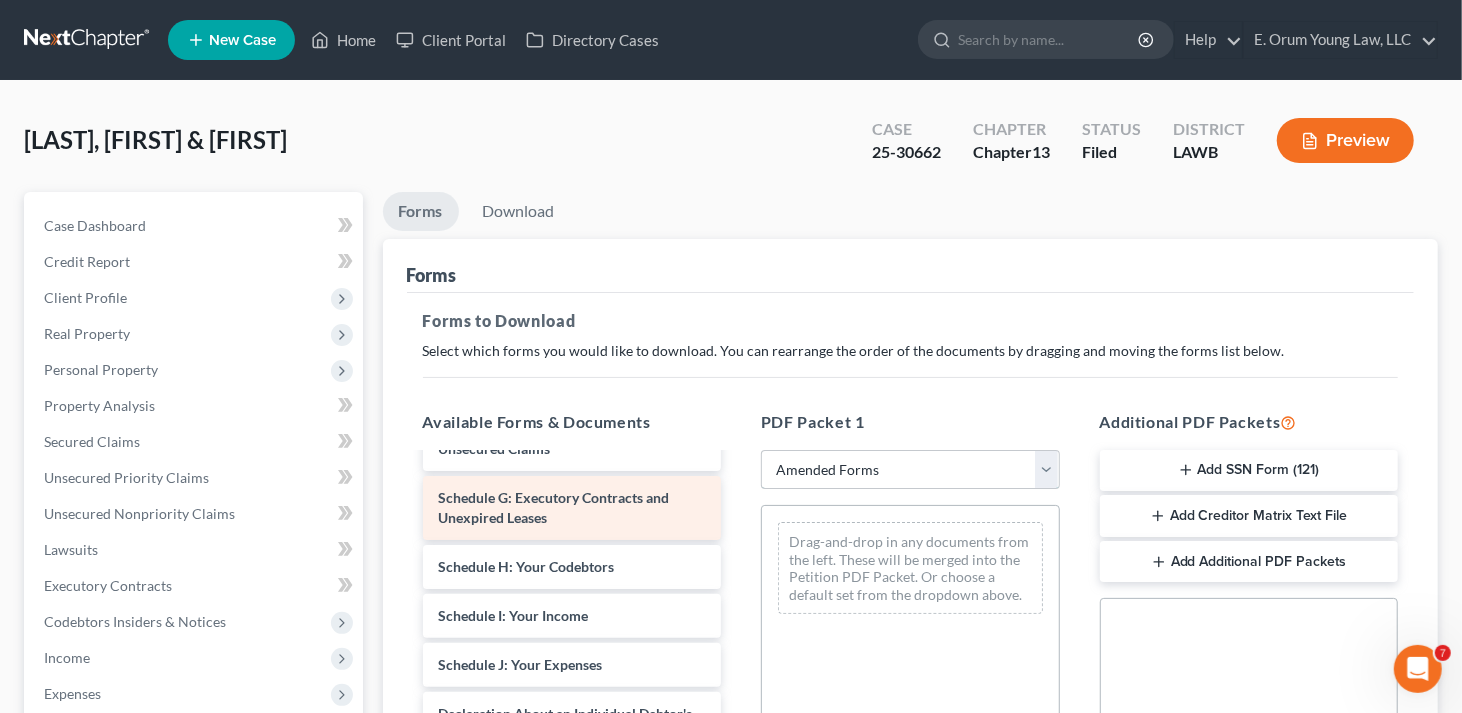 scroll, scrollTop: 400, scrollLeft: 0, axis: vertical 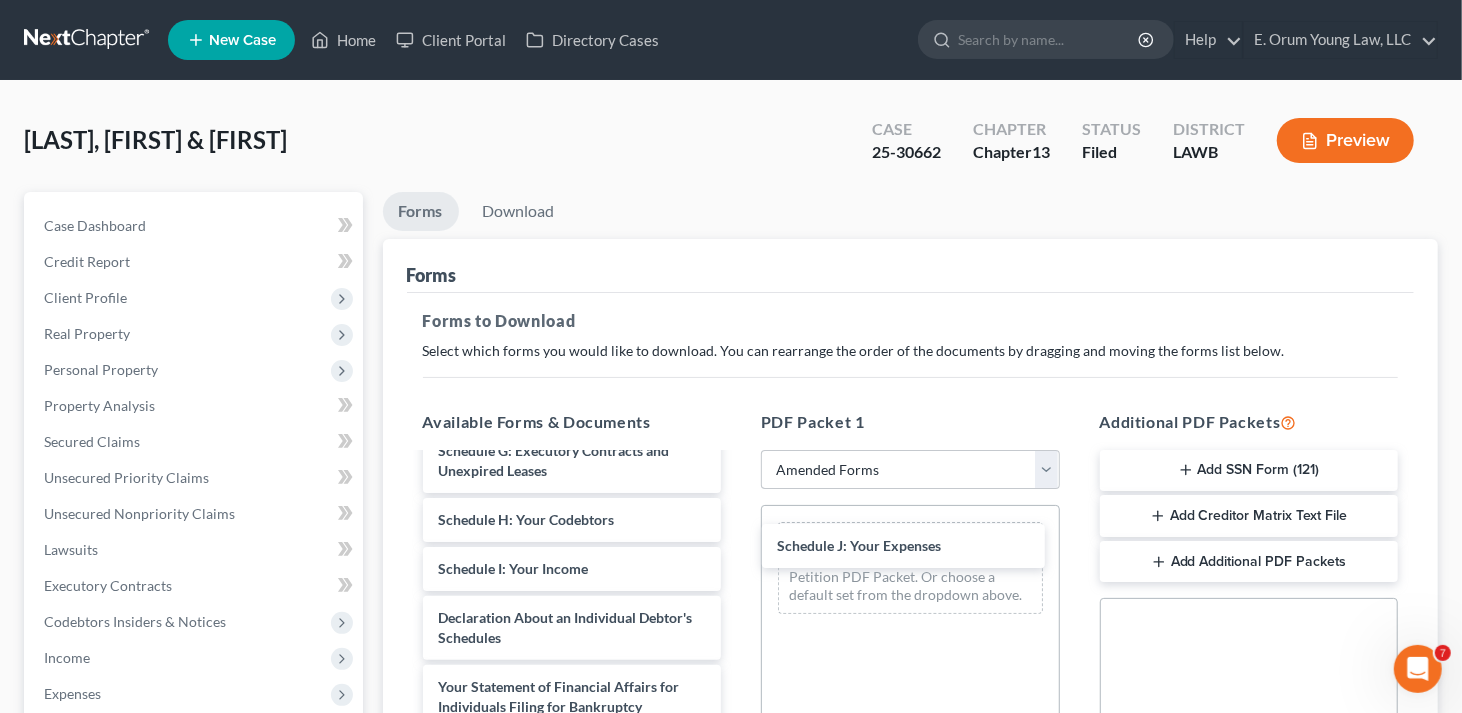 click on "Schedule J: Your Expenses Voluntary Petition for Individuals Filing for Bankruptcy Summary of Your Assets and Liabilities Schedule A/B: Property Schedule C: The Property You Claim as Exempt Schedule D: Creditors Who Have Claims Secured by Property Schedule E/F: Creditors Who Have Unsecured Claims Schedule G: Executory Contracts and Unexpired Leases Schedule H: Your Codebtors Schedule I: Your Income Schedule J: Your Expenses Declaration About an Individual Debtor's Schedules Your Statement of Financial Affairs for Individuals Filing for Bankruptcy Chapter 13 Statement of Your Current Monthly Income Creditor Matrix Verification of Creditor Matrix Notice Required by 11 U.S.C. § 342(b) for Individuals Filing for Bankruptcy Attorney's Disclosure of Compensation" at bounding box center (572, 534) 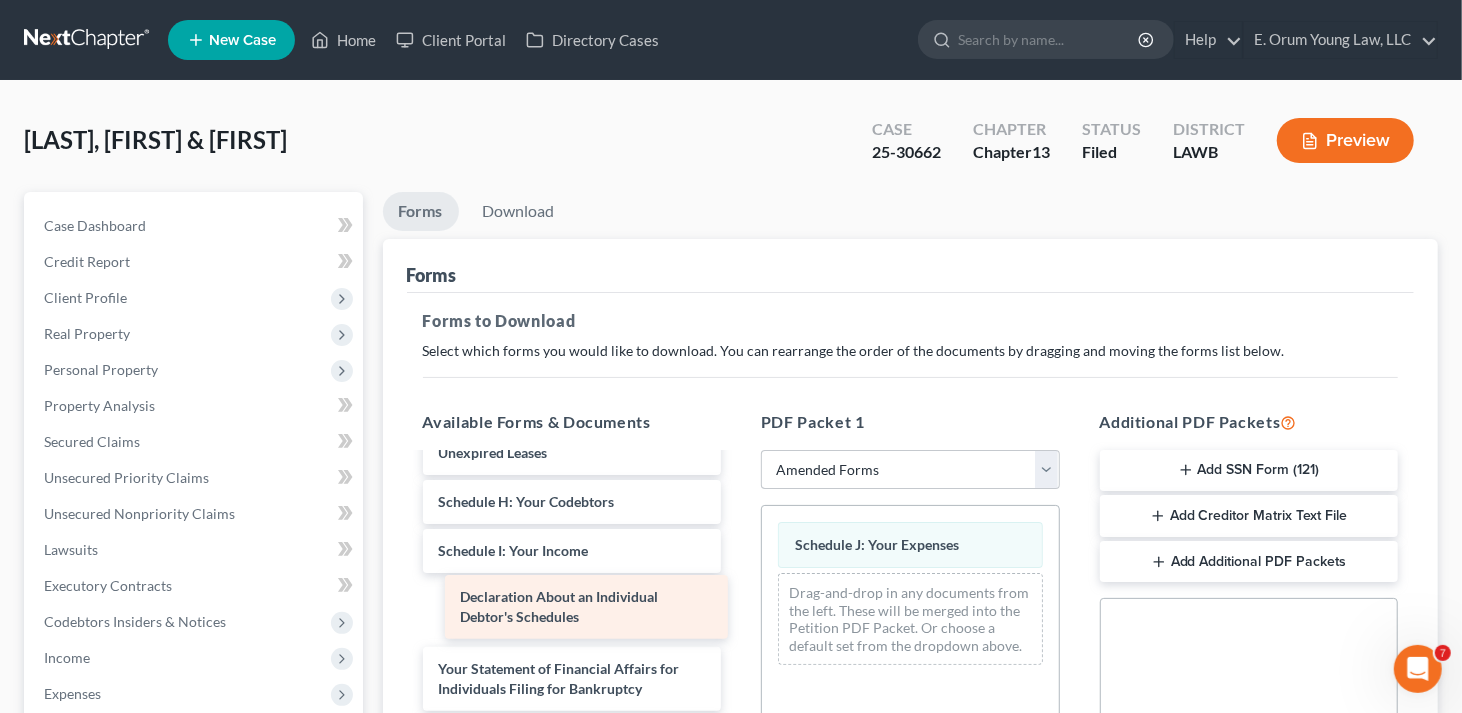 scroll, scrollTop: 350, scrollLeft: 0, axis: vertical 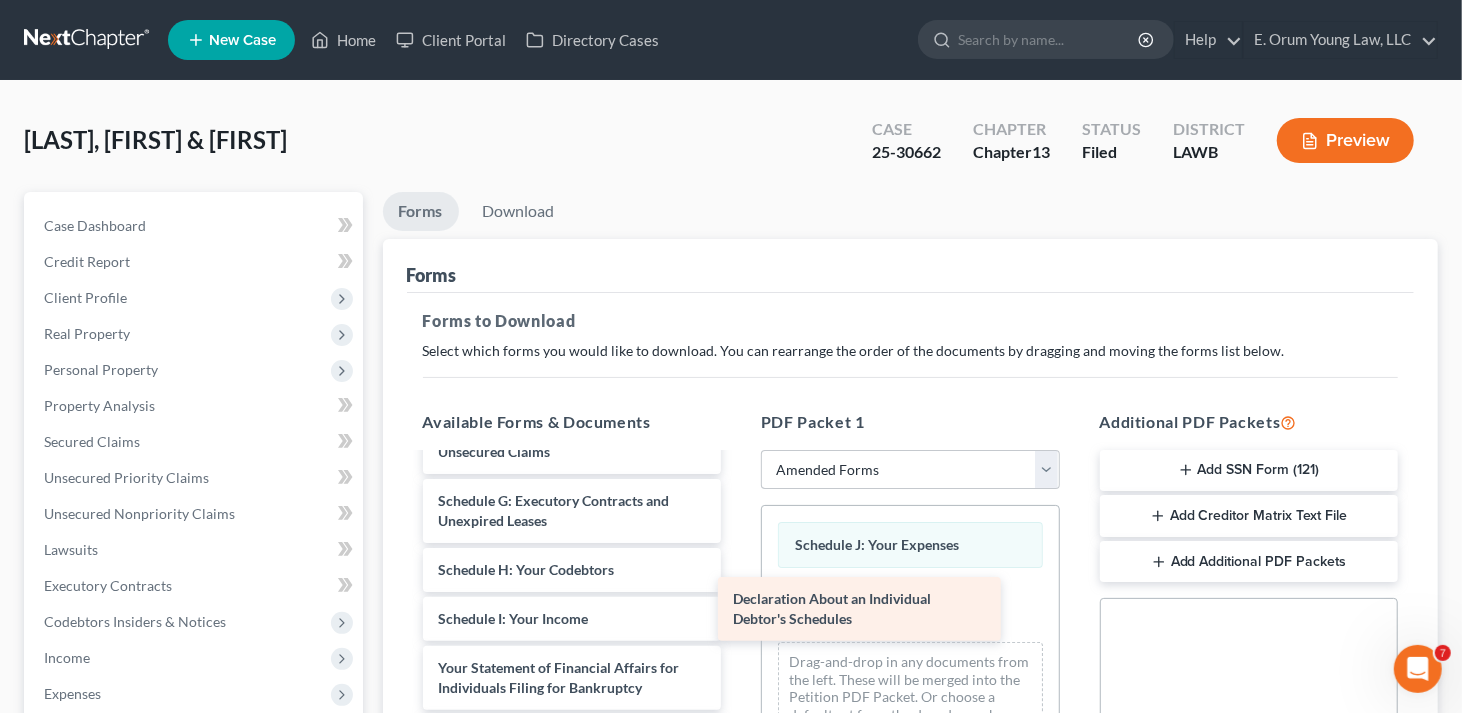 drag, startPoint x: 532, startPoint y: 603, endPoint x: 826, endPoint y: 605, distance: 294.0068 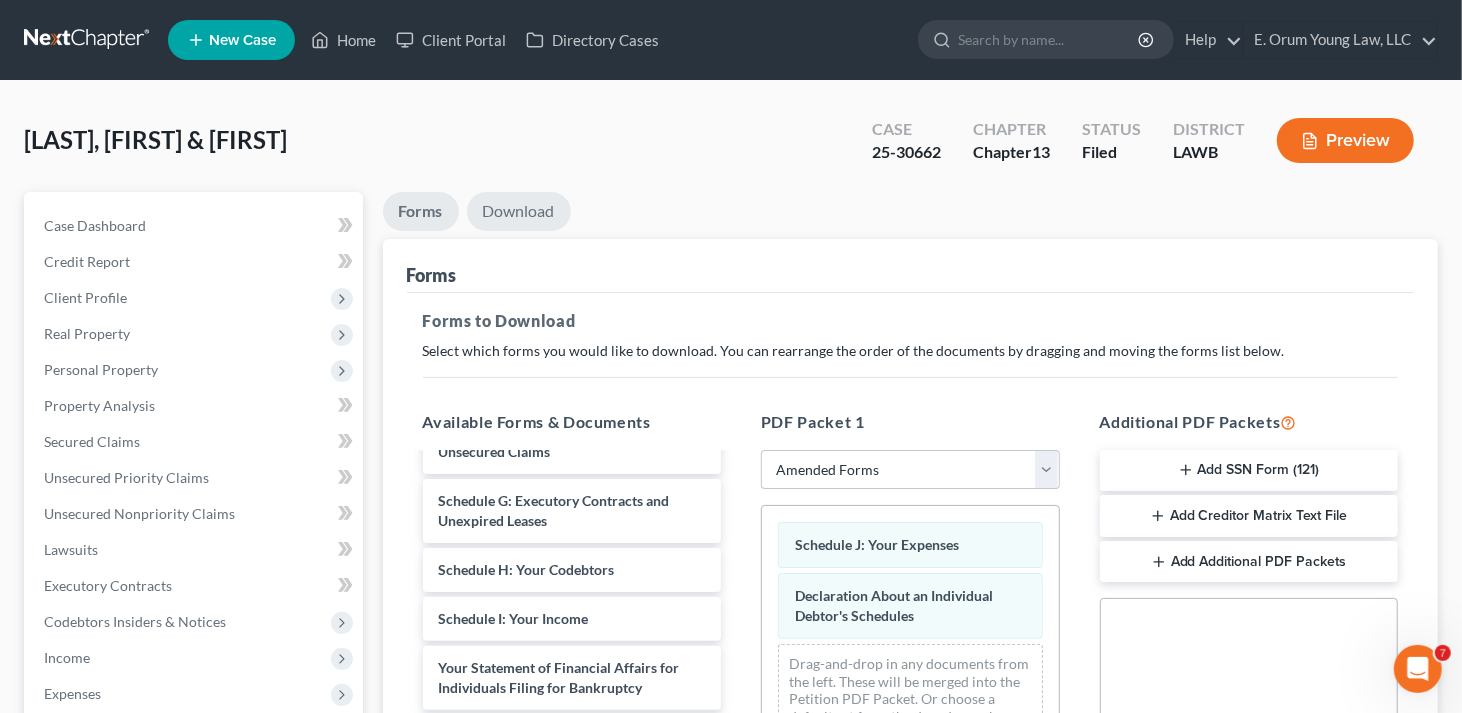 click on "Download" at bounding box center (519, 211) 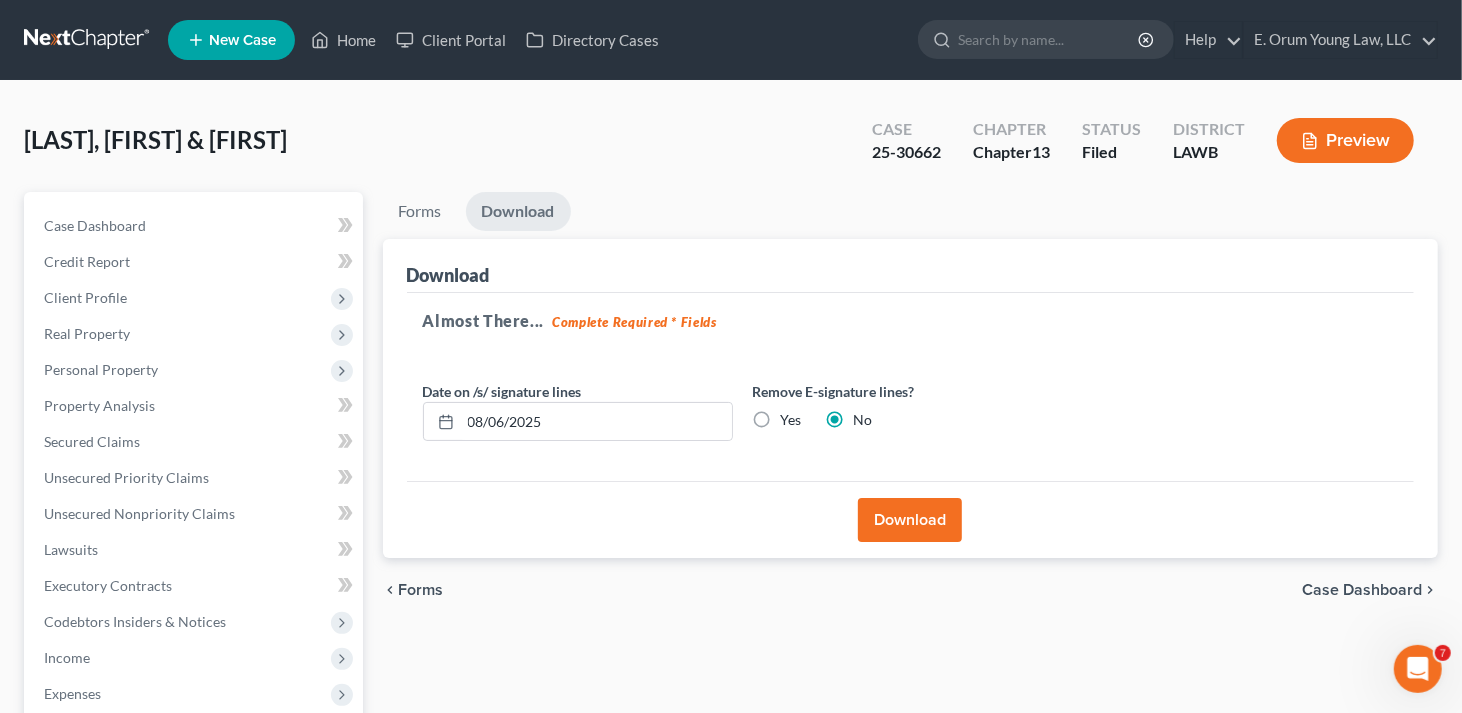 click on "Download" at bounding box center (910, 520) 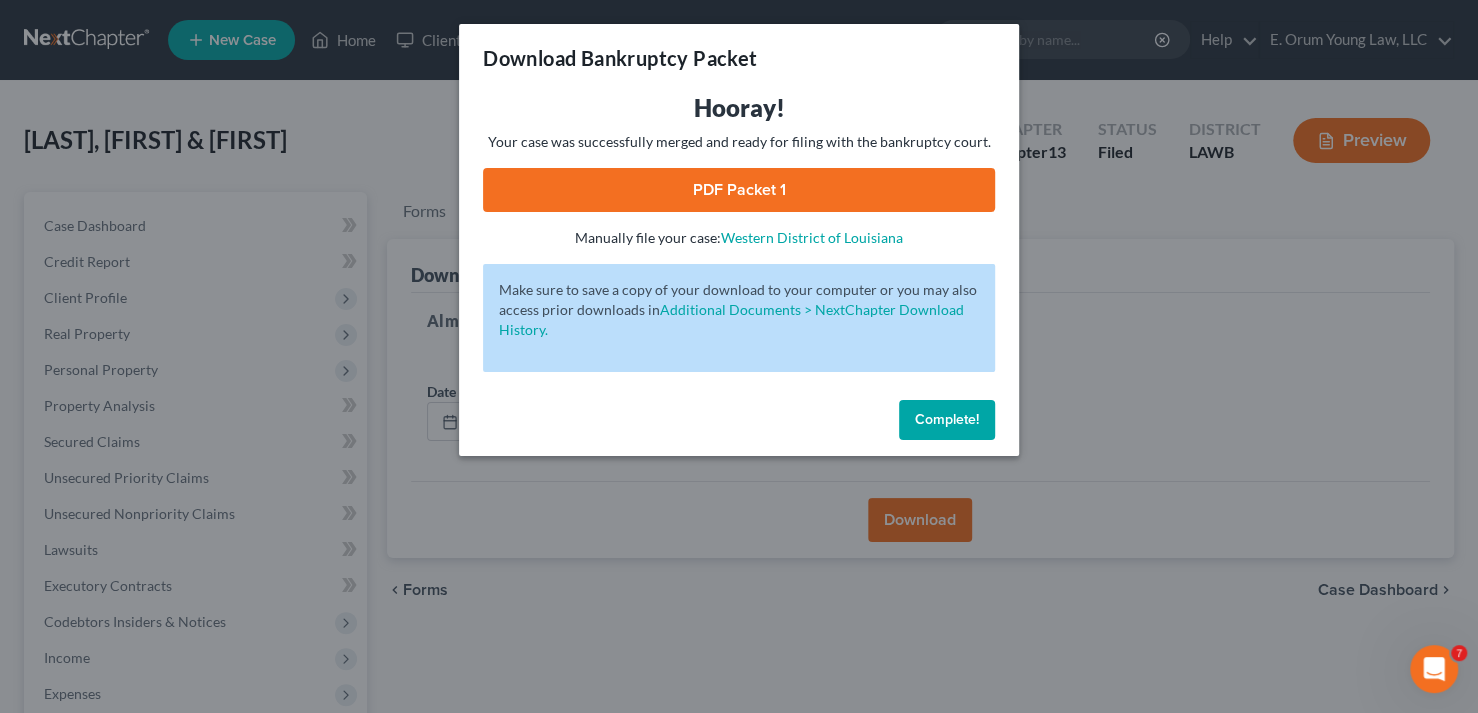 click on "PDF Packet 1" at bounding box center (739, 190) 